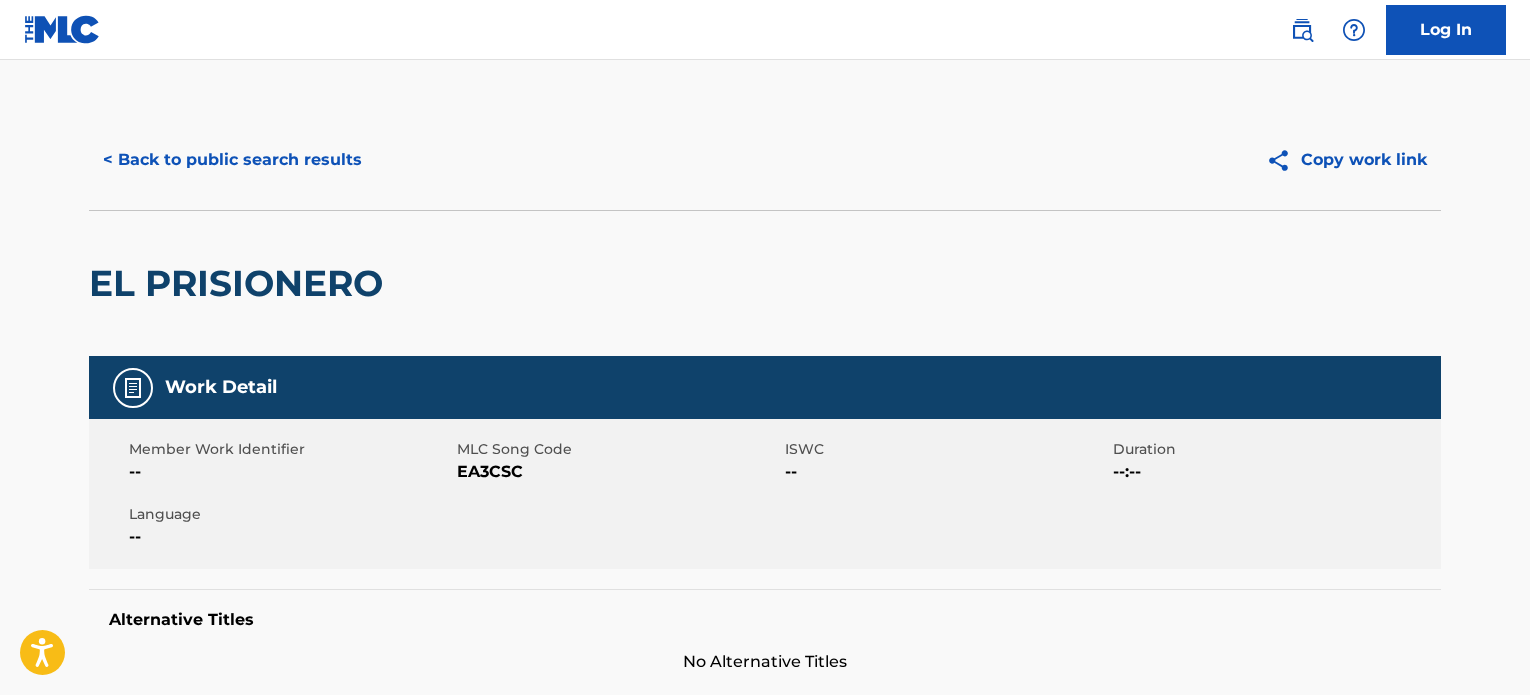 scroll, scrollTop: 666, scrollLeft: 0, axis: vertical 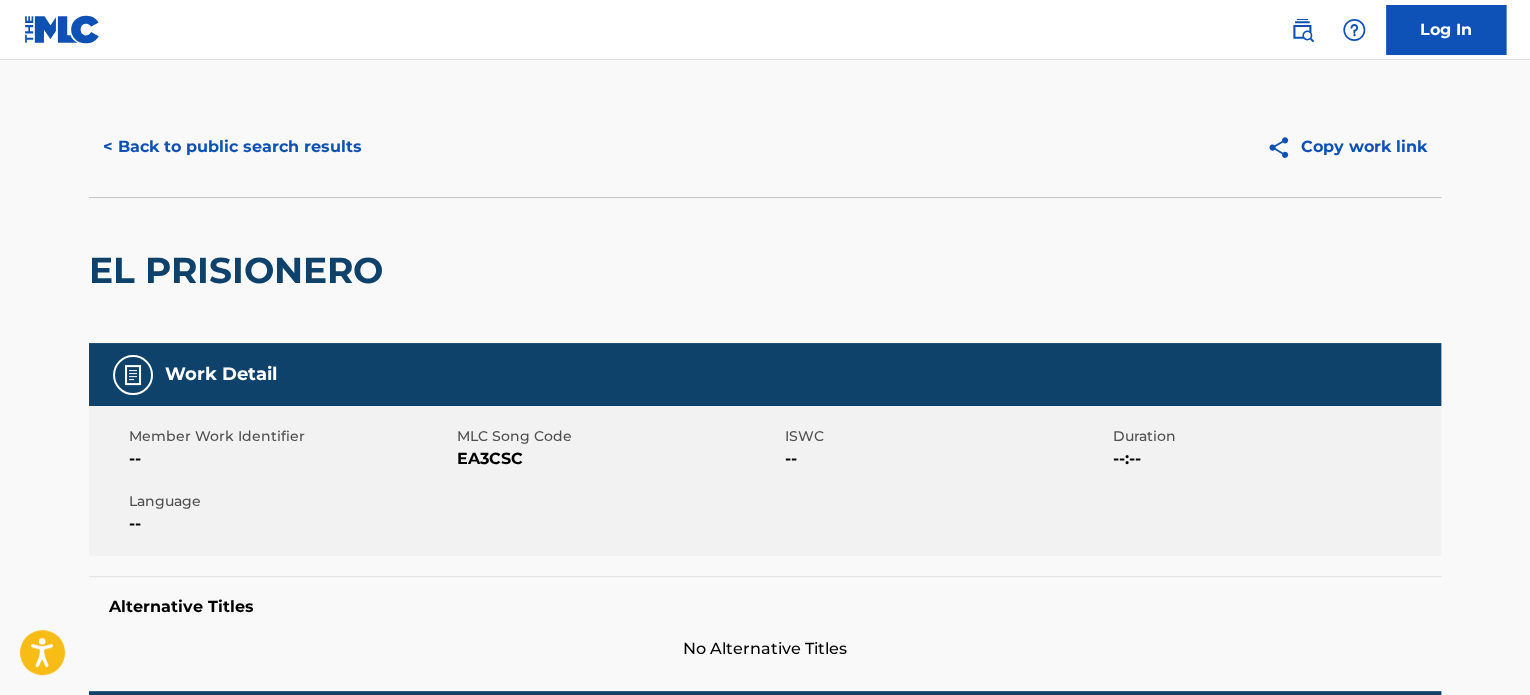 click on "< Back to public search results" at bounding box center (232, 147) 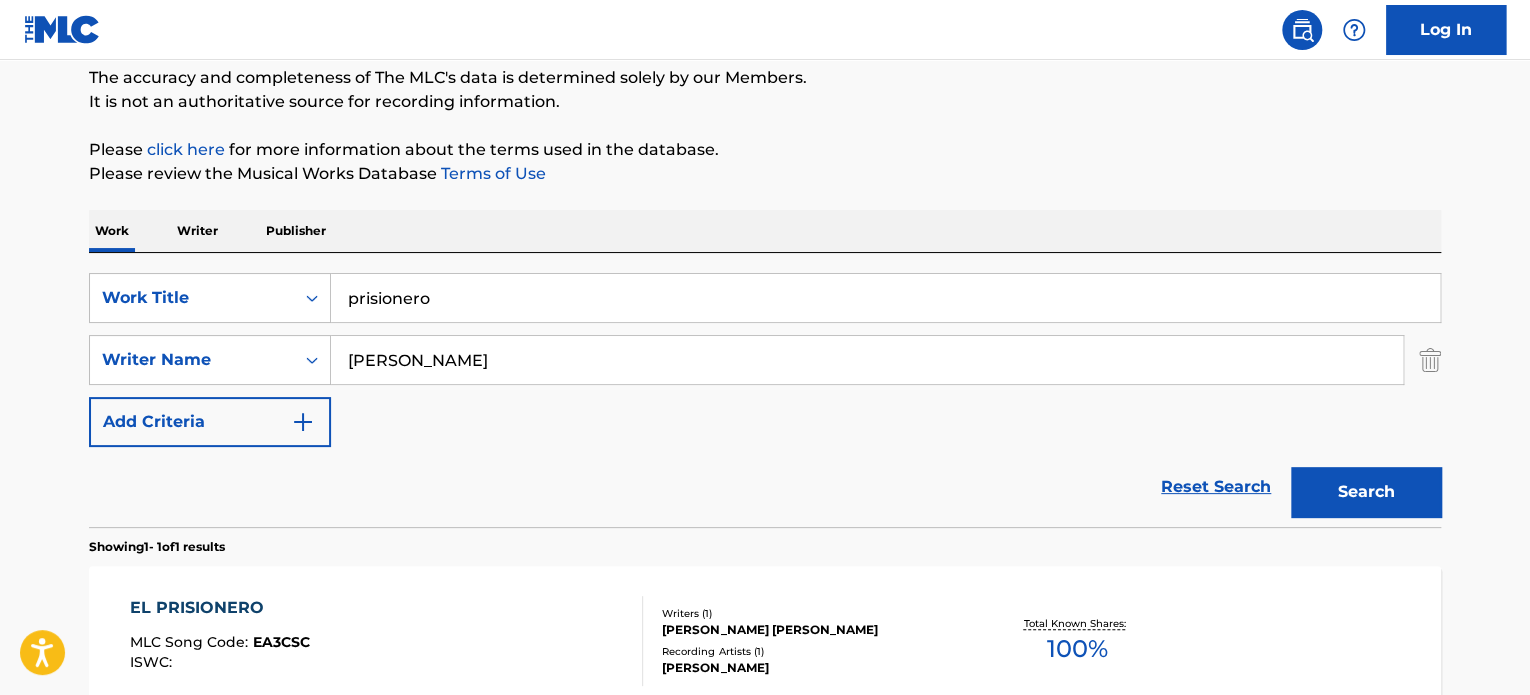 click on "NELSON MORALES" at bounding box center [867, 360] 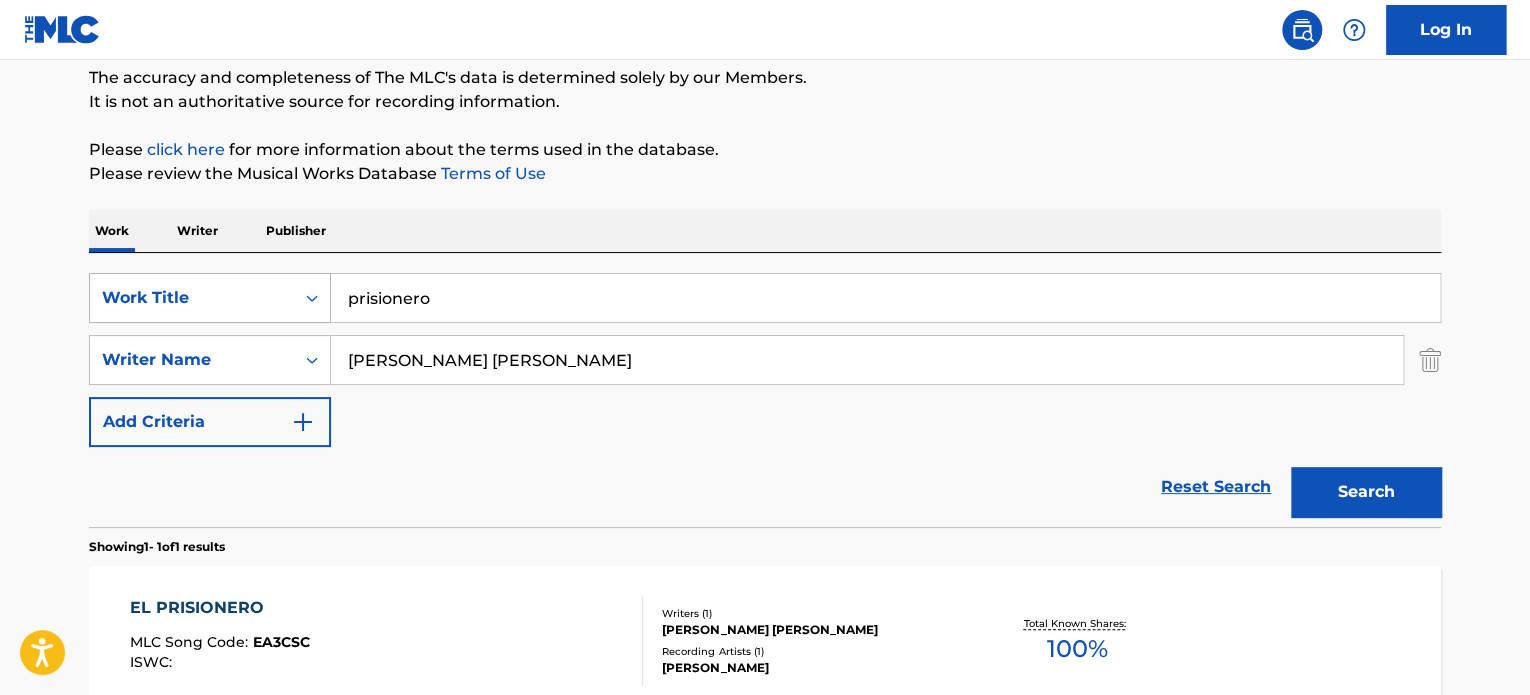 type on "Víctor Porta Sánchez" 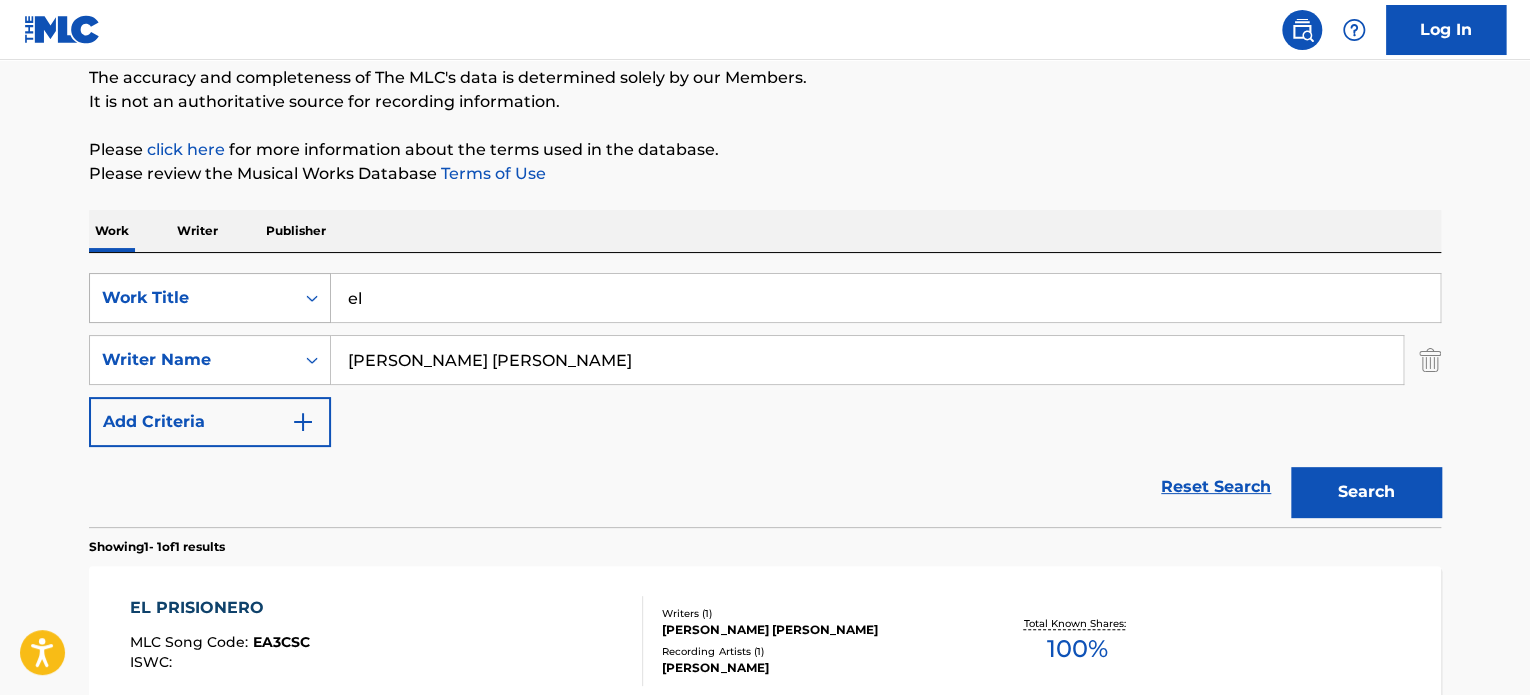 type on "e" 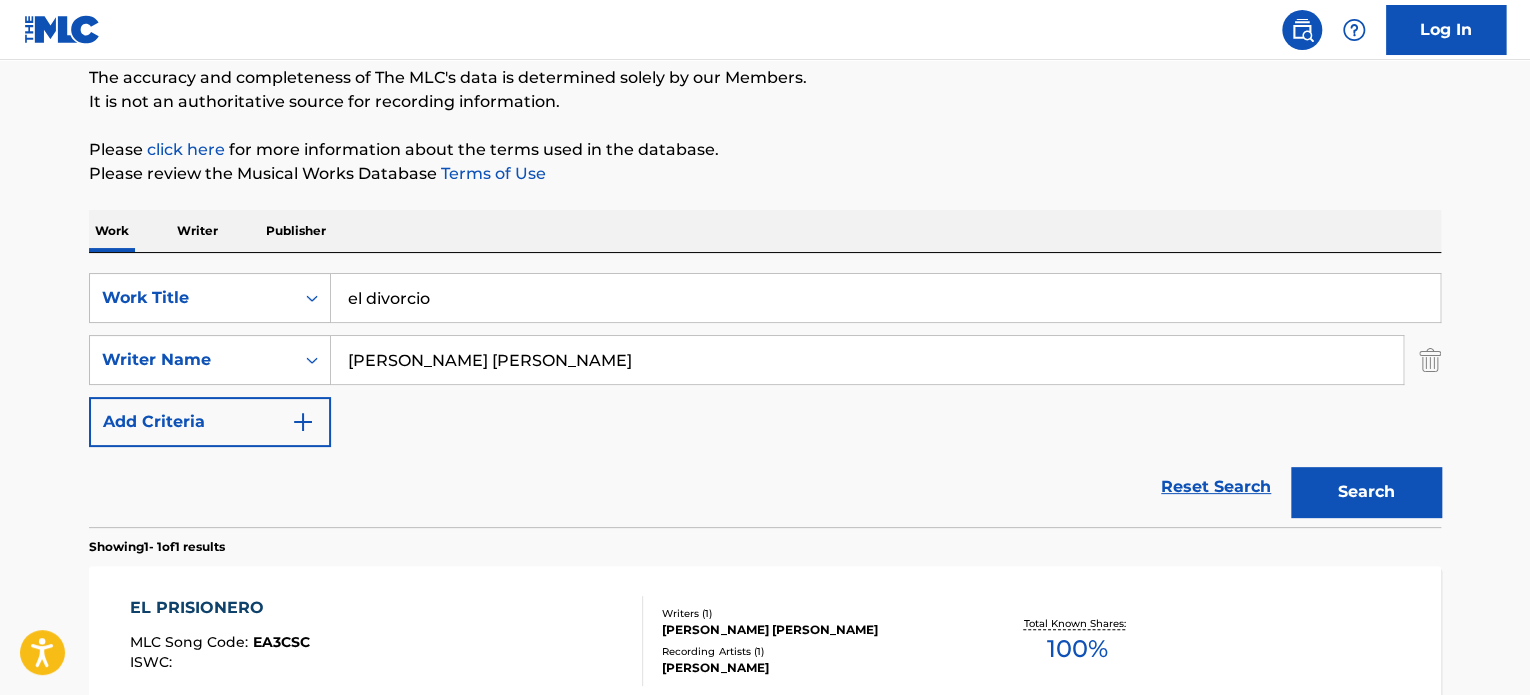 type on "el divorcio" 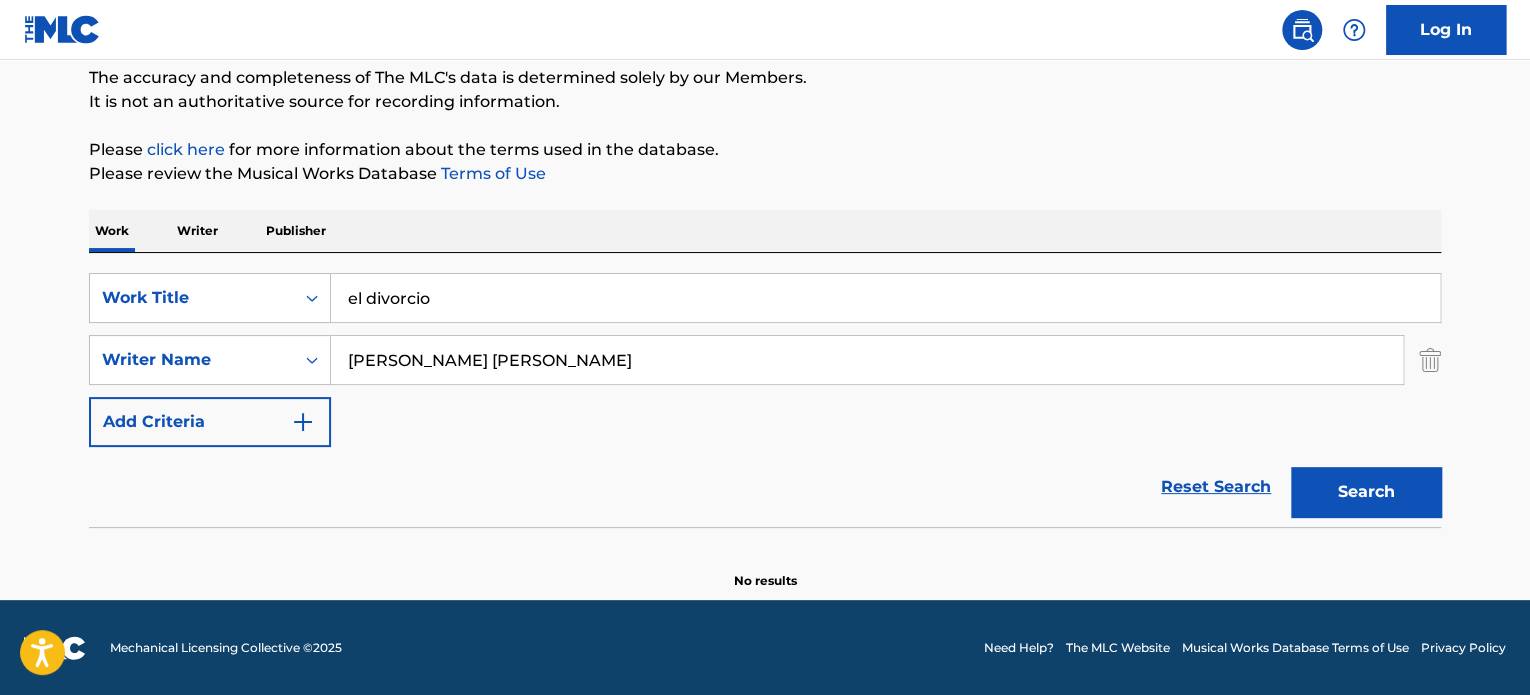 drag, startPoint x: 553, startPoint y: 383, endPoint x: 398, endPoint y: 385, distance: 155.01291 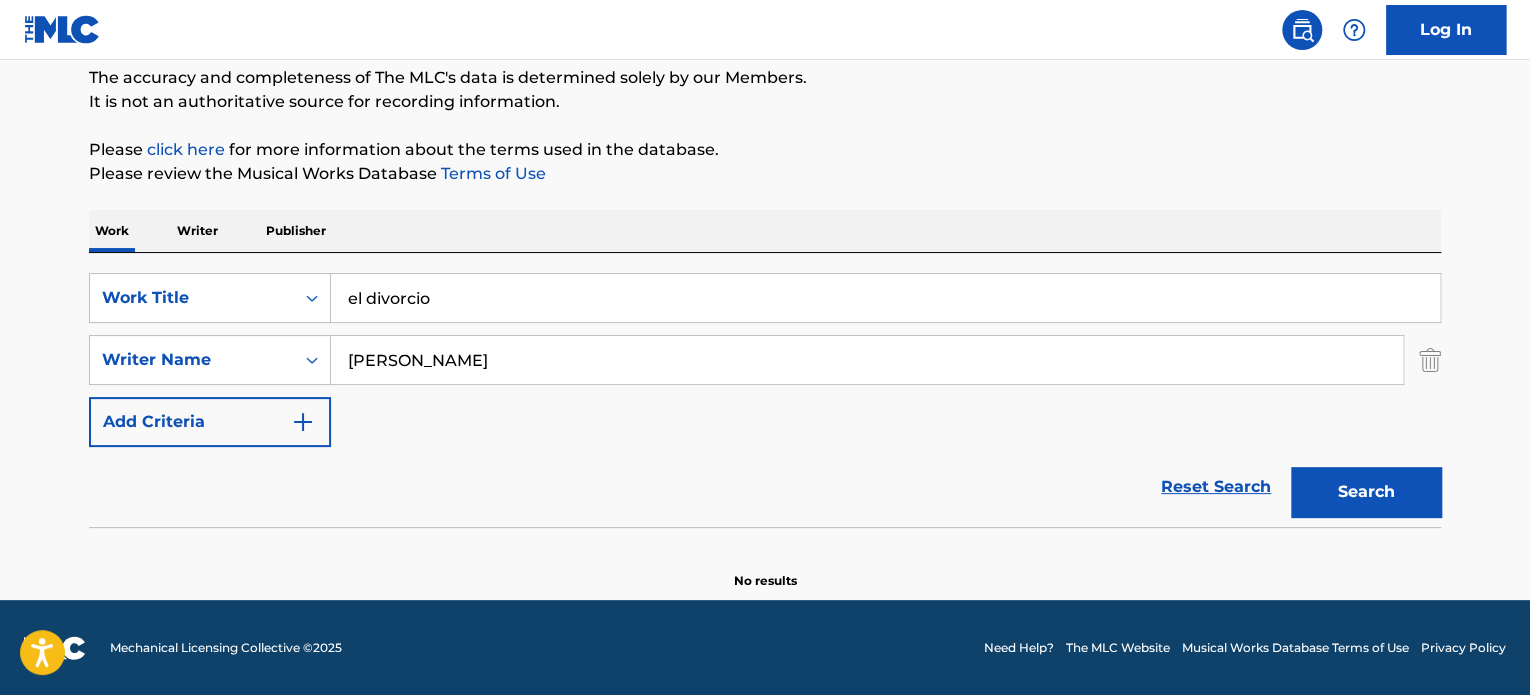 click on "Search" at bounding box center [1366, 492] 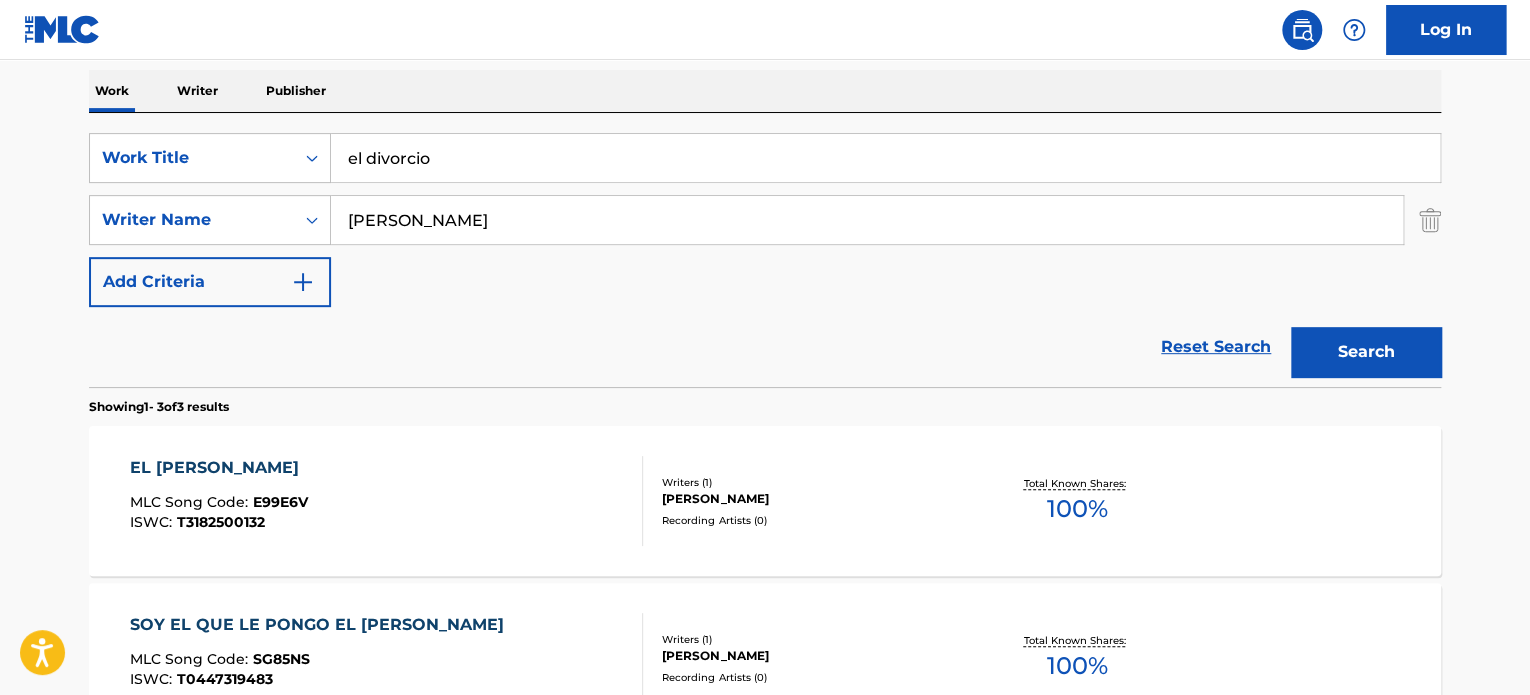 scroll, scrollTop: 472, scrollLeft: 0, axis: vertical 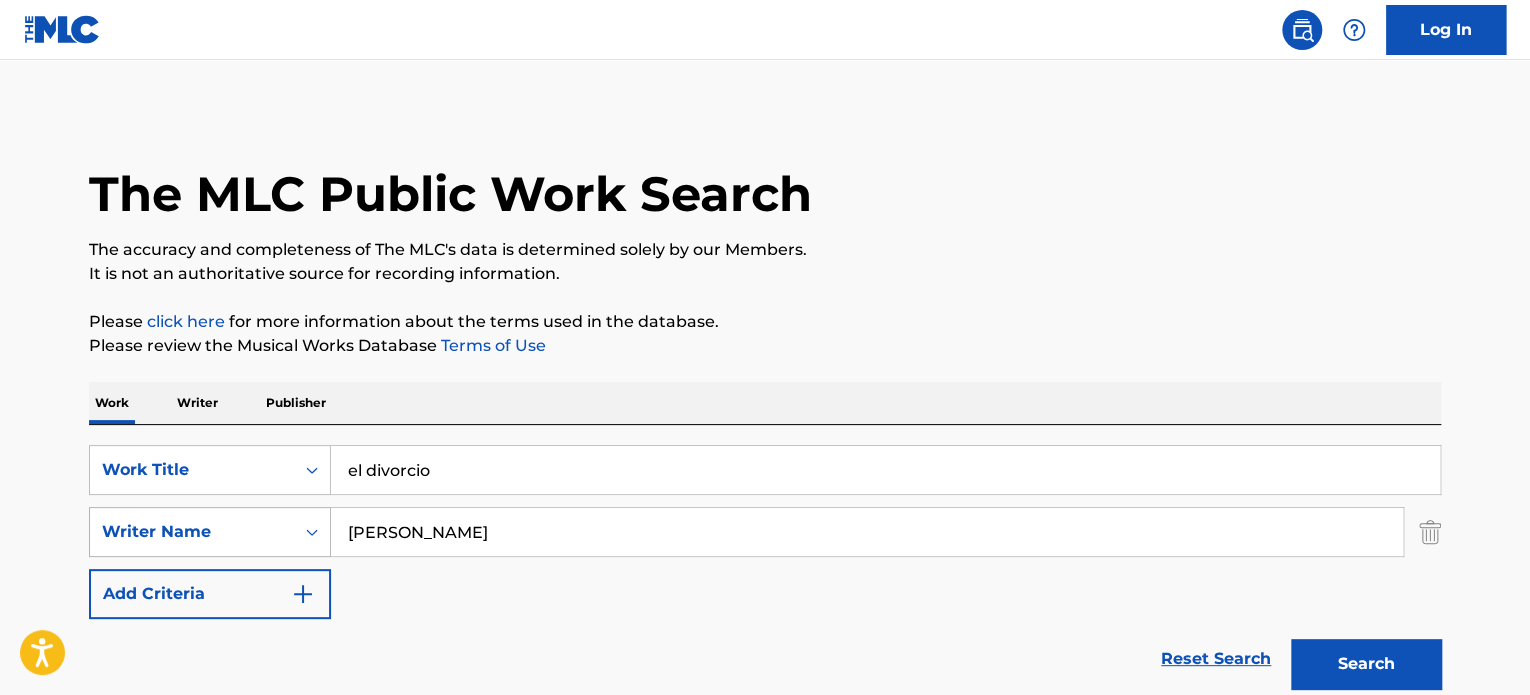 drag, startPoint x: 411, startPoint y: 538, endPoint x: 287, endPoint y: 536, distance: 124.01613 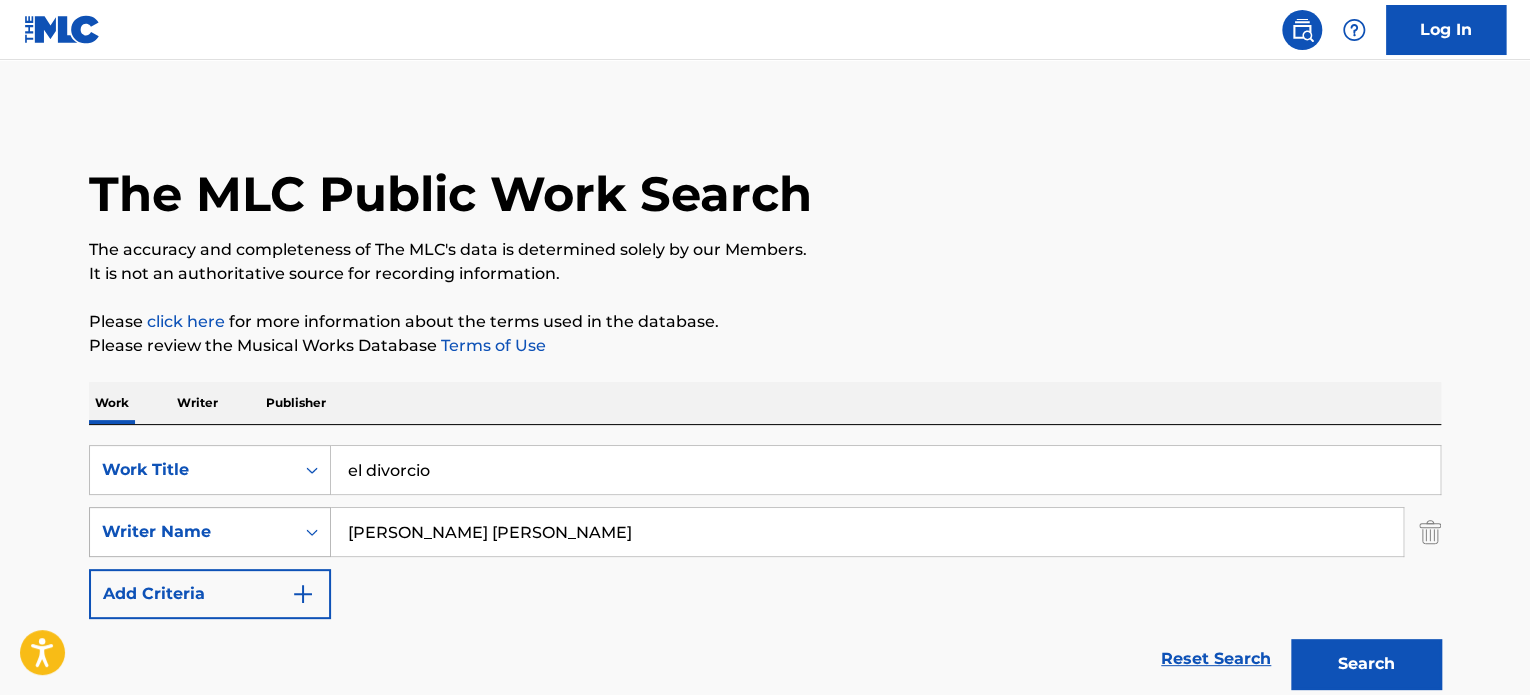 type on "MARIO RICARDO TOVAR" 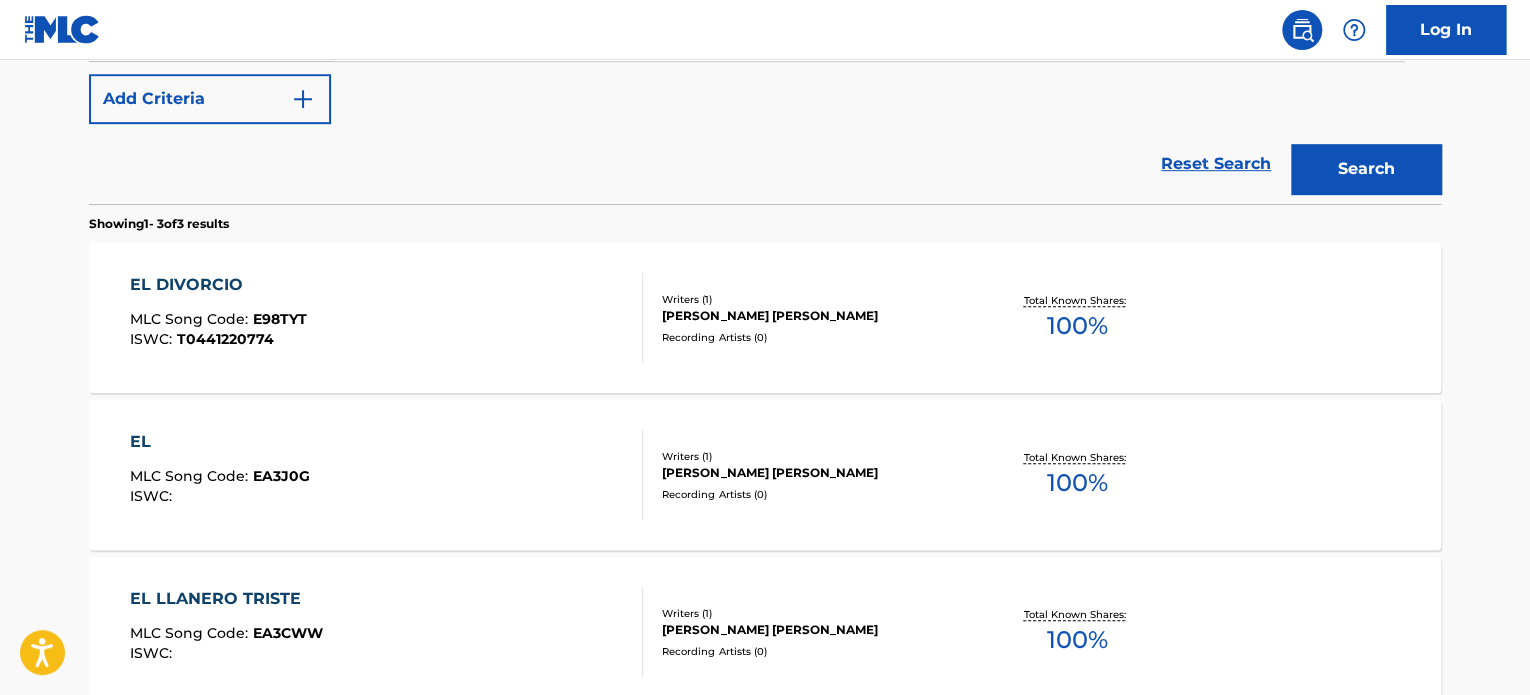 scroll, scrollTop: 500, scrollLeft: 0, axis: vertical 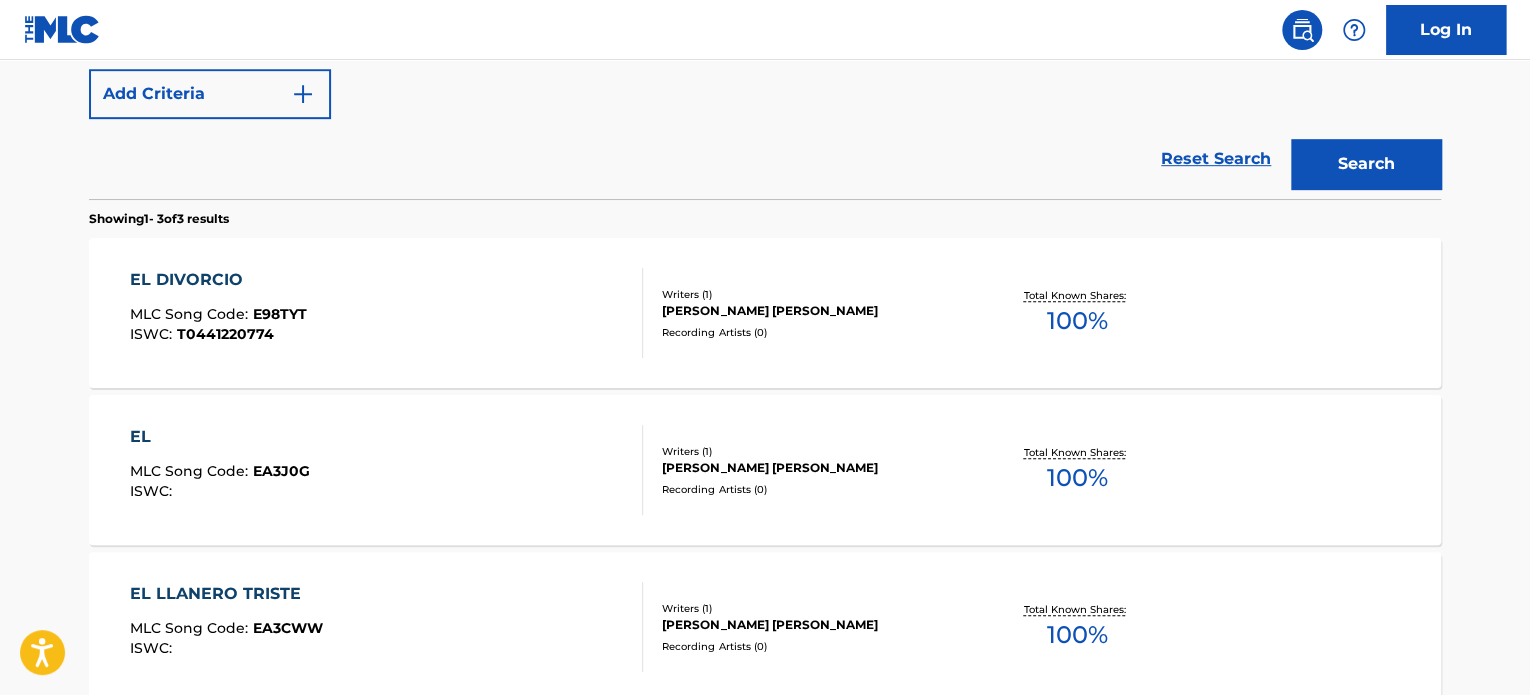 click on "EL DIVORCIO MLC Song Code : E98TYT ISWC : T0441220774" at bounding box center [387, 313] 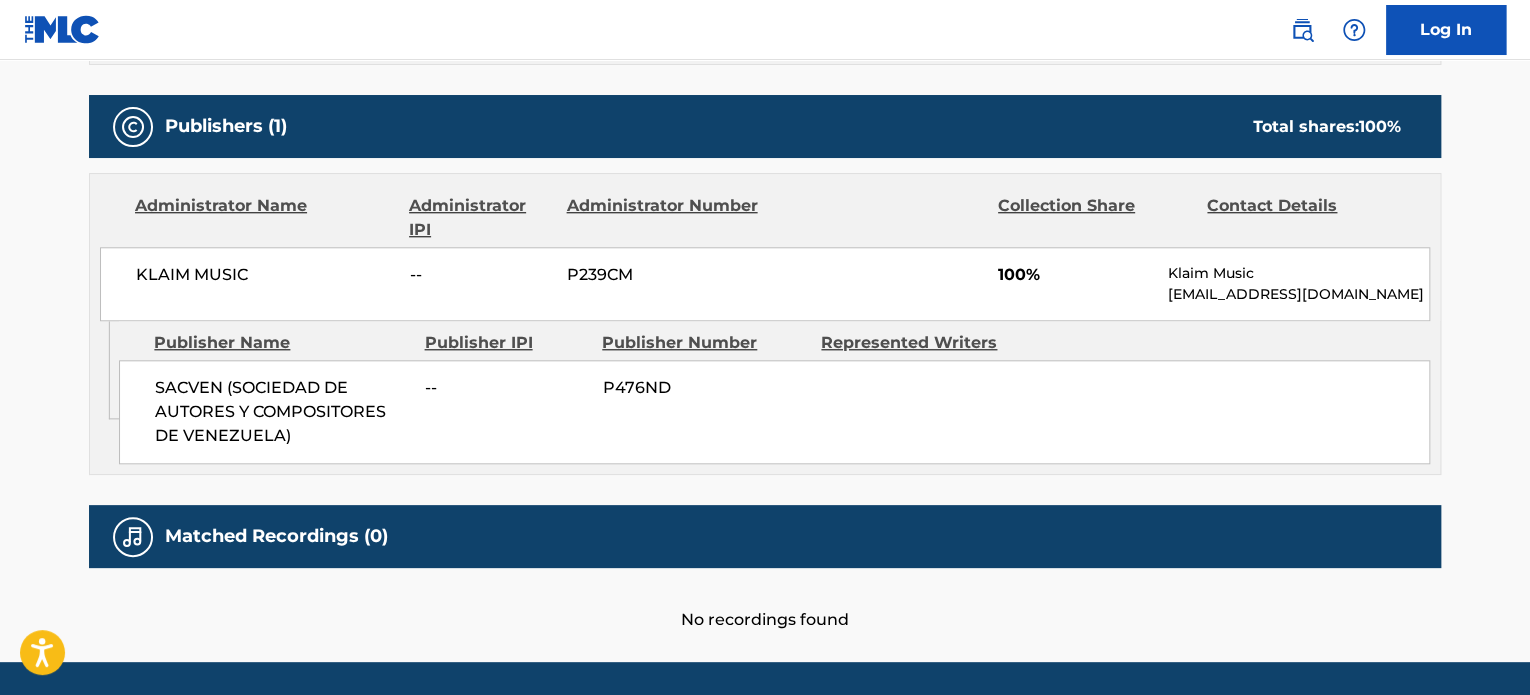 scroll, scrollTop: 899, scrollLeft: 0, axis: vertical 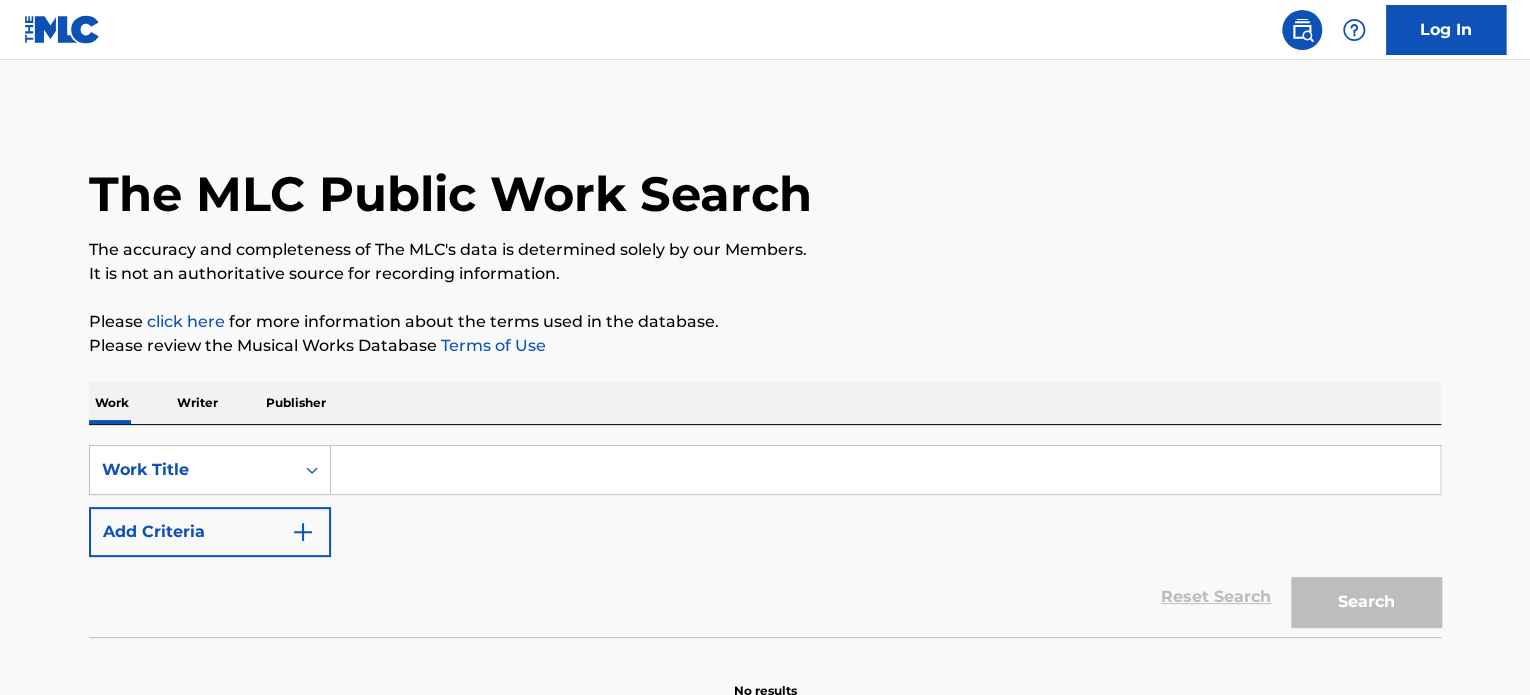 click on "Add Criteria" at bounding box center [210, 532] 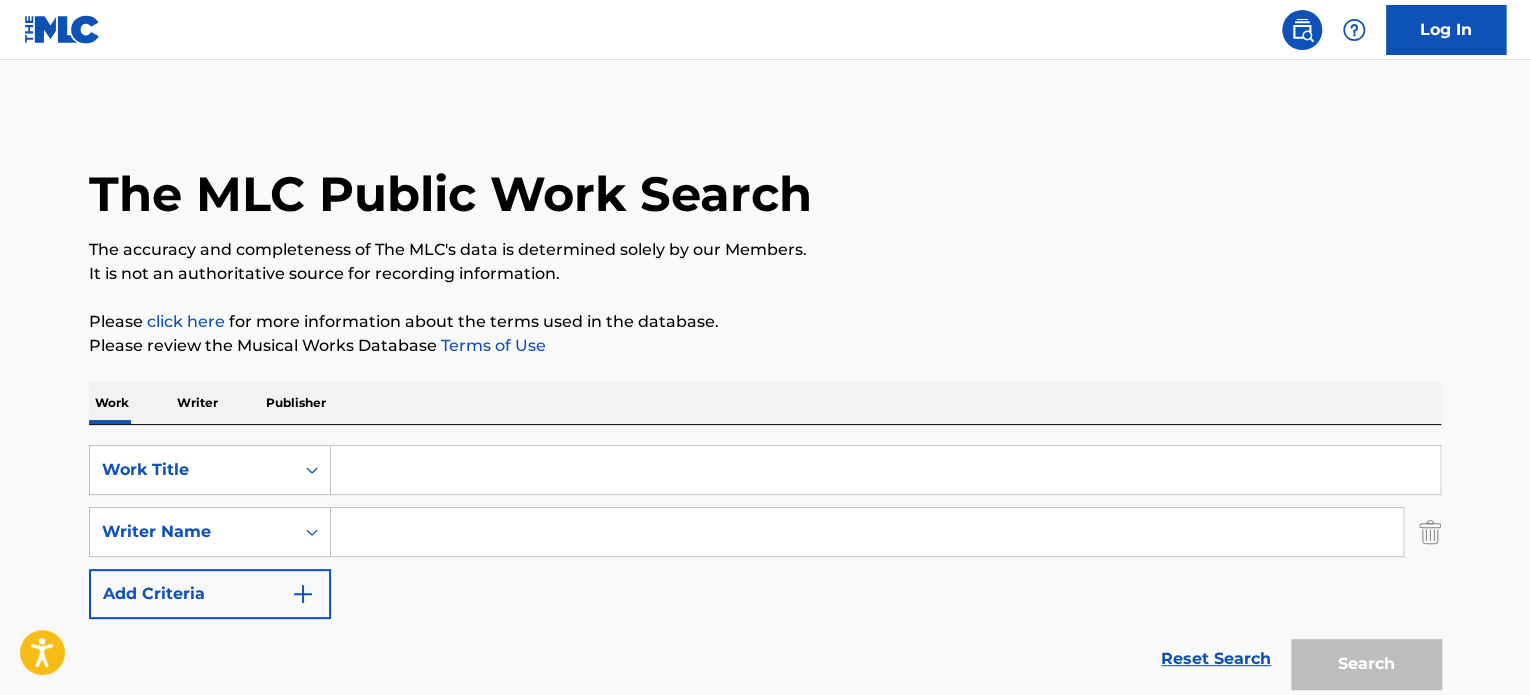 click at bounding box center (867, 532) 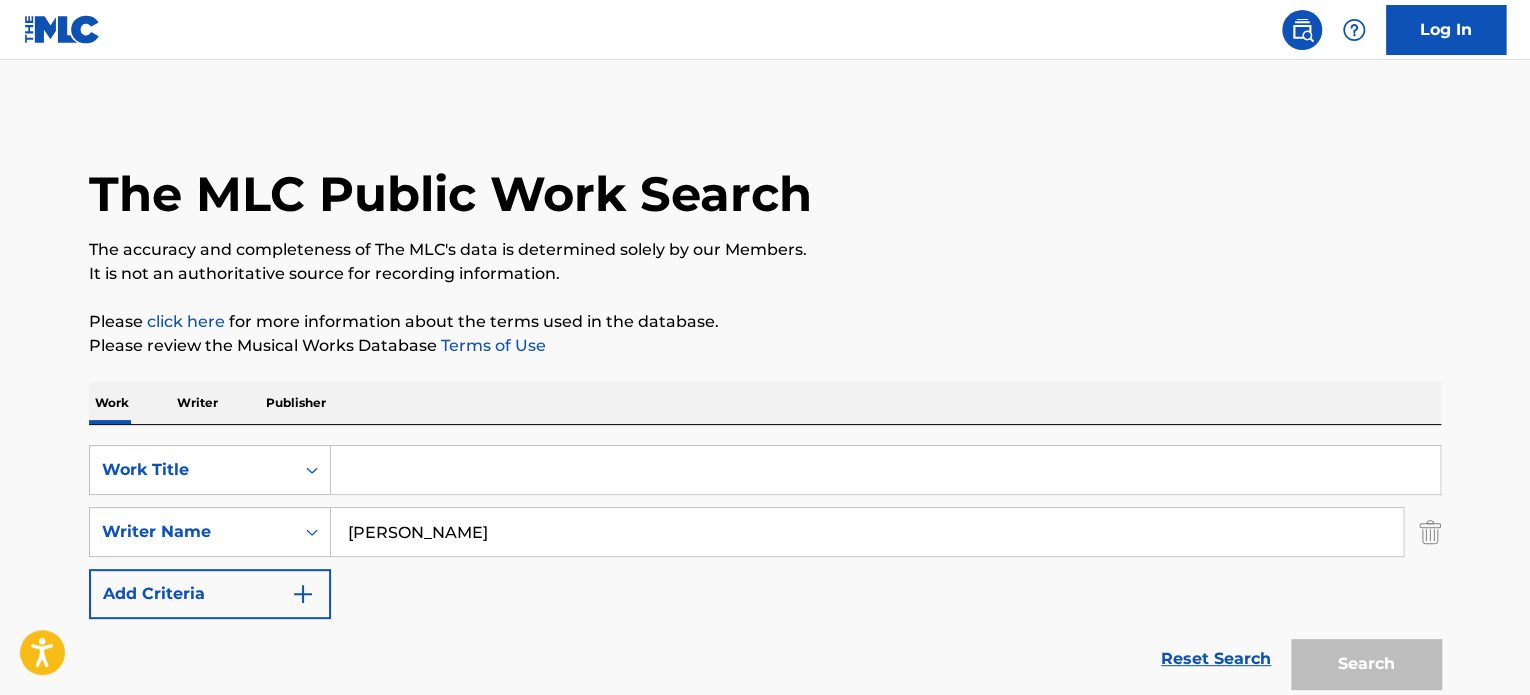 type on "[PERSON_NAME]" 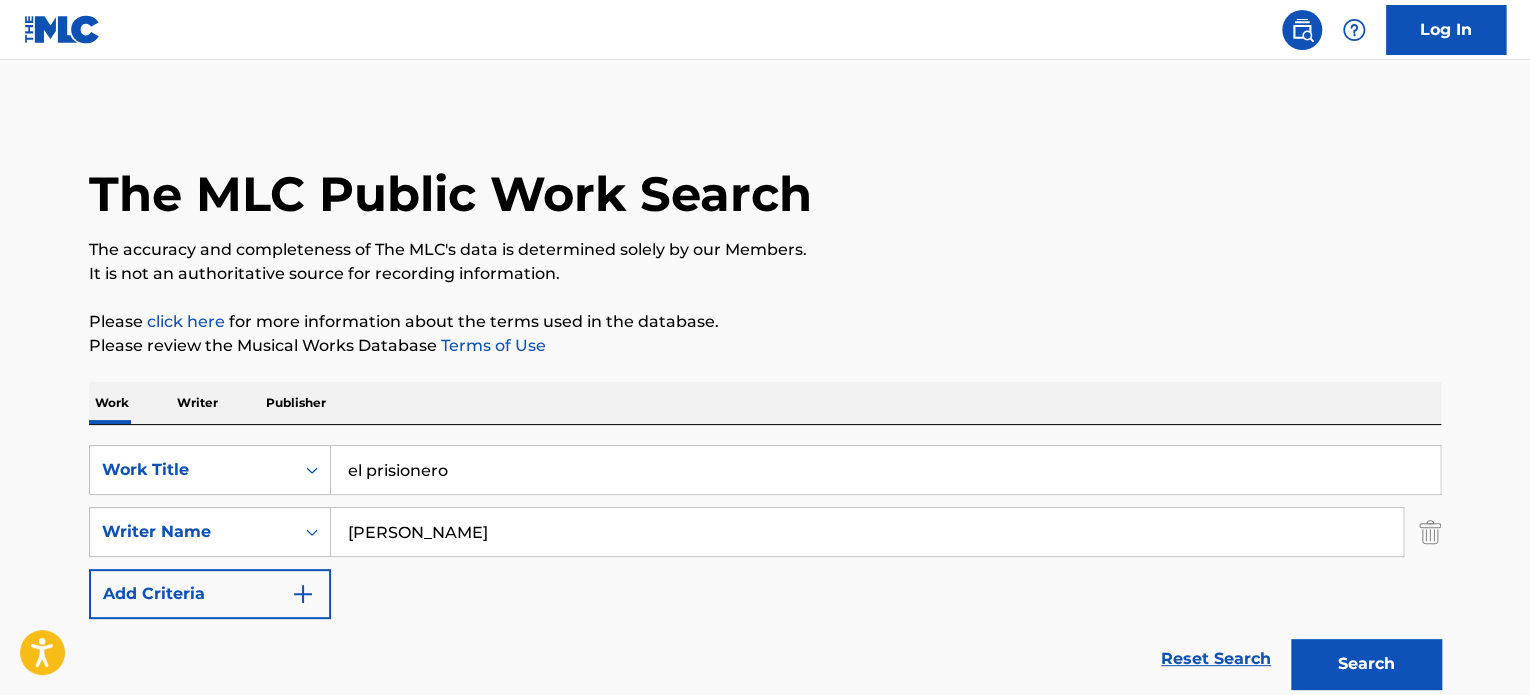 type on "el prisionero" 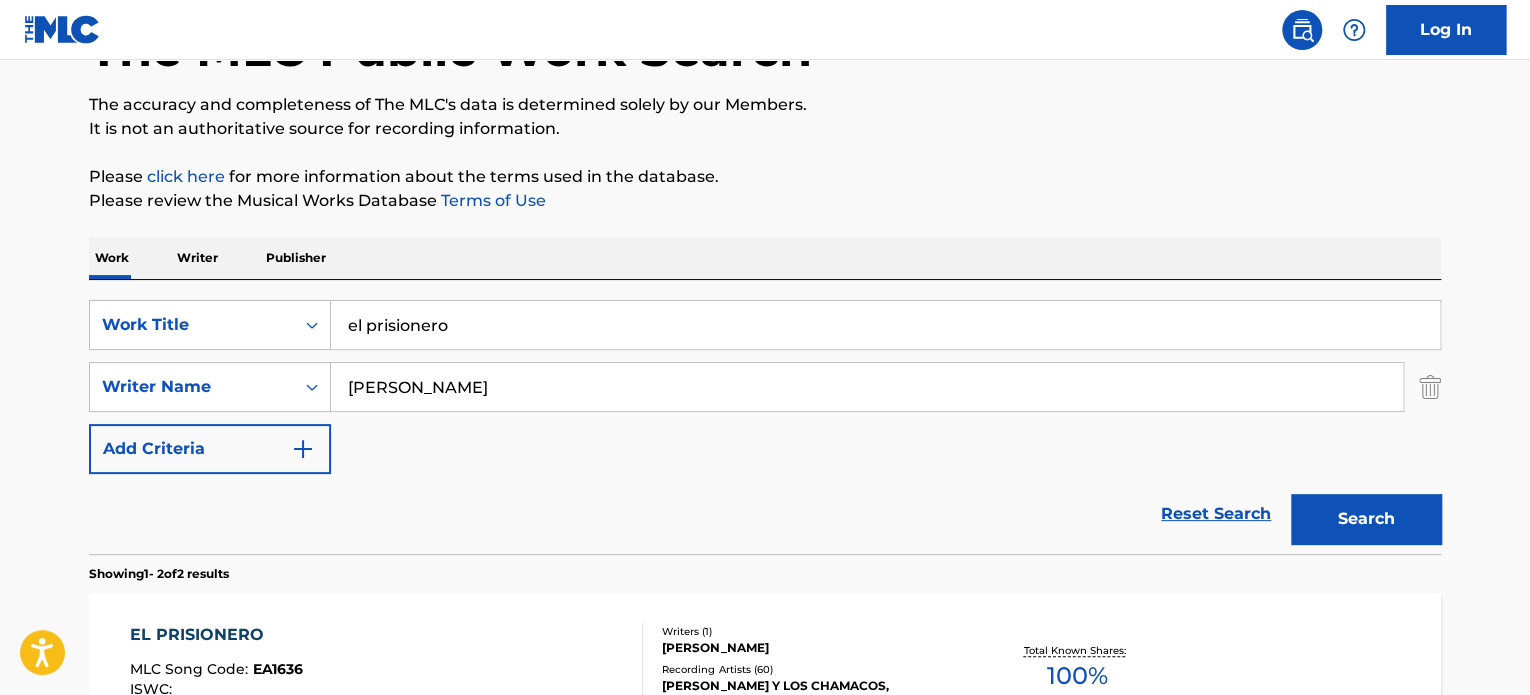 scroll, scrollTop: 300, scrollLeft: 0, axis: vertical 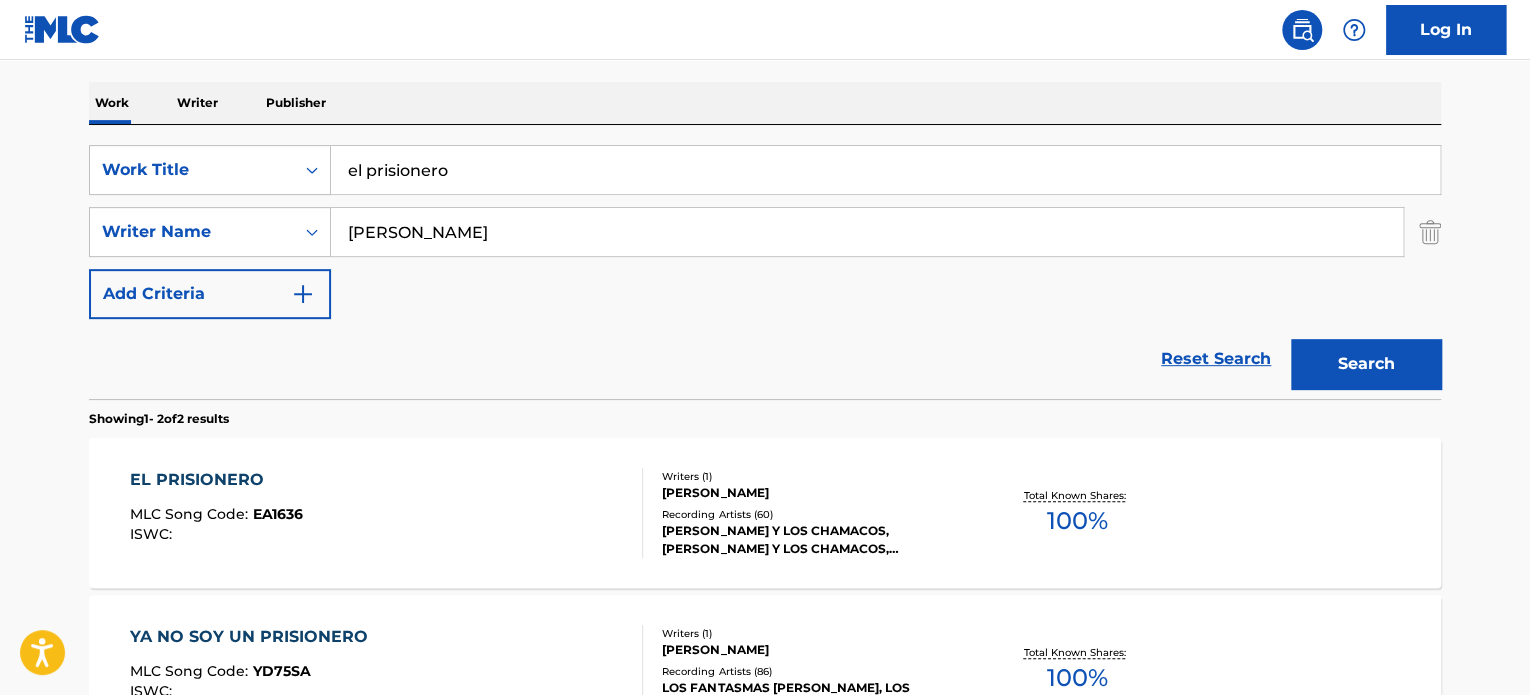 click on "[PERSON_NAME]" at bounding box center (813, 493) 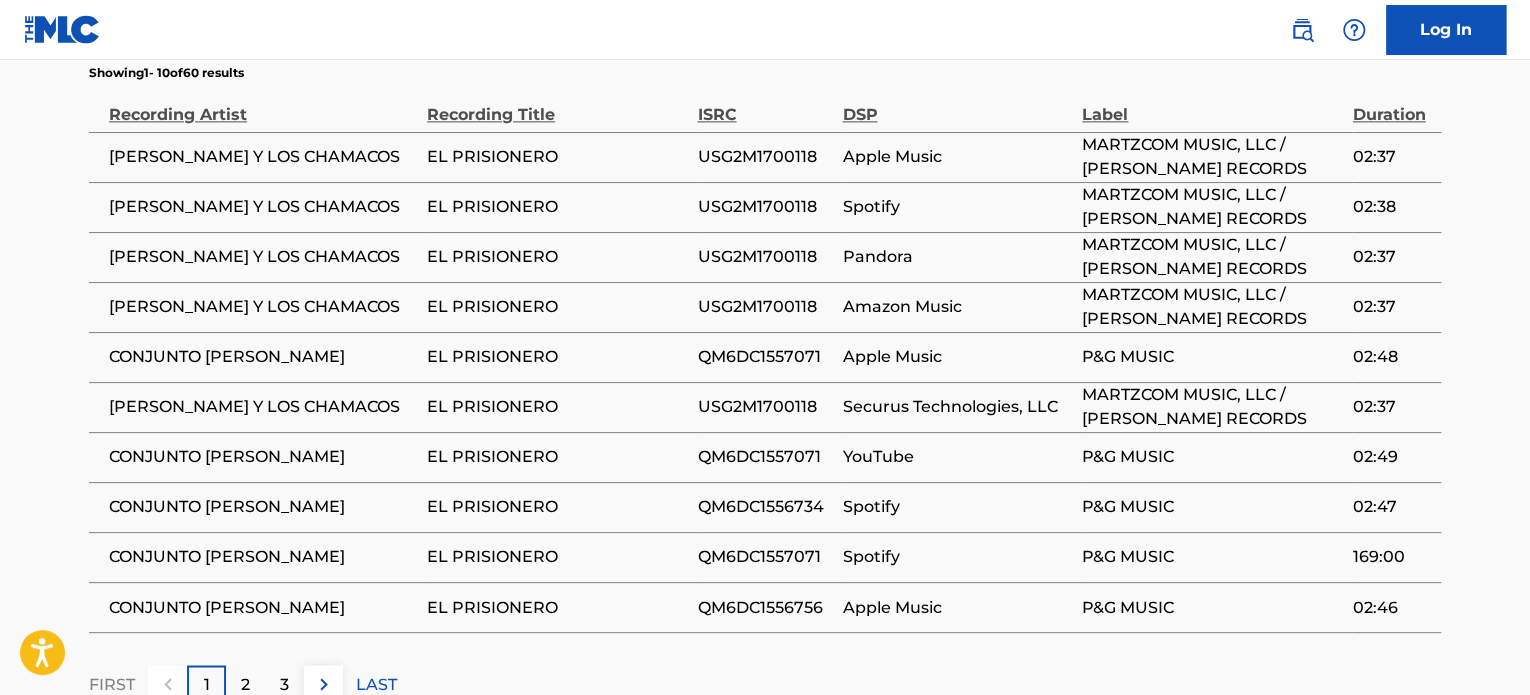 scroll, scrollTop: 1414, scrollLeft: 0, axis: vertical 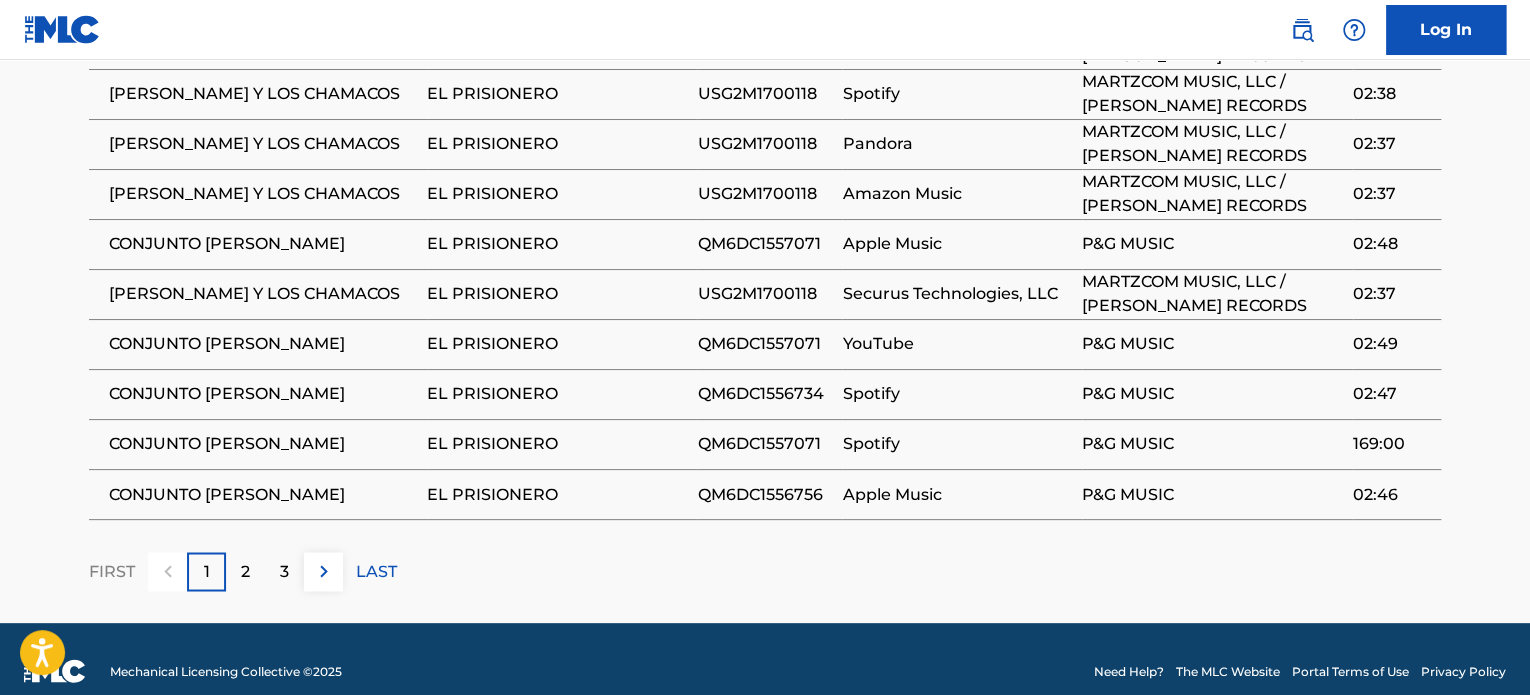 click on "2" at bounding box center [245, 571] 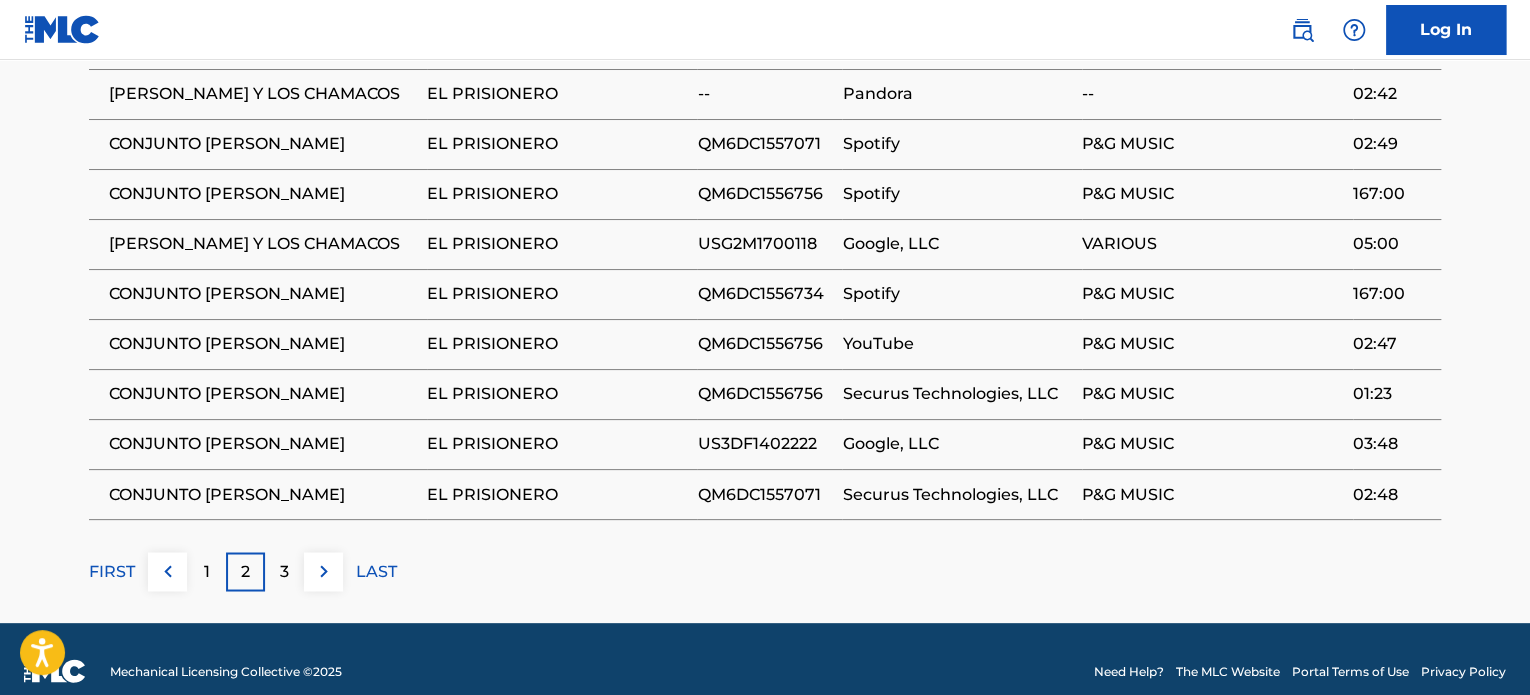 click on "3" at bounding box center (284, 571) 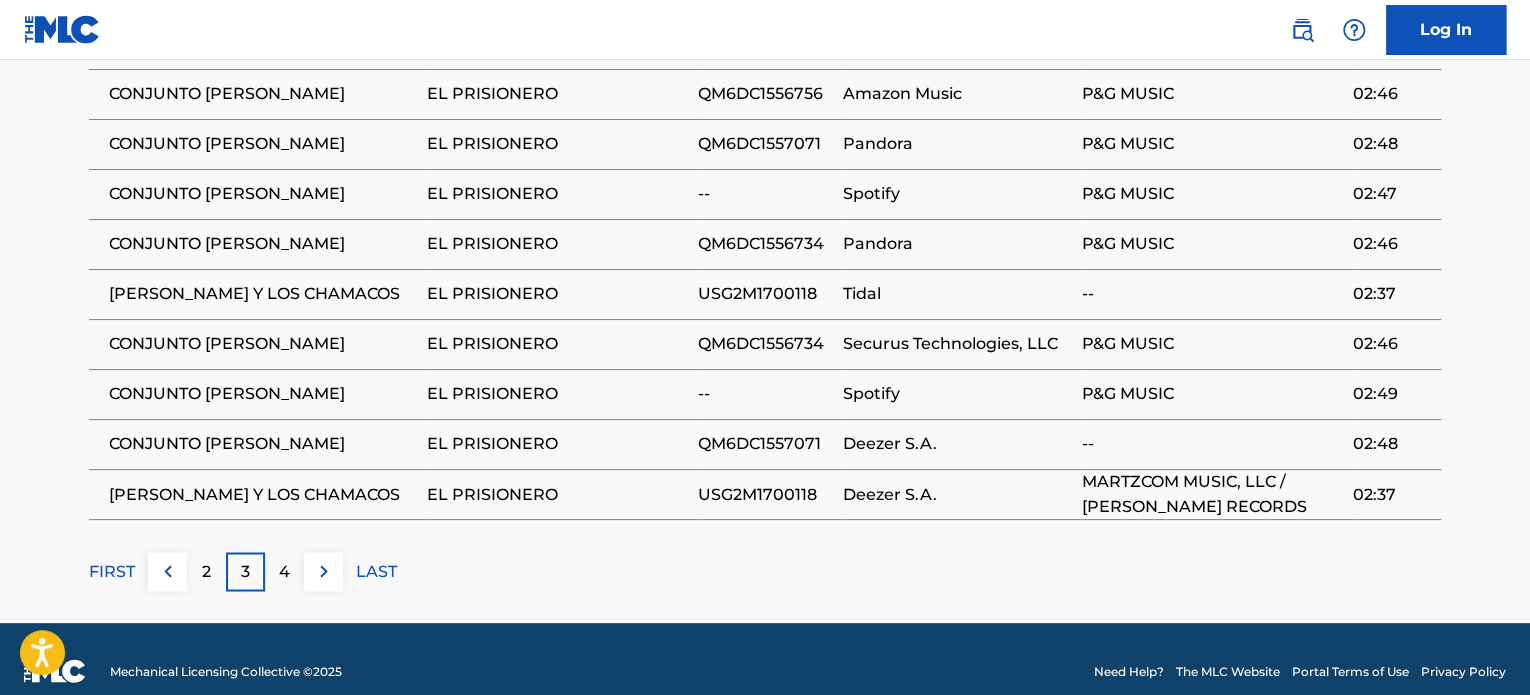 click on "4" at bounding box center (284, 571) 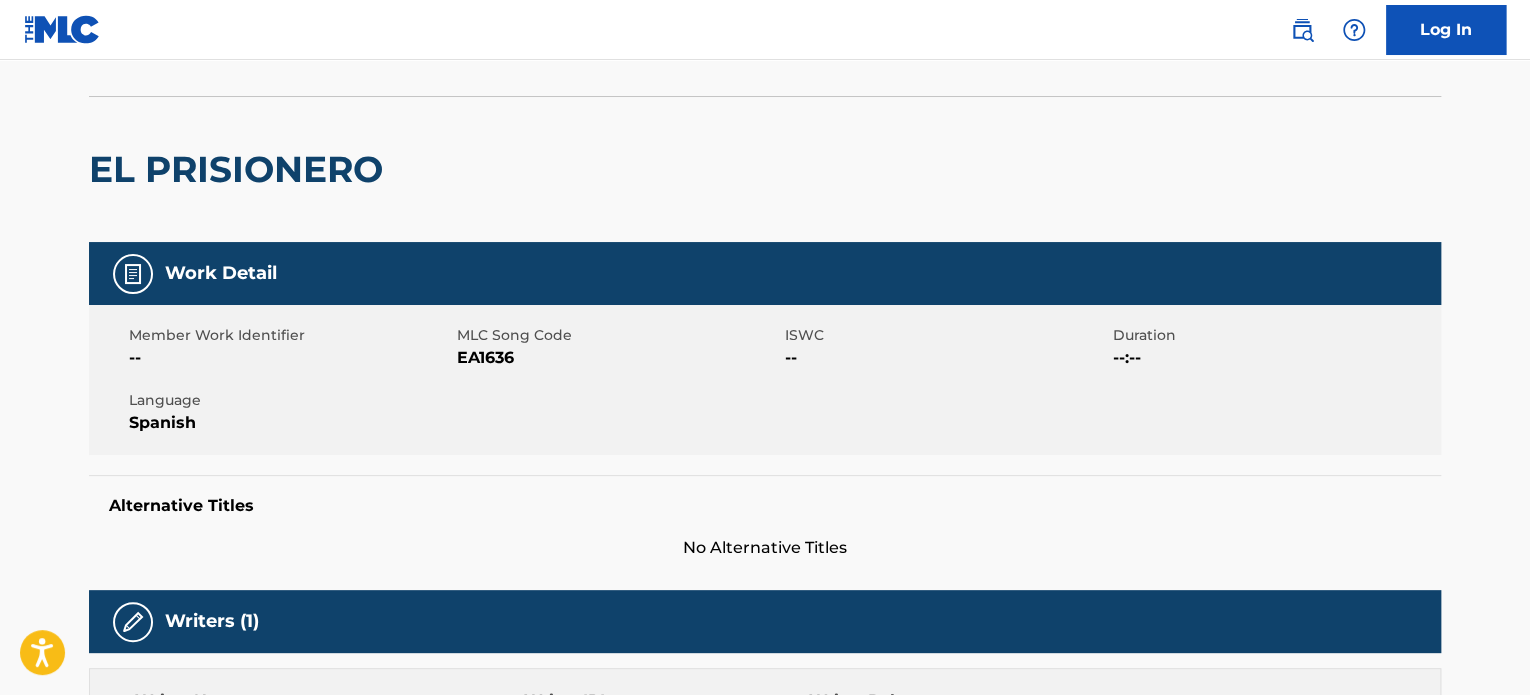 scroll, scrollTop: 0, scrollLeft: 0, axis: both 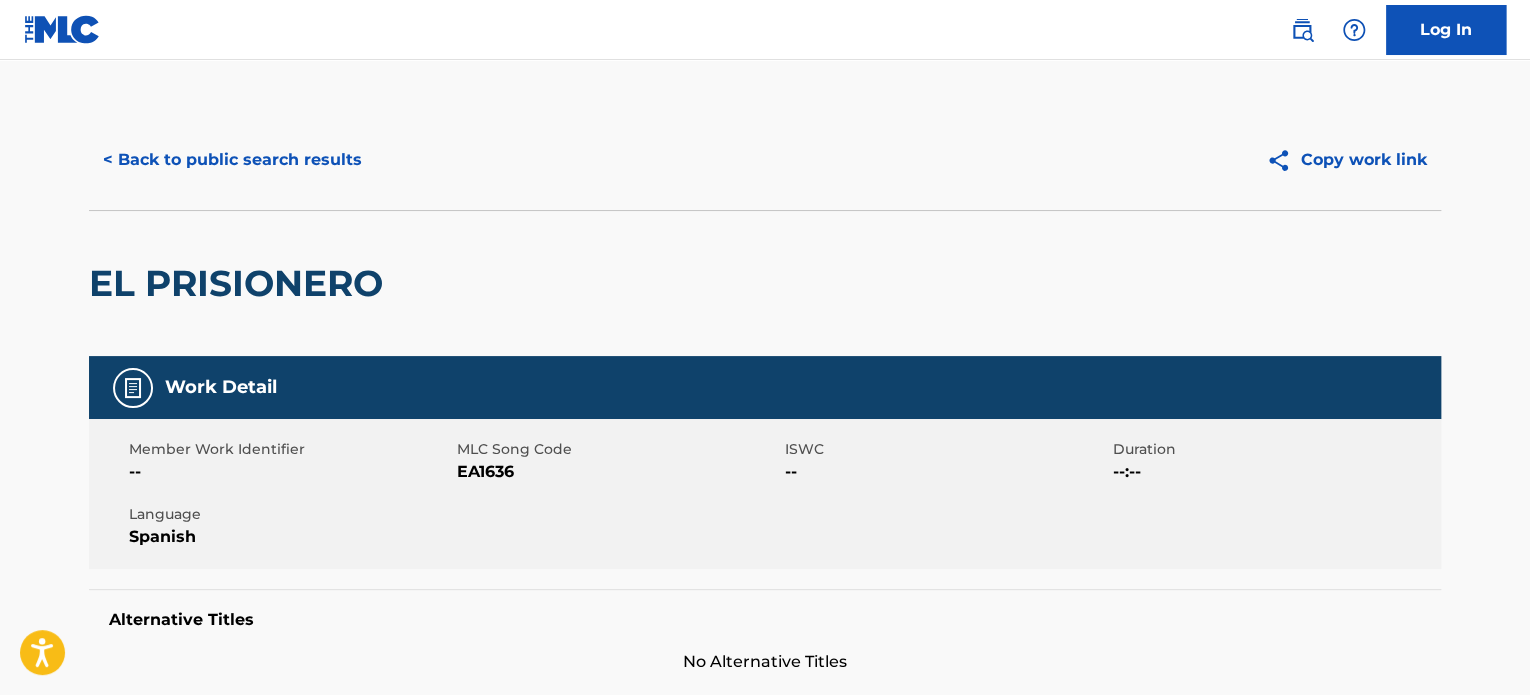 click on "< Back to public search results" at bounding box center (232, 160) 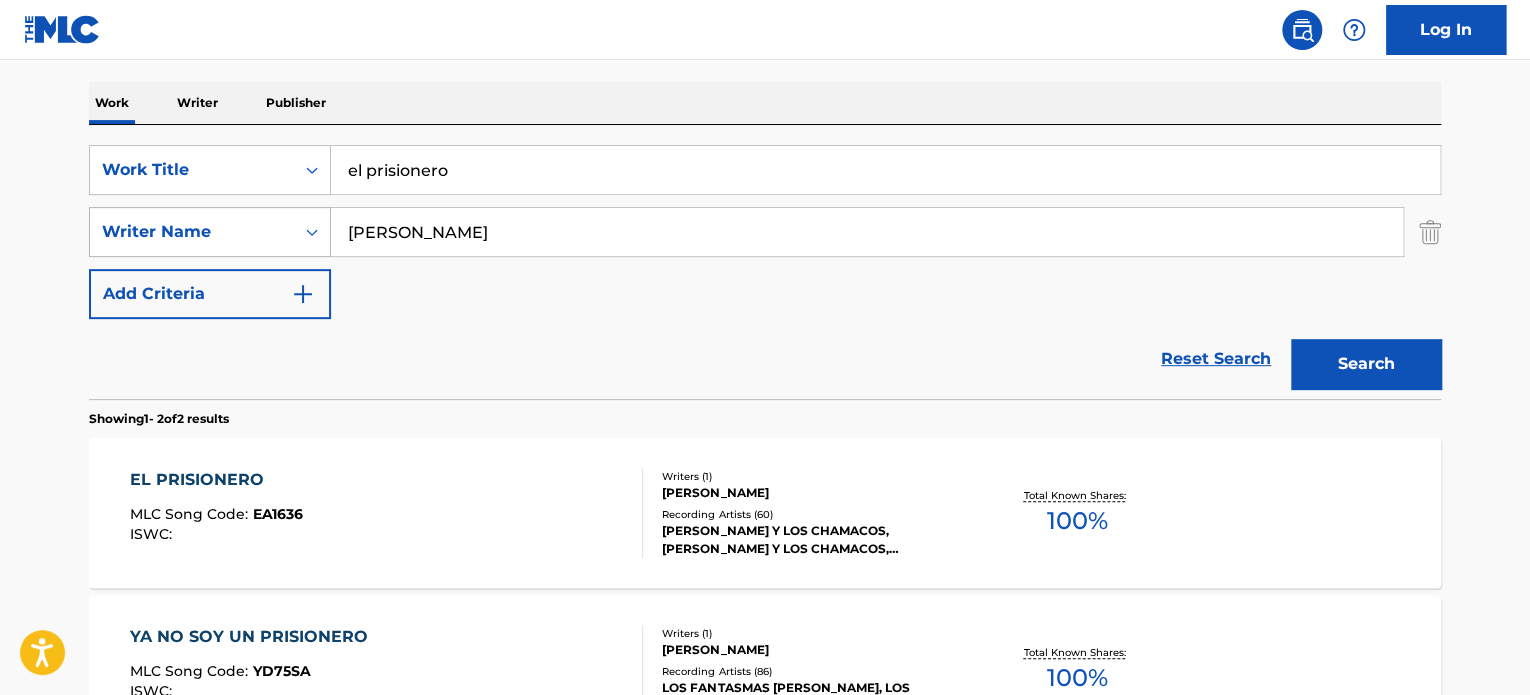 click on "Writer Name" at bounding box center (192, 232) 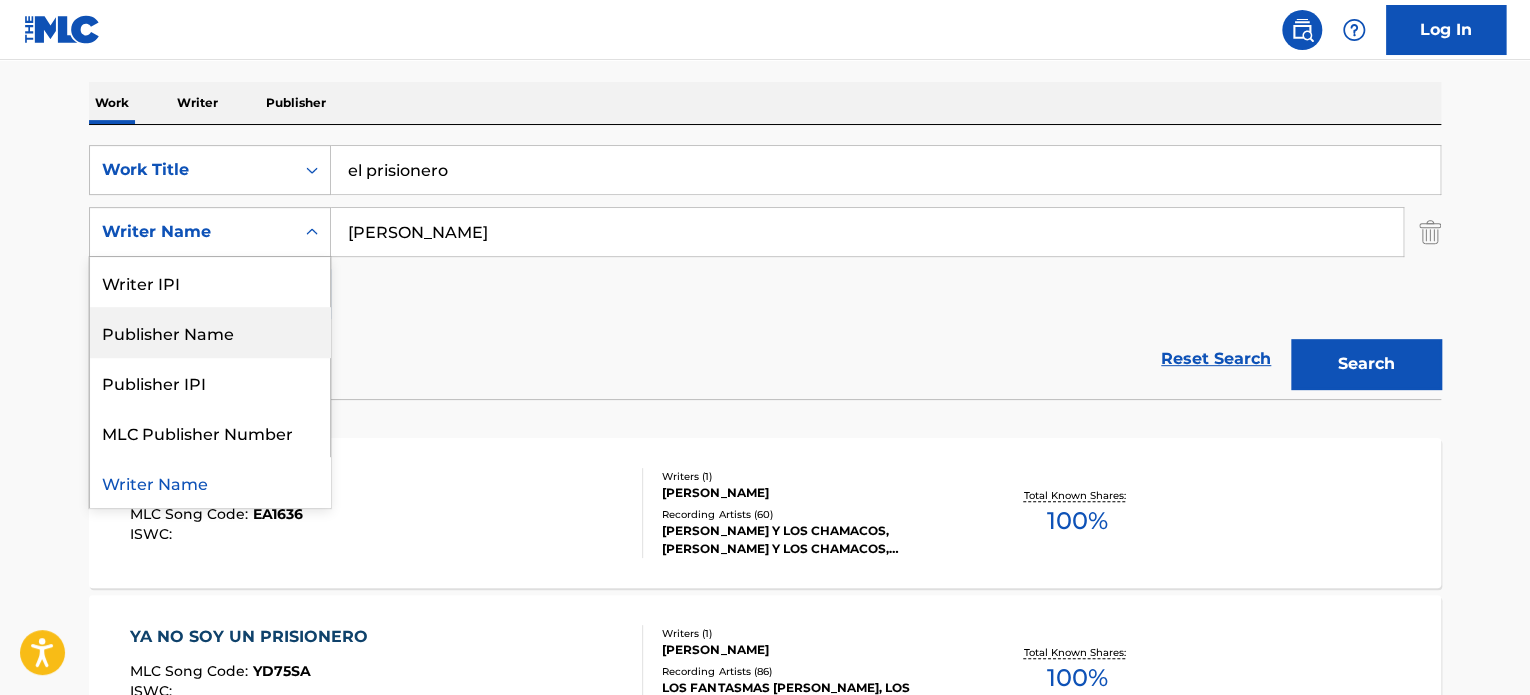 click on "Publisher Name" at bounding box center [210, 332] 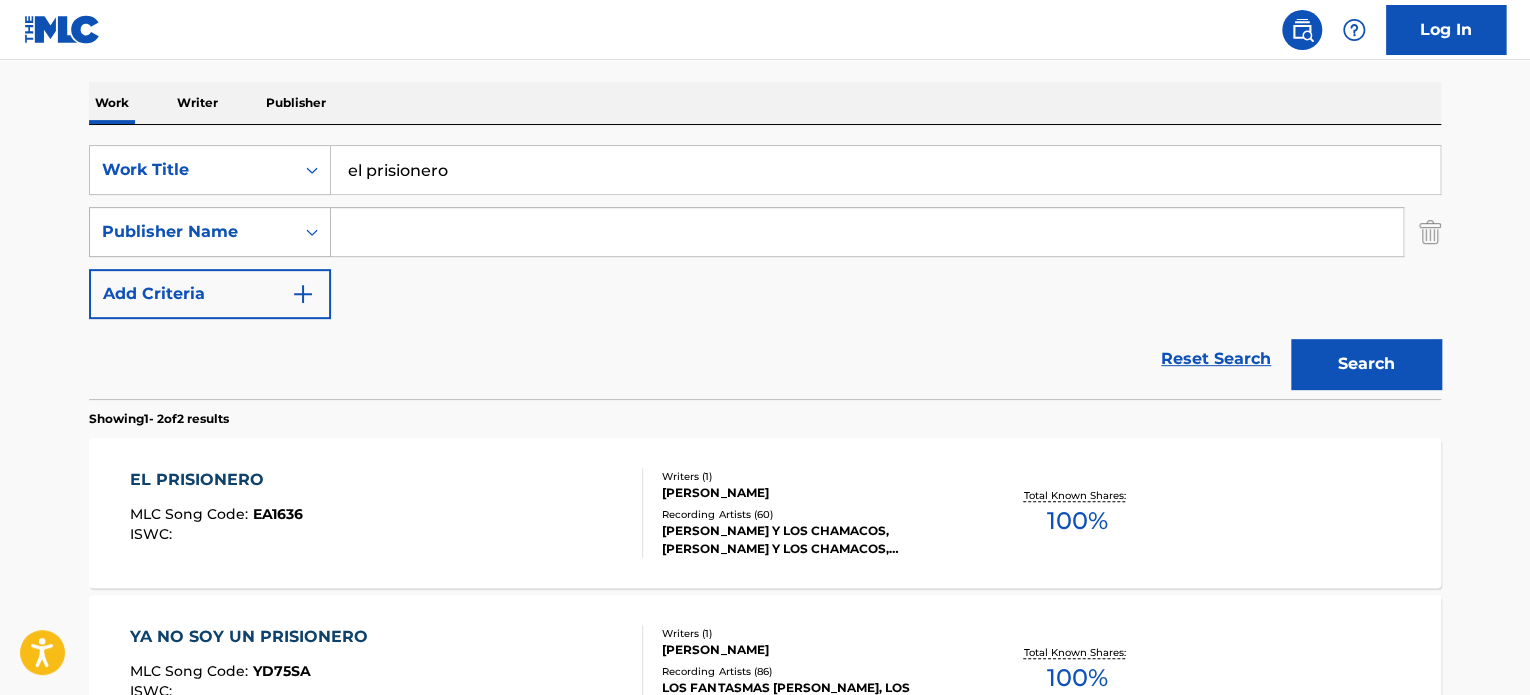 click on "Publisher Name" at bounding box center [192, 232] 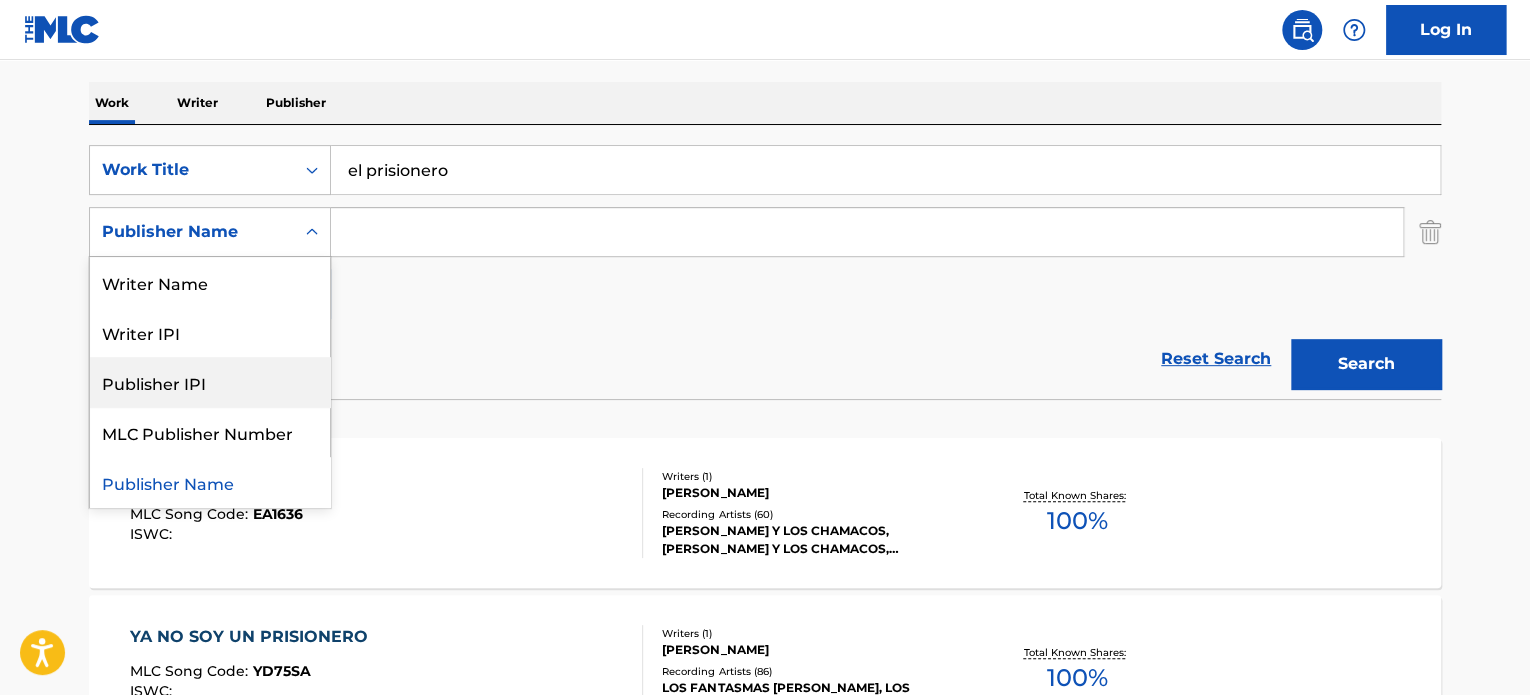 click on "Publisher IPI" at bounding box center [210, 382] 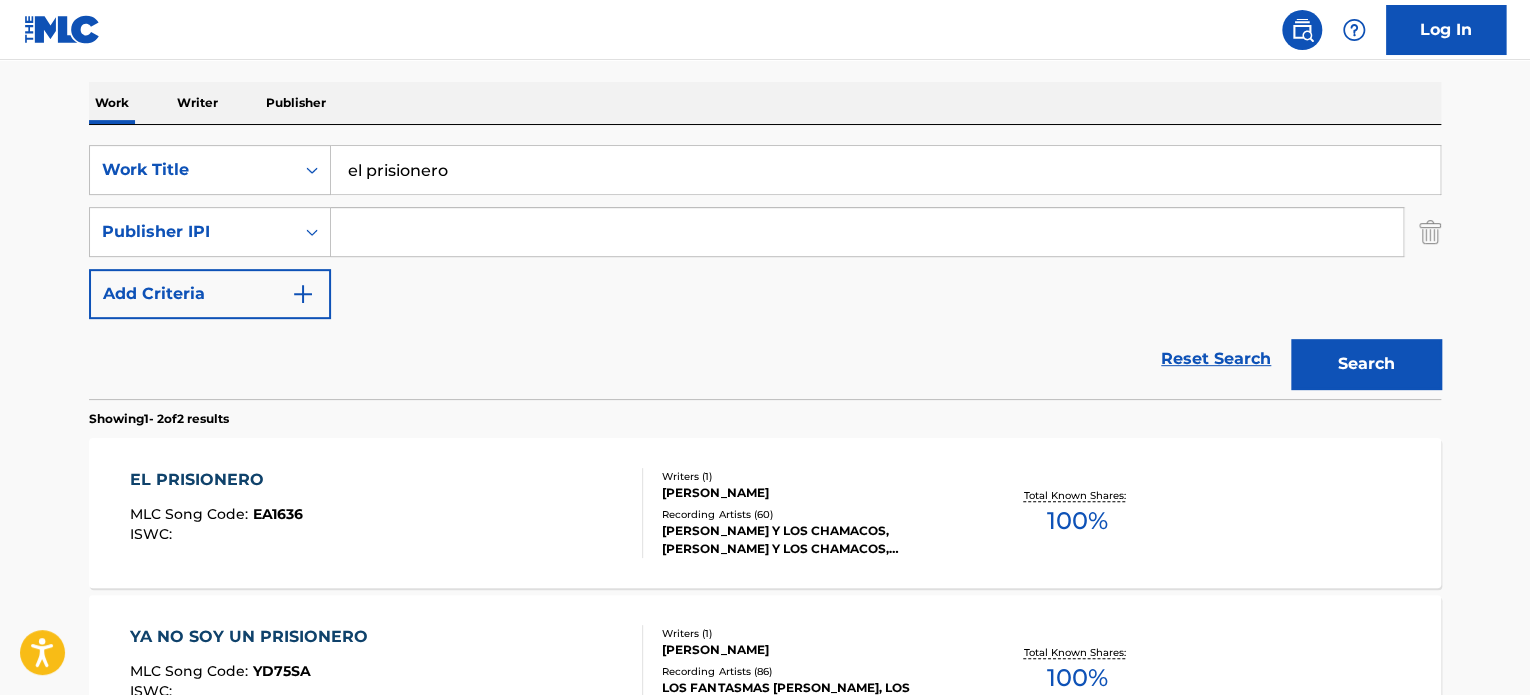 click at bounding box center (867, 232) 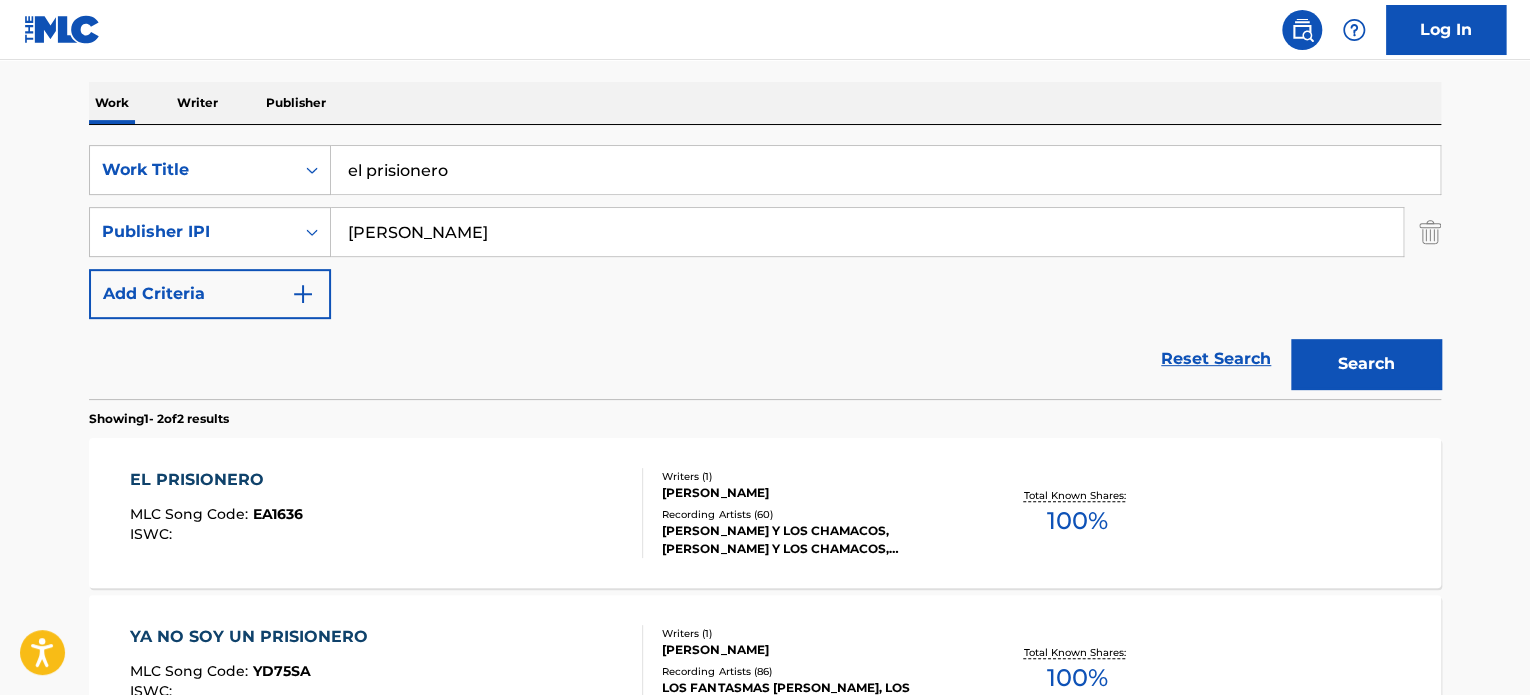 type on "[PERSON_NAME]" 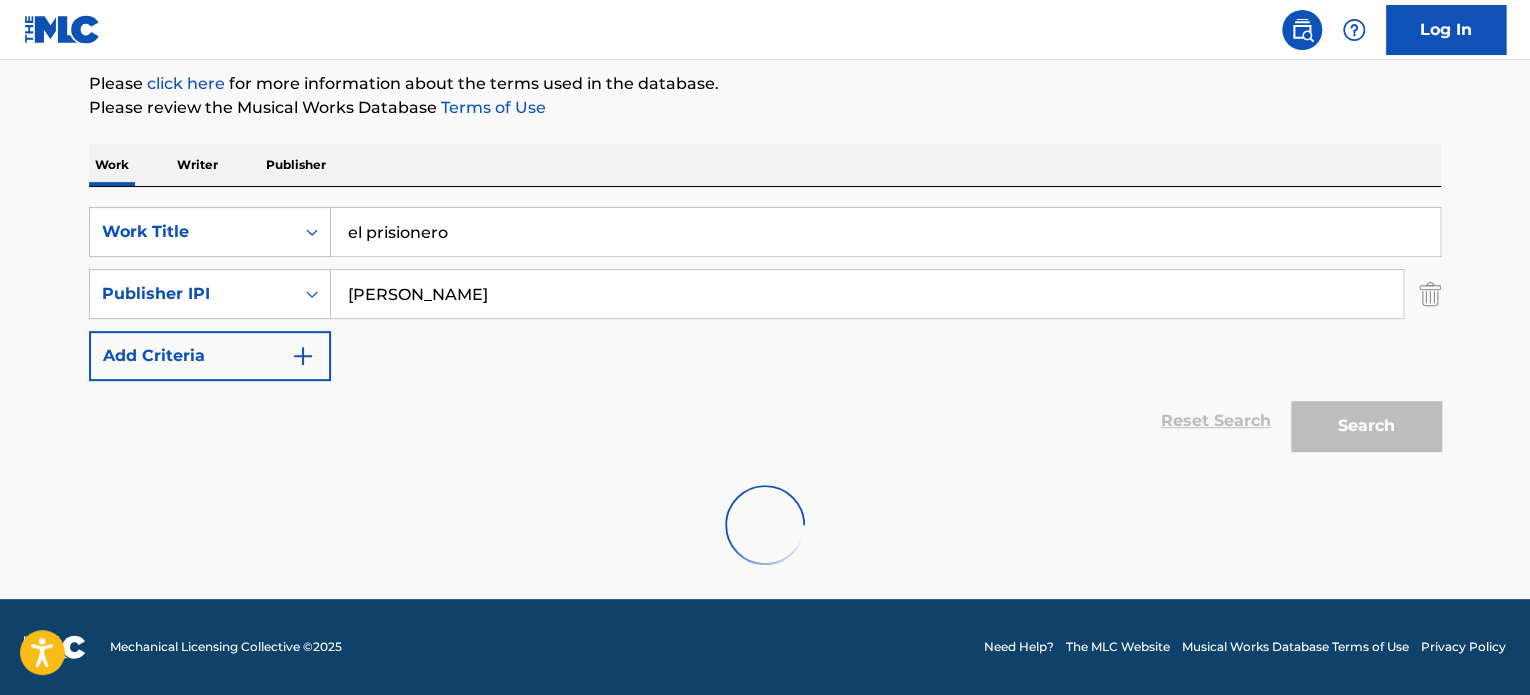 scroll, scrollTop: 172, scrollLeft: 0, axis: vertical 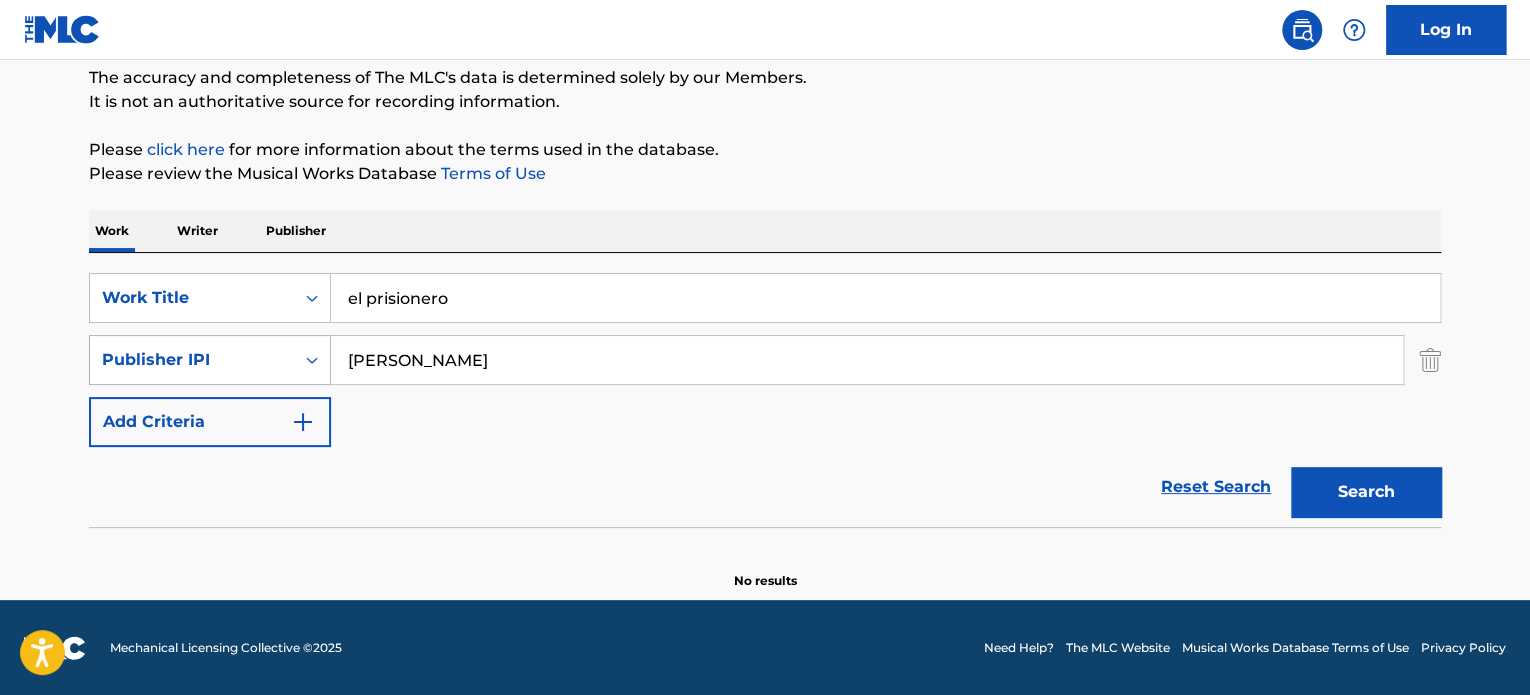 click on "Publisher IPI" at bounding box center [192, 360] 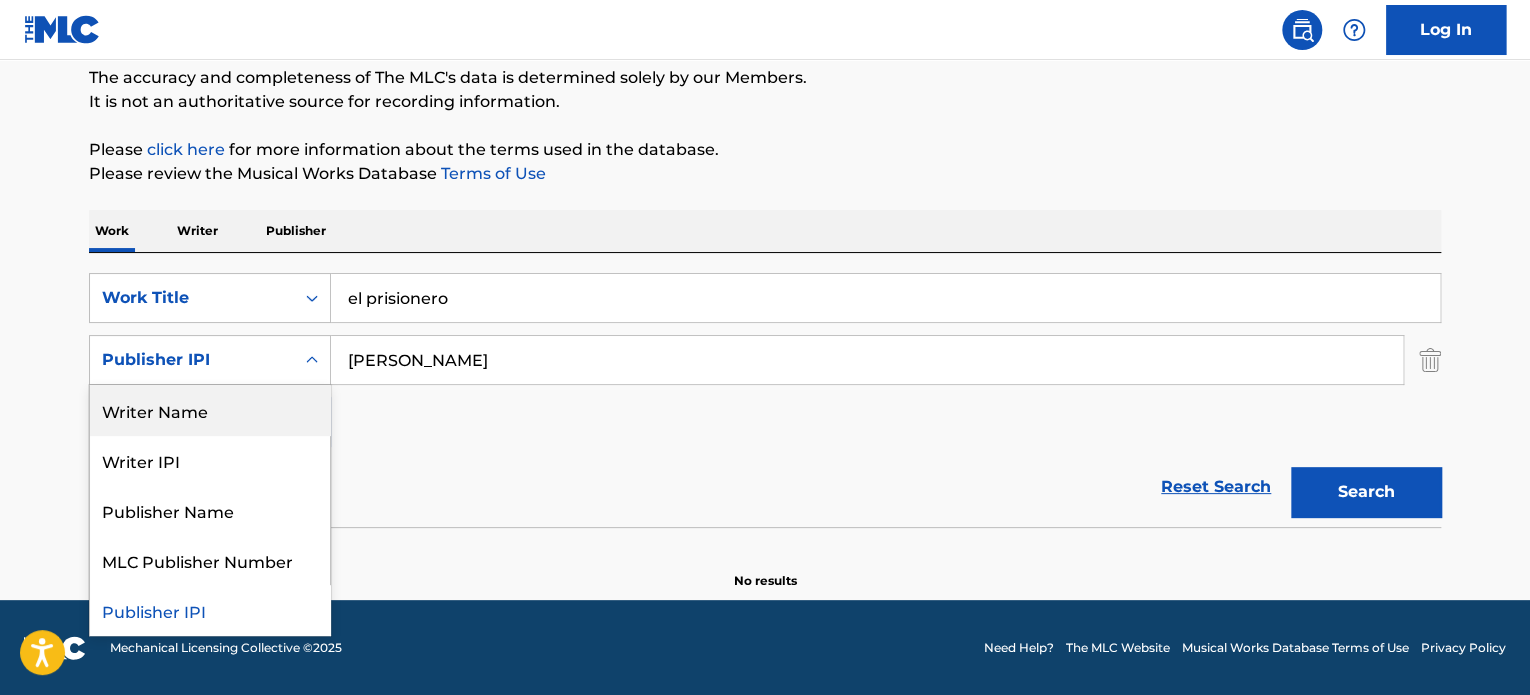 click on "Writer Name" at bounding box center [210, 410] 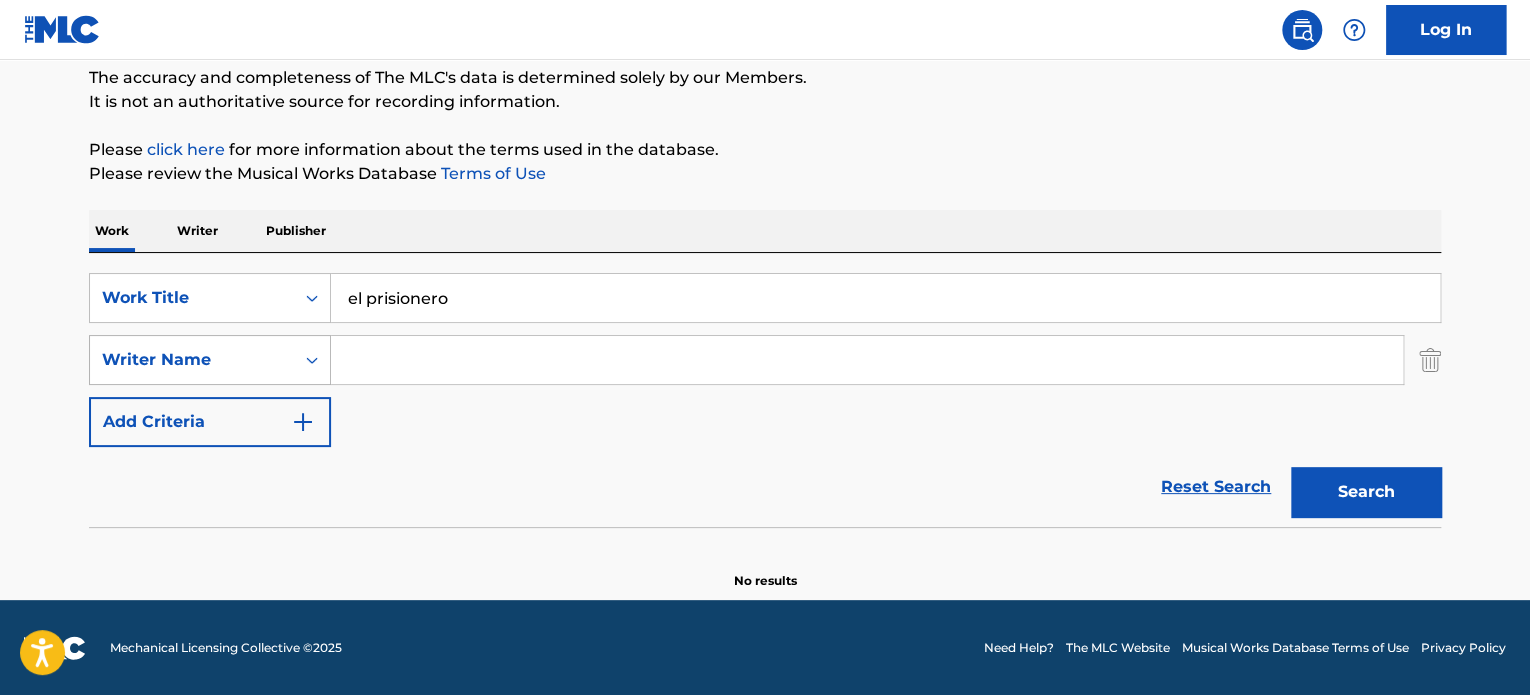 click on "Writer Name" at bounding box center (192, 360) 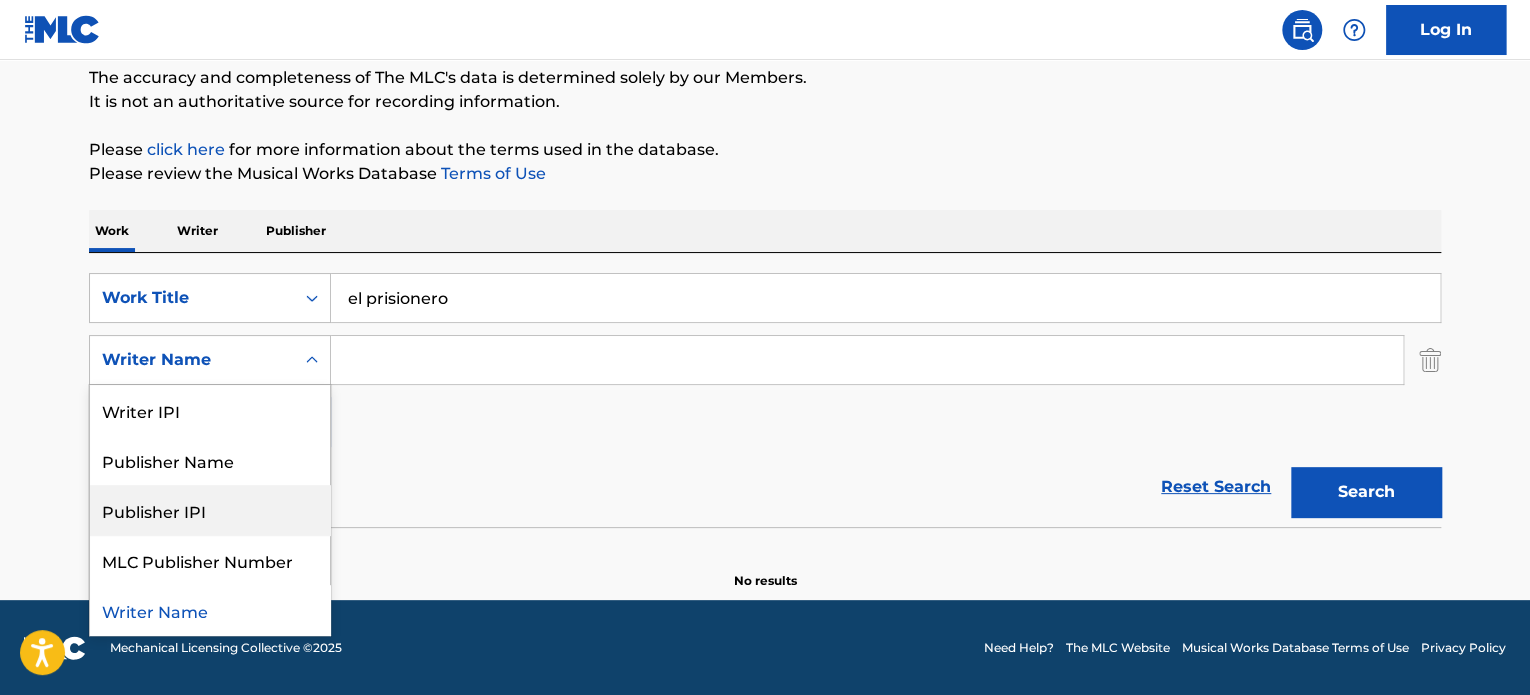 click on "Publisher IPI" at bounding box center (210, 510) 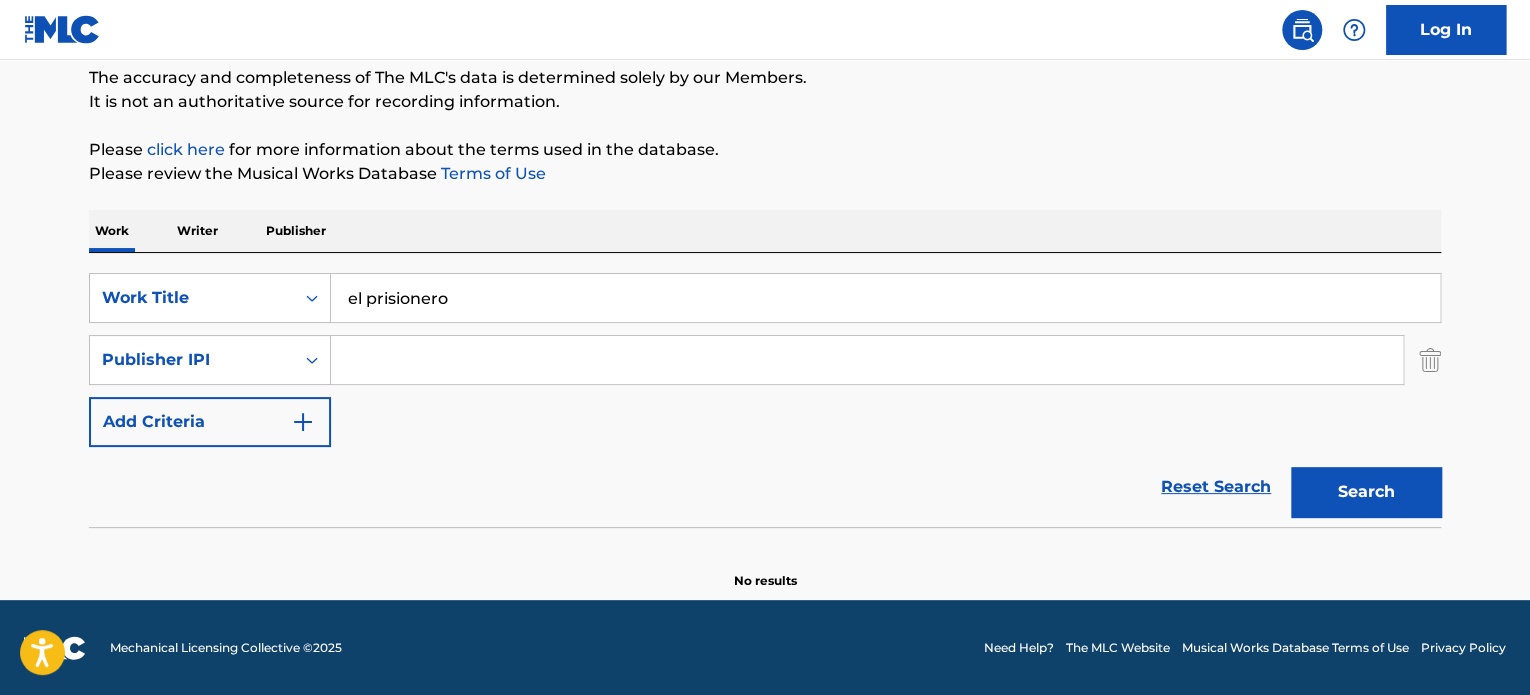 click at bounding box center (867, 360) 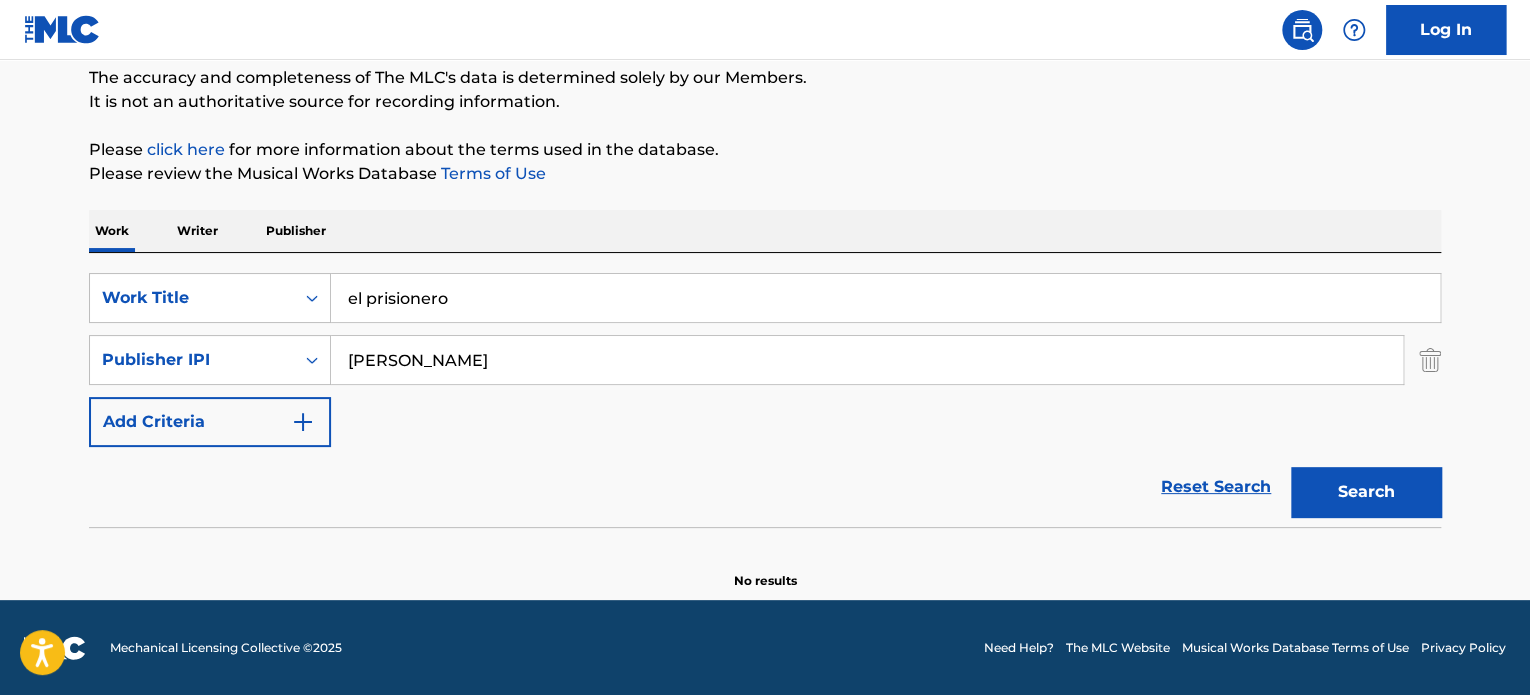 type on "[PERSON_NAME]" 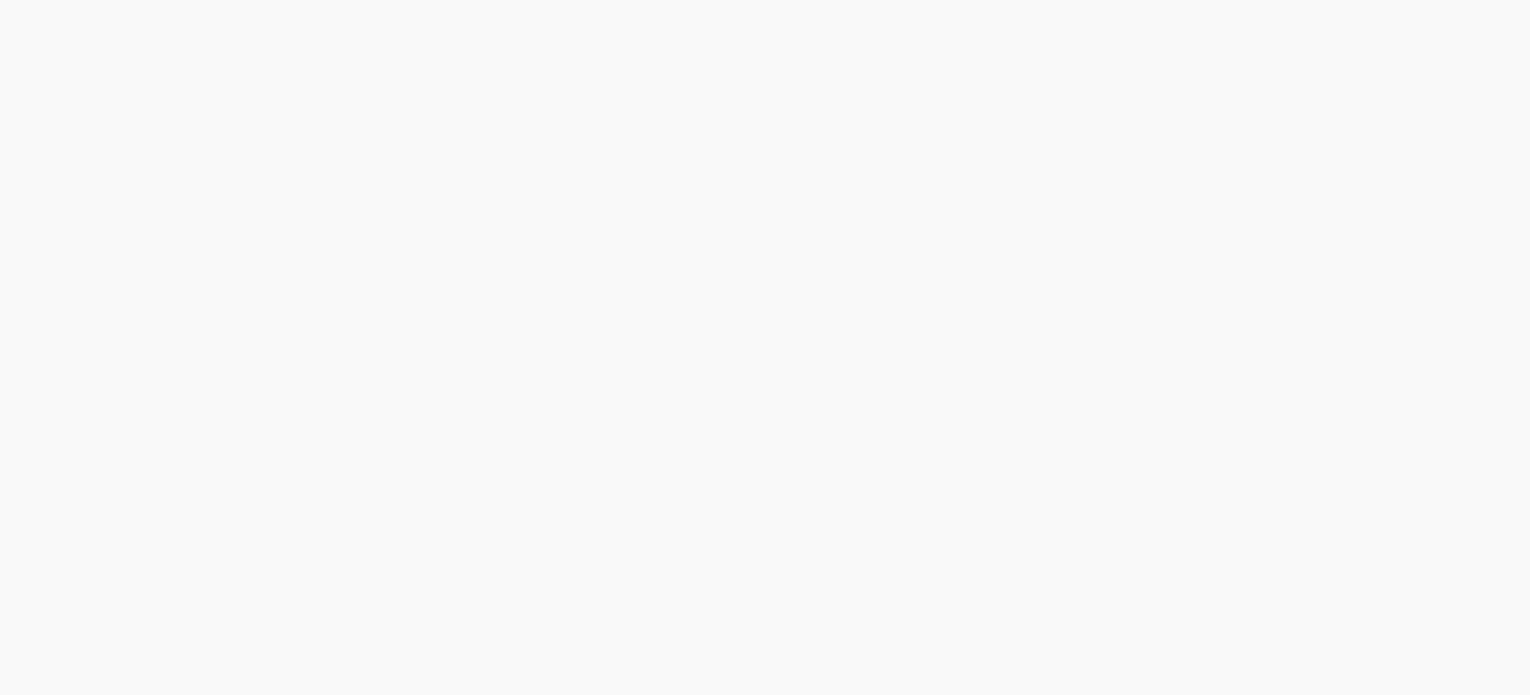 scroll, scrollTop: 0, scrollLeft: 0, axis: both 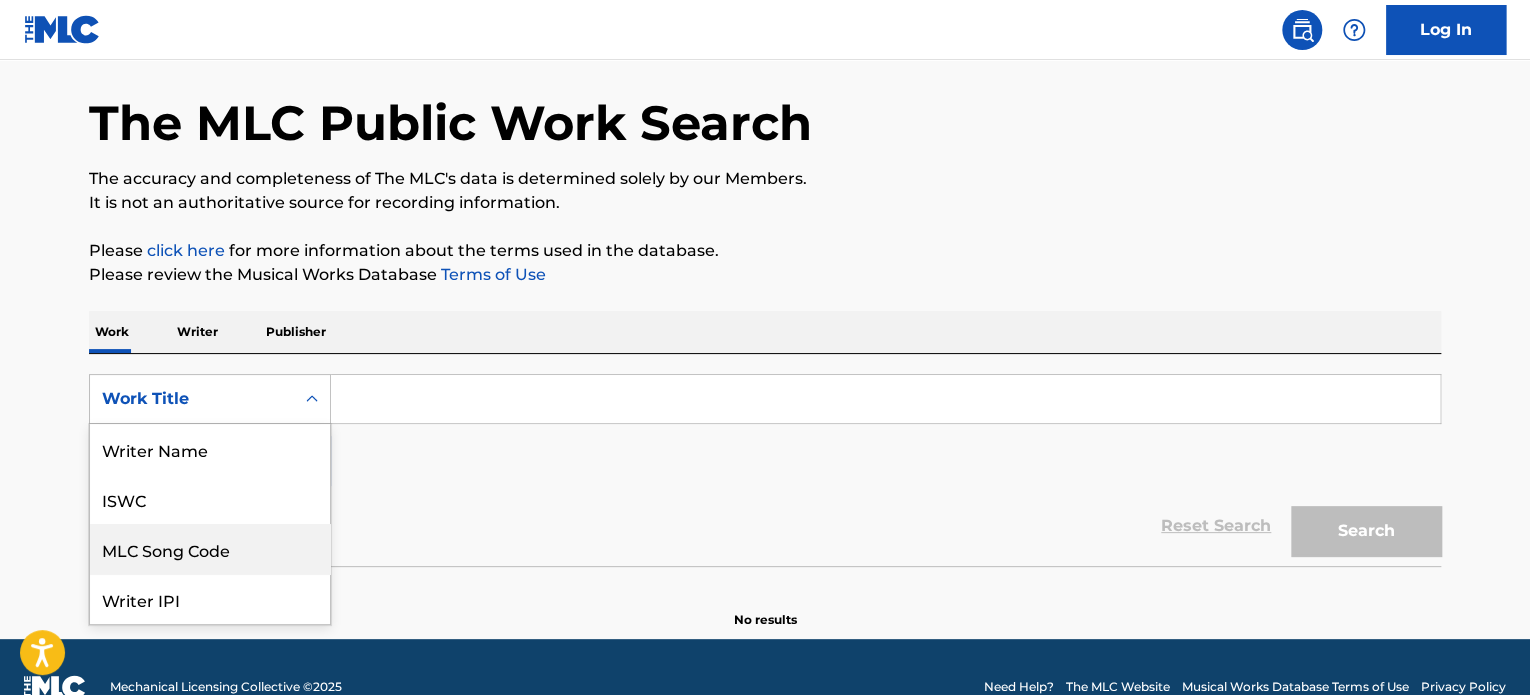 click on "8 results available. Use Up and Down to choose options, press Enter to select the currently focused option, press Escape to exit the menu, press Tab to select the option and exit the menu. Work Title Writer Name ISWC MLC Song Code Writer IPI Publisher Name Publisher IPI MLC Publisher Number Work Title" at bounding box center (210, 399) 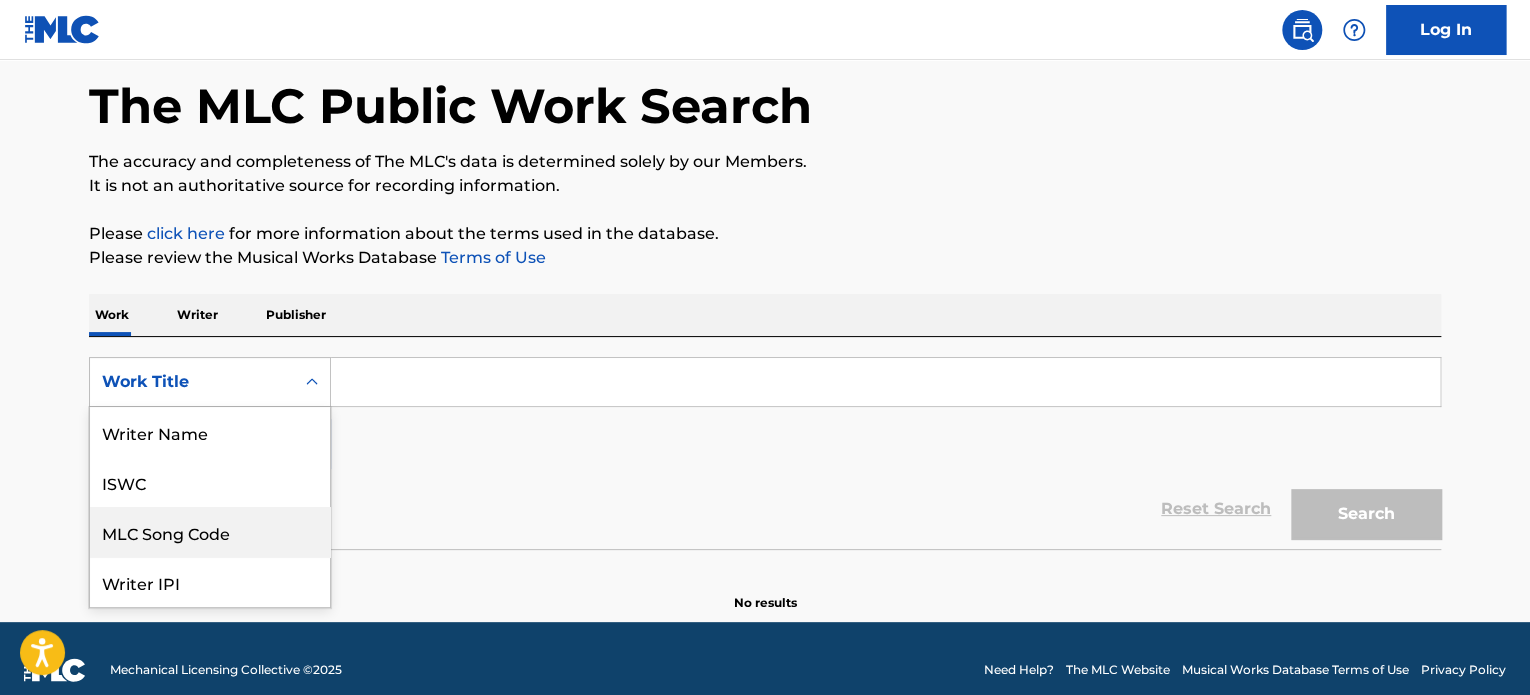 scroll, scrollTop: 100, scrollLeft: 0, axis: vertical 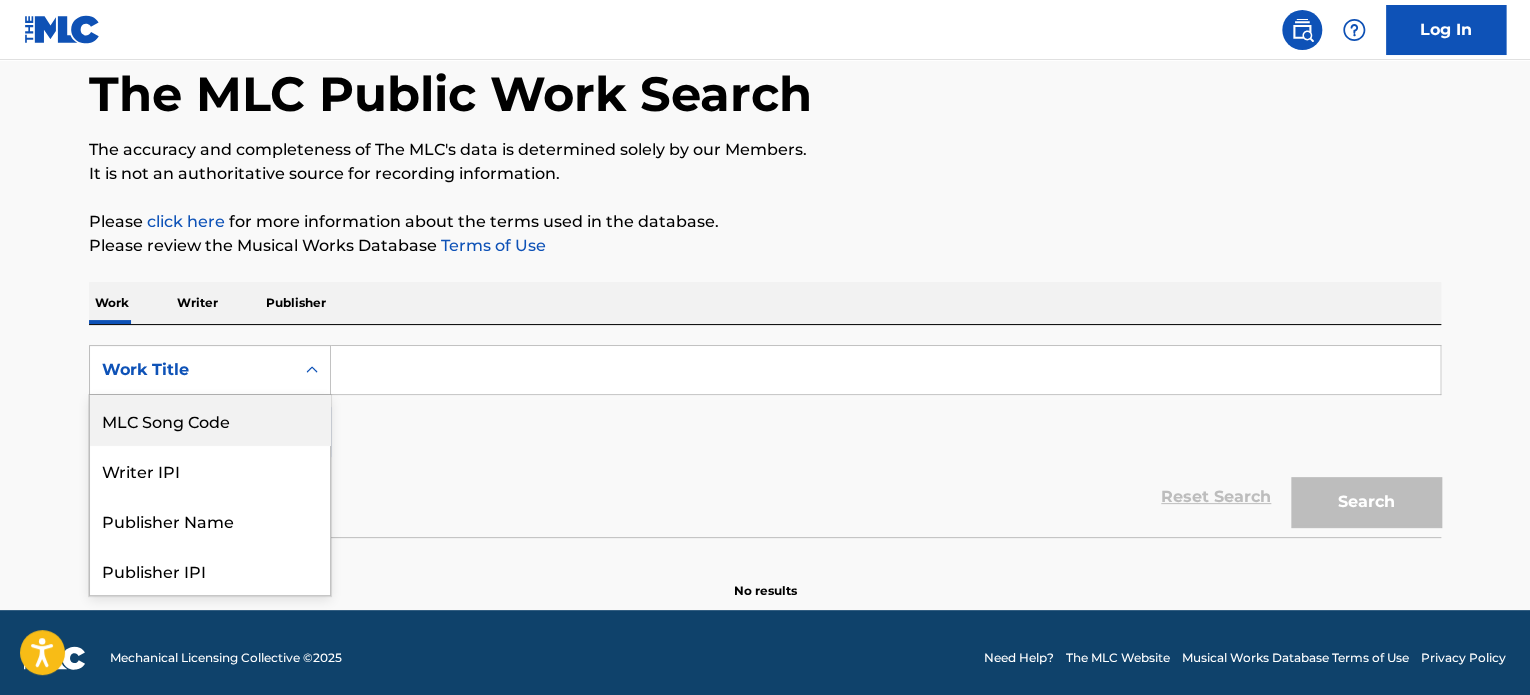 click at bounding box center (885, 370) 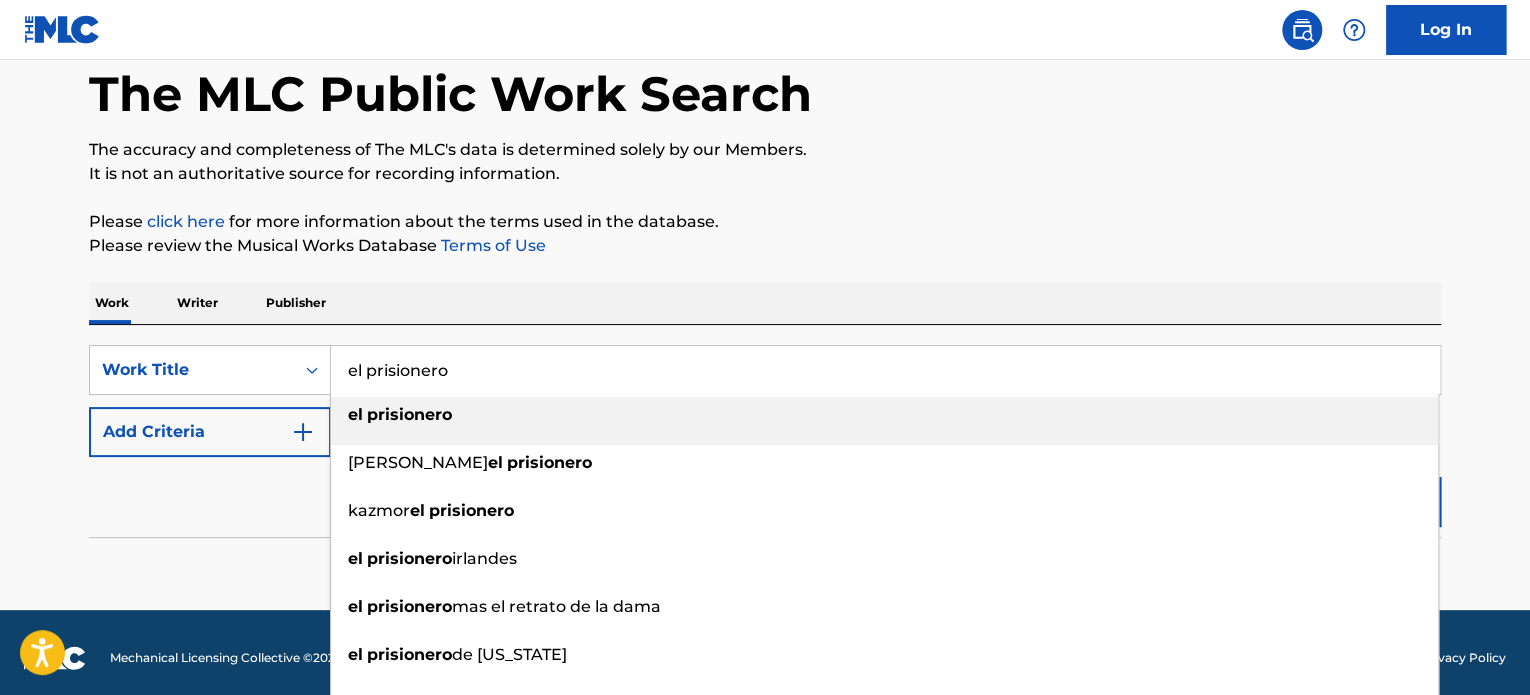 type on "el prisionero" 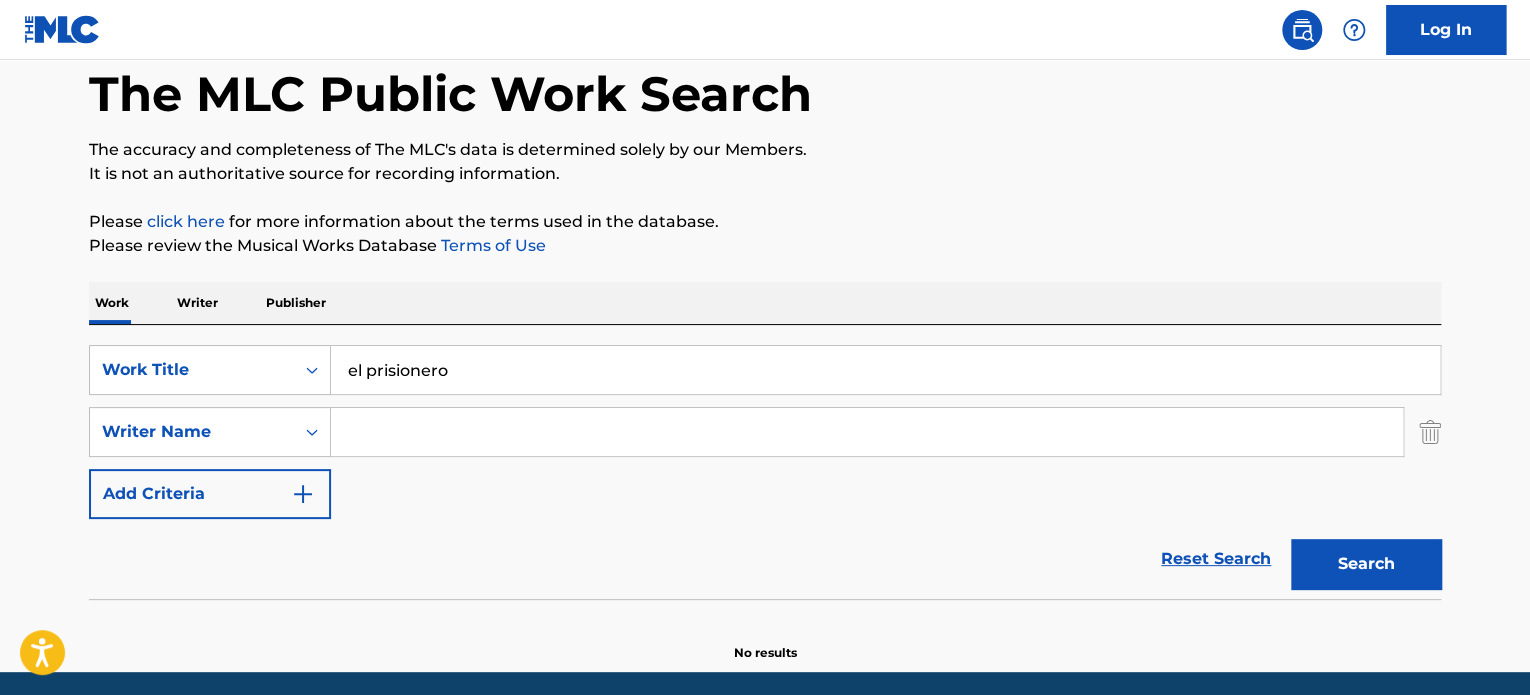 click at bounding box center (867, 432) 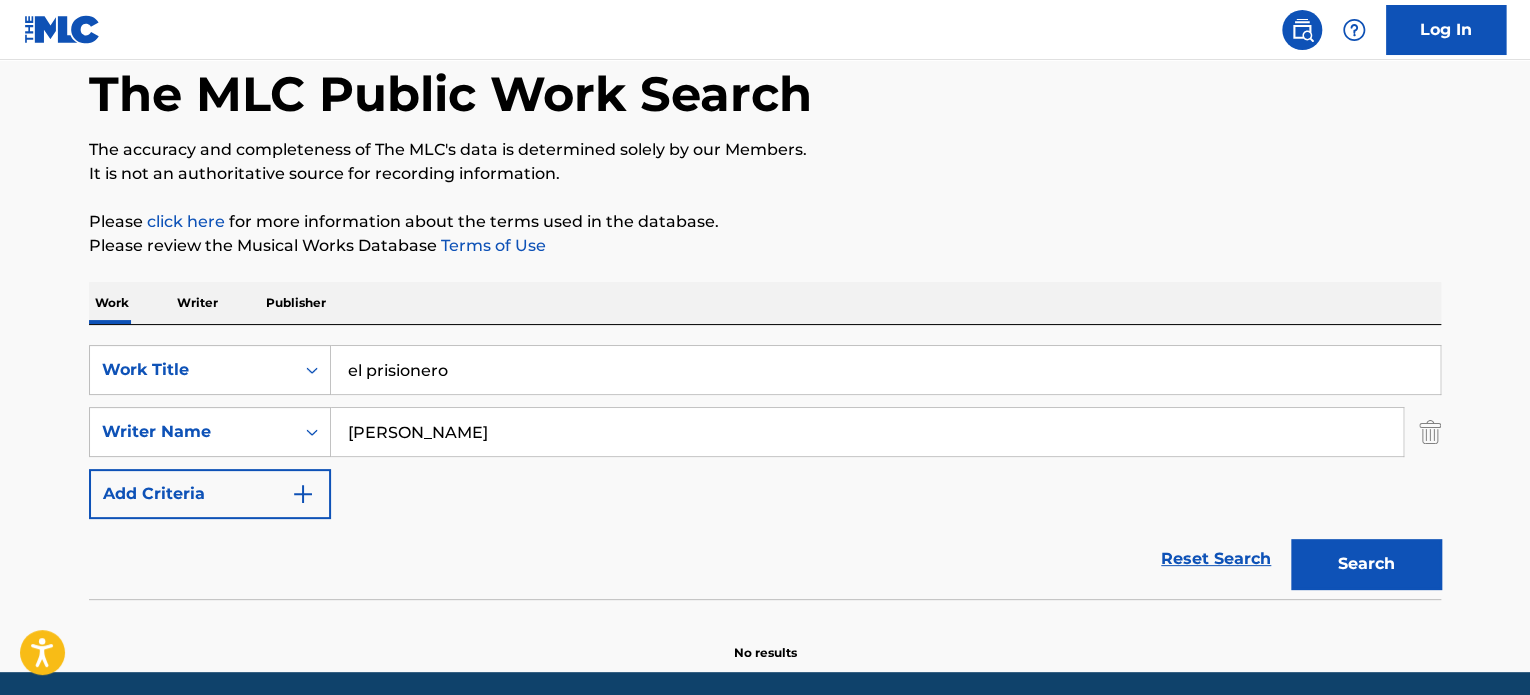 type on "MIGUEL ACEVES MEJIA" 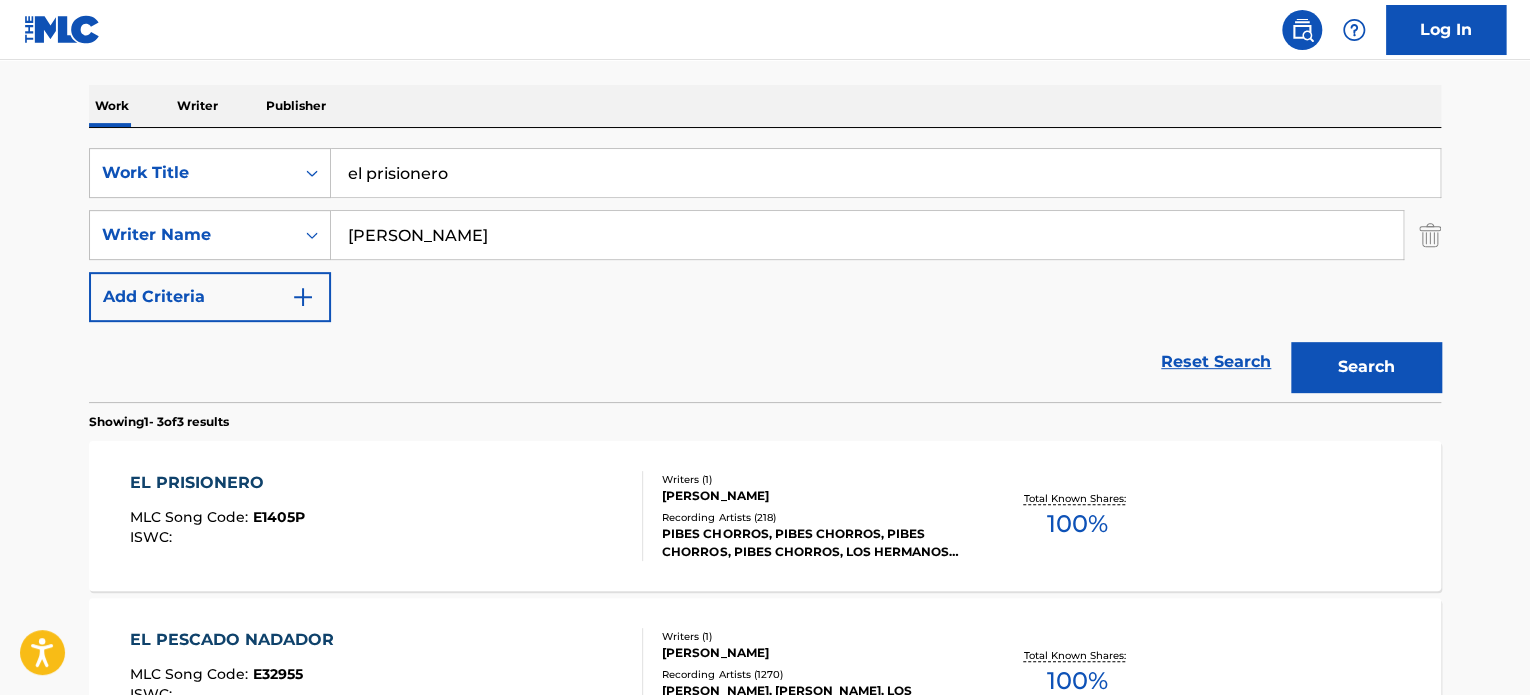 scroll, scrollTop: 300, scrollLeft: 0, axis: vertical 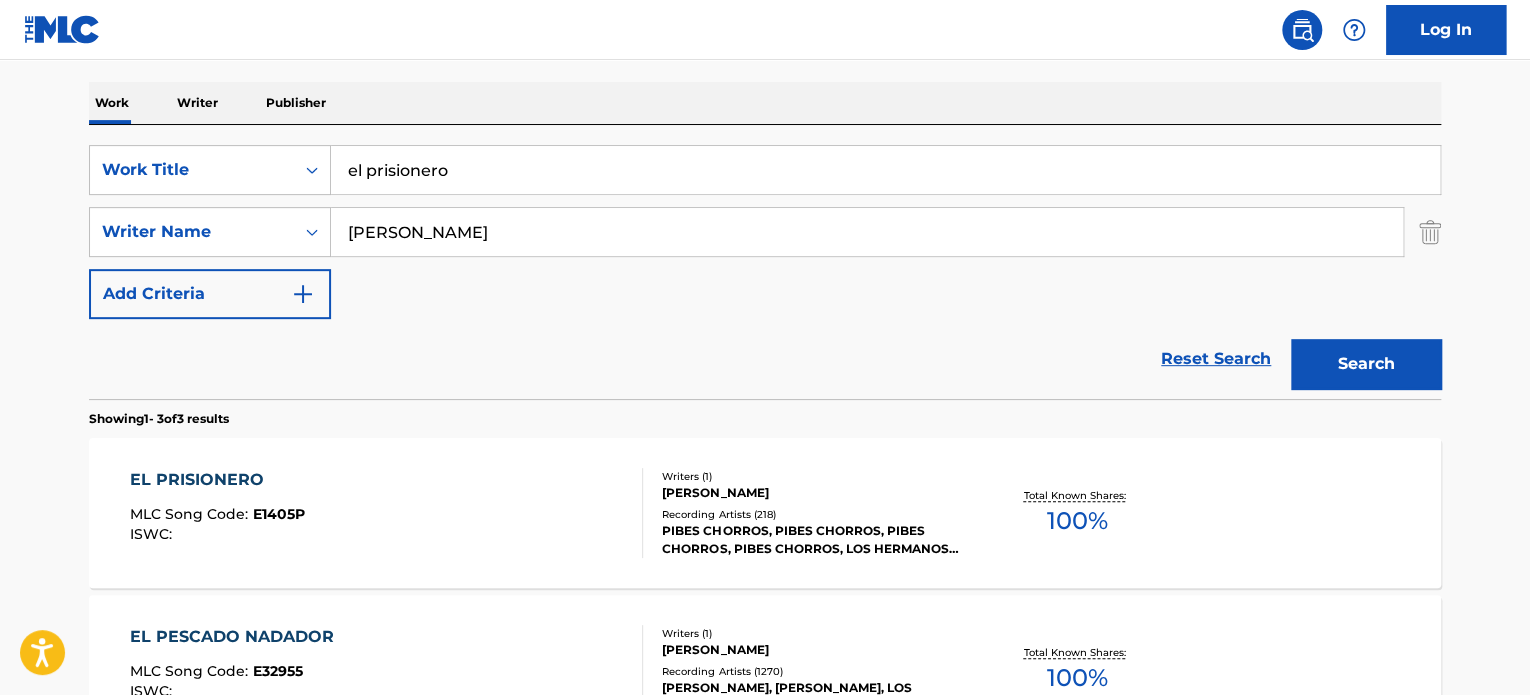 click on "EL PRISIONERO MLC Song Code : E1405P ISWC :" at bounding box center (387, 513) 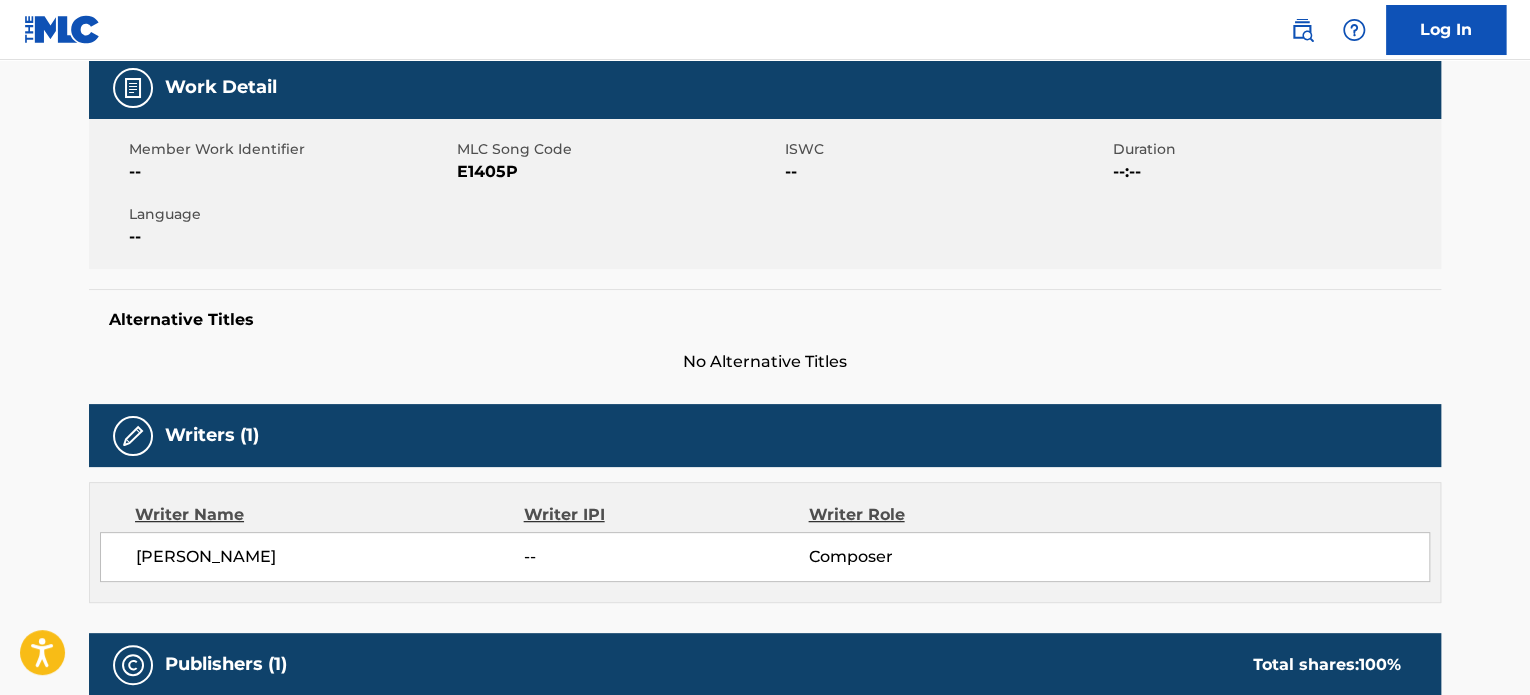 scroll, scrollTop: 0, scrollLeft: 0, axis: both 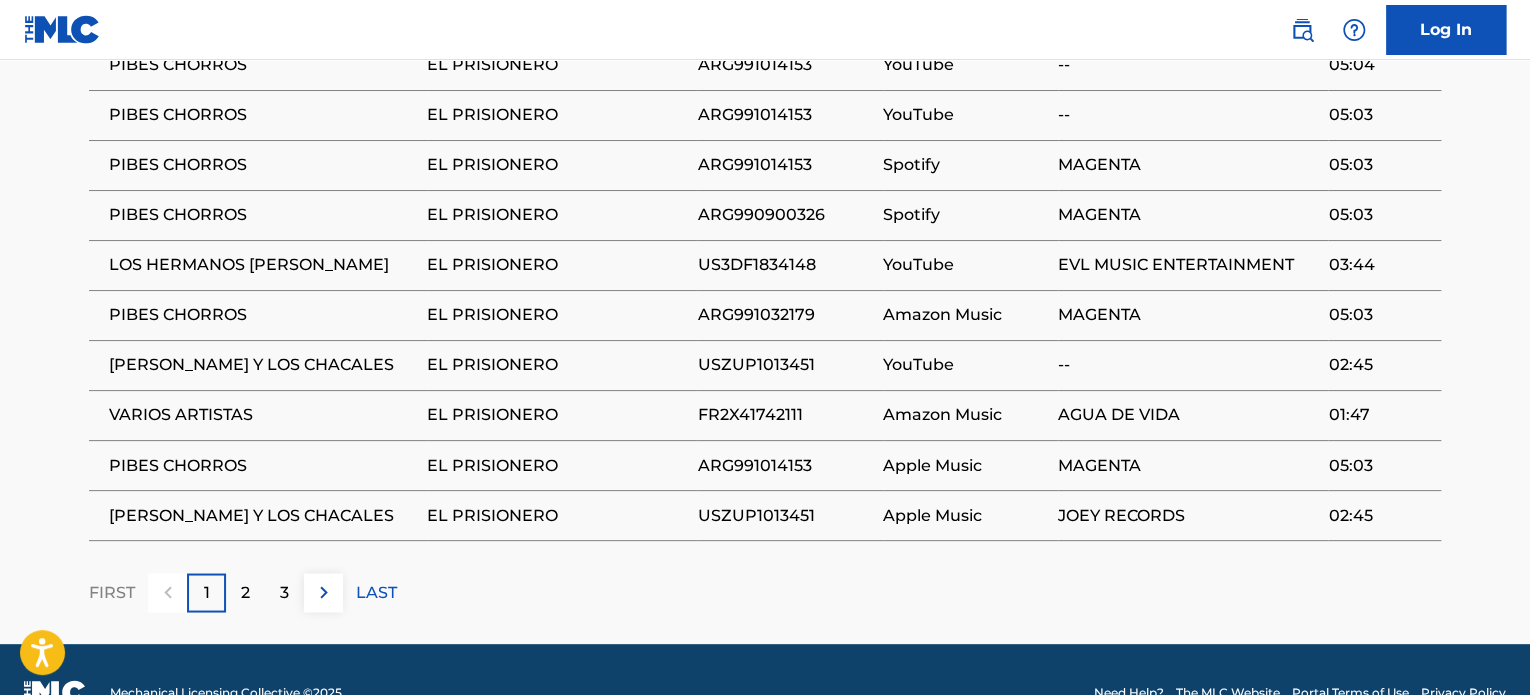 click on "2" at bounding box center (245, 592) 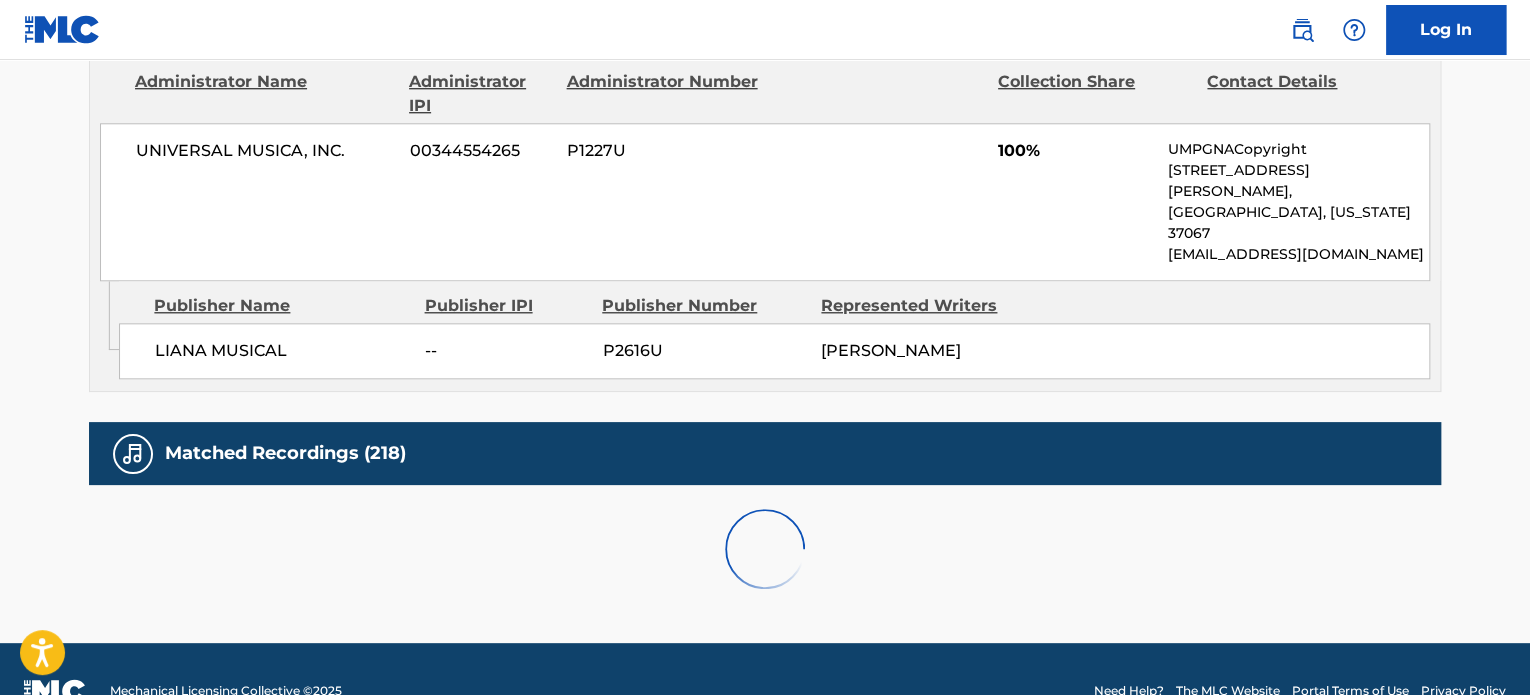 scroll, scrollTop: 1486, scrollLeft: 0, axis: vertical 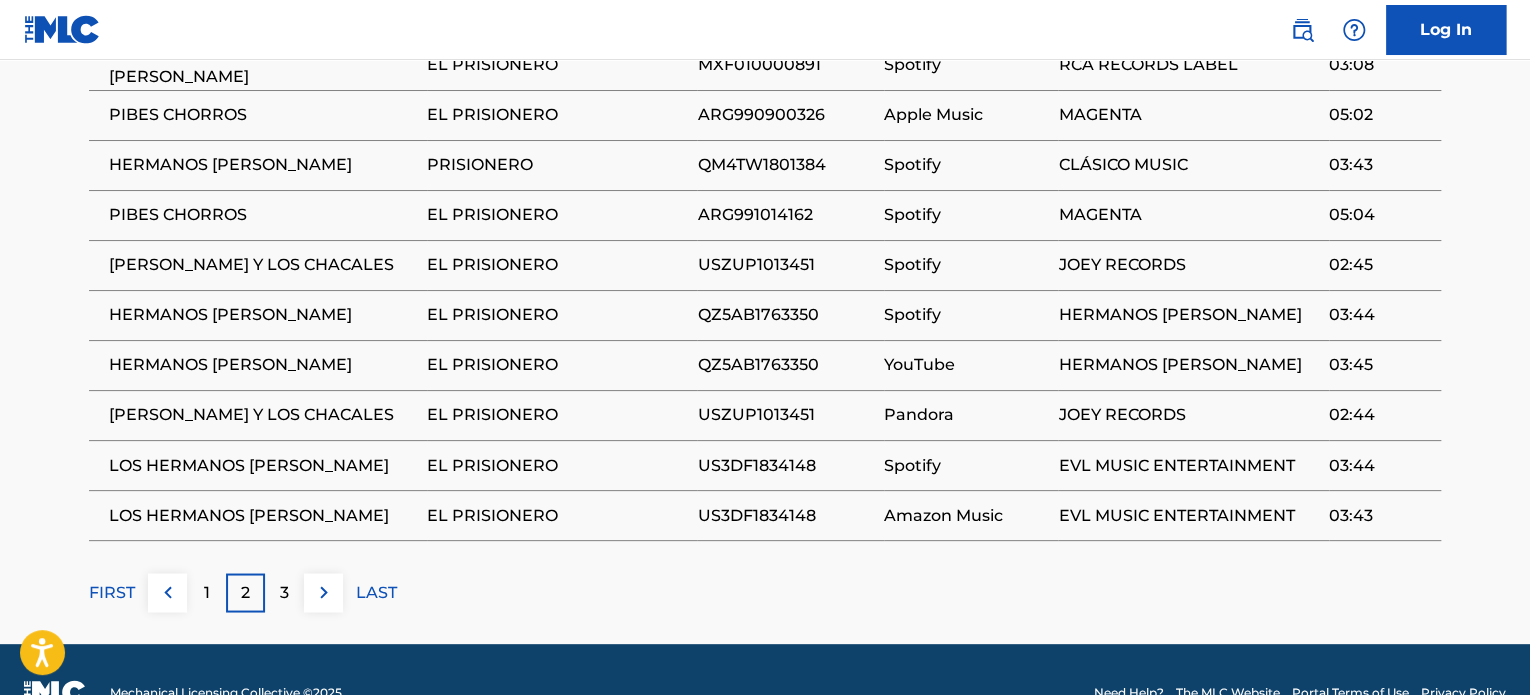 click on "3" at bounding box center [284, 592] 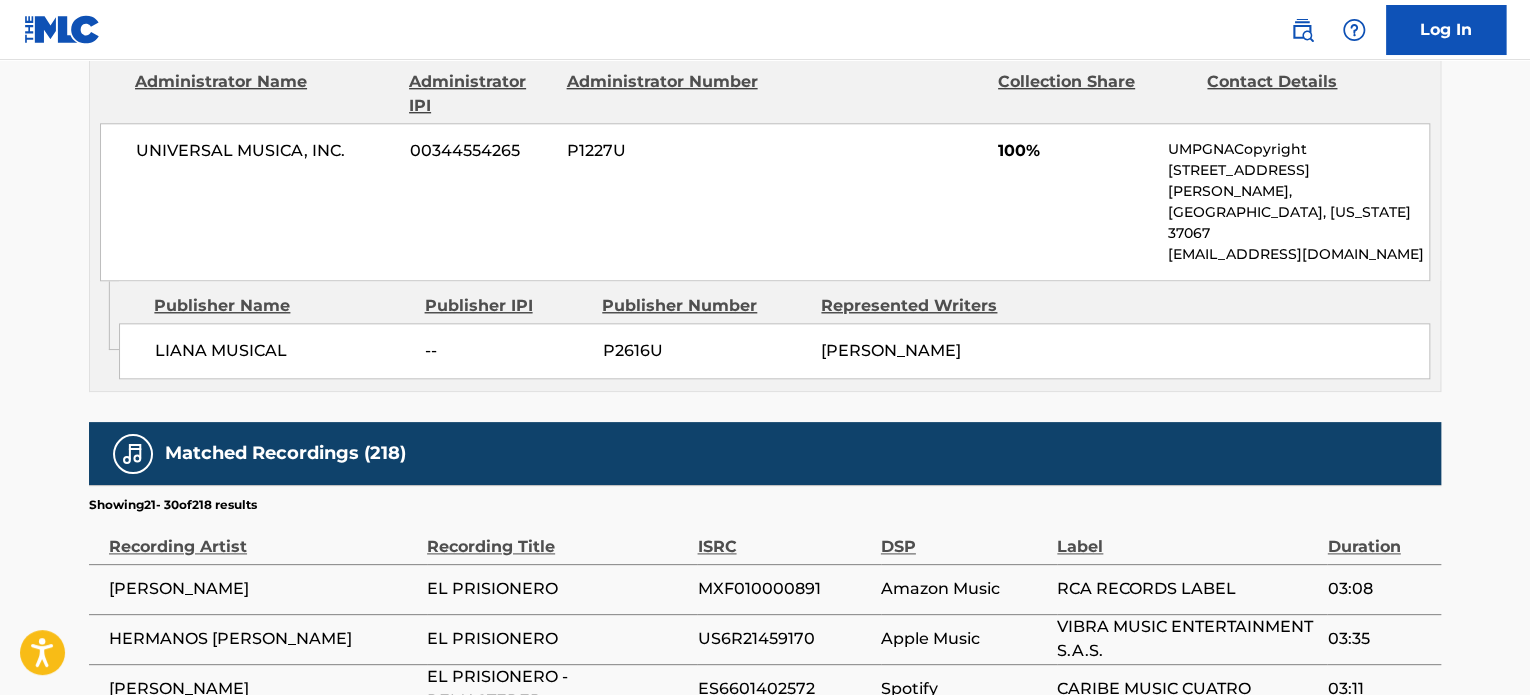 scroll, scrollTop: 1486, scrollLeft: 0, axis: vertical 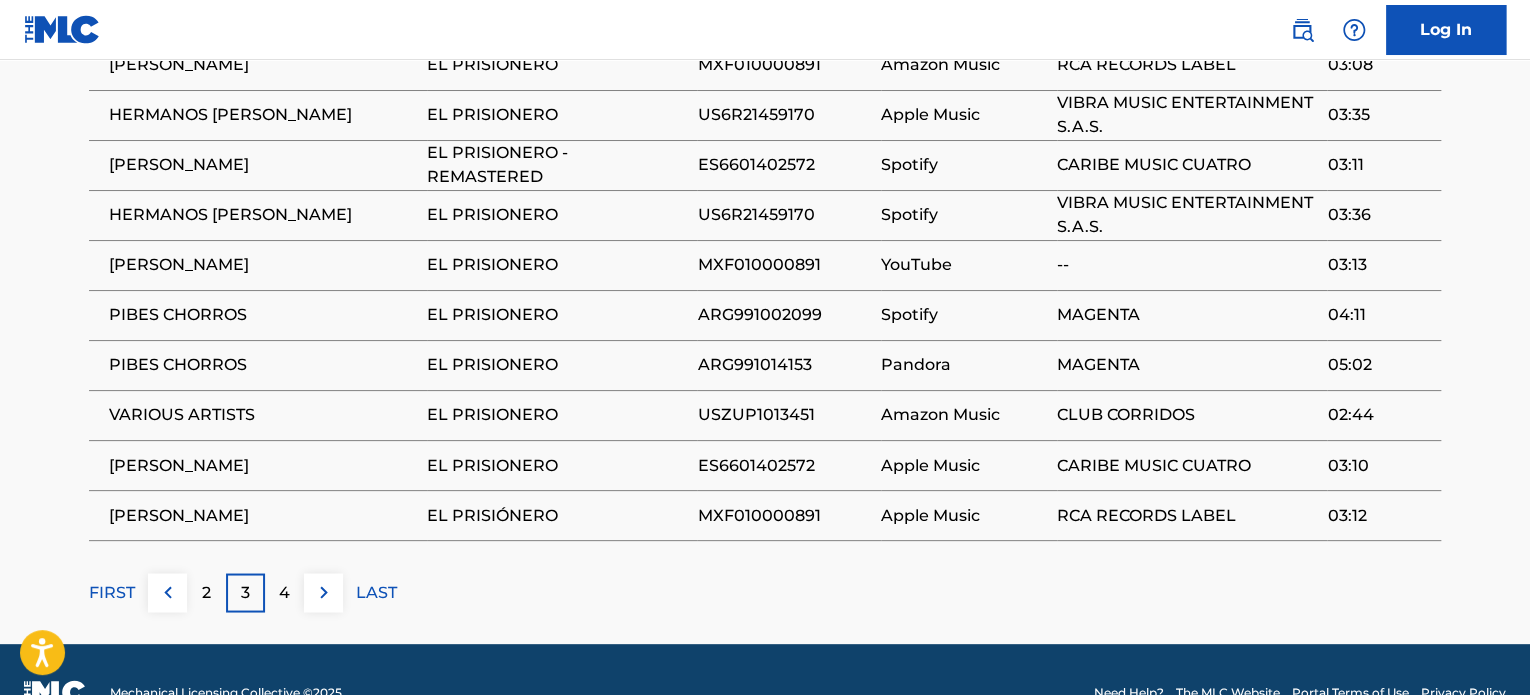 click on "4" at bounding box center (284, 592) 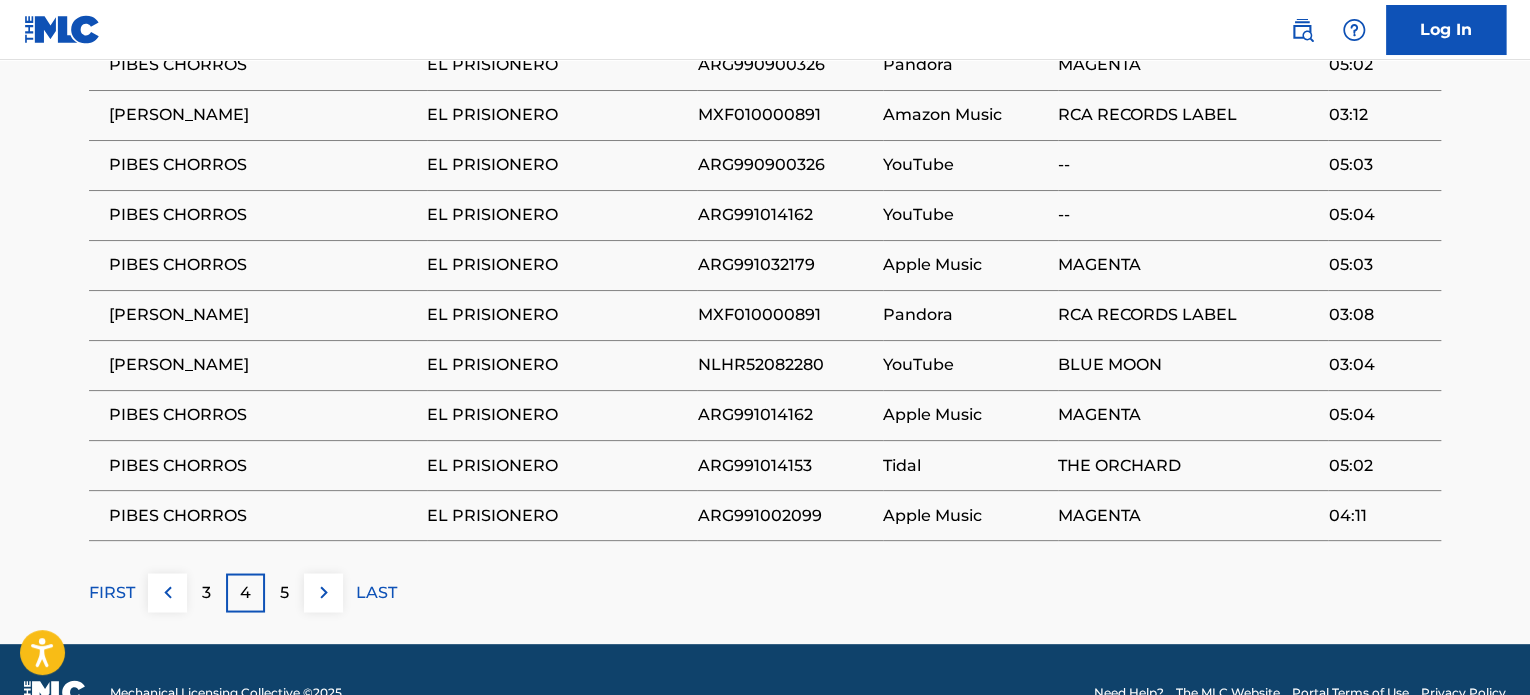 click on "5" at bounding box center (284, 592) 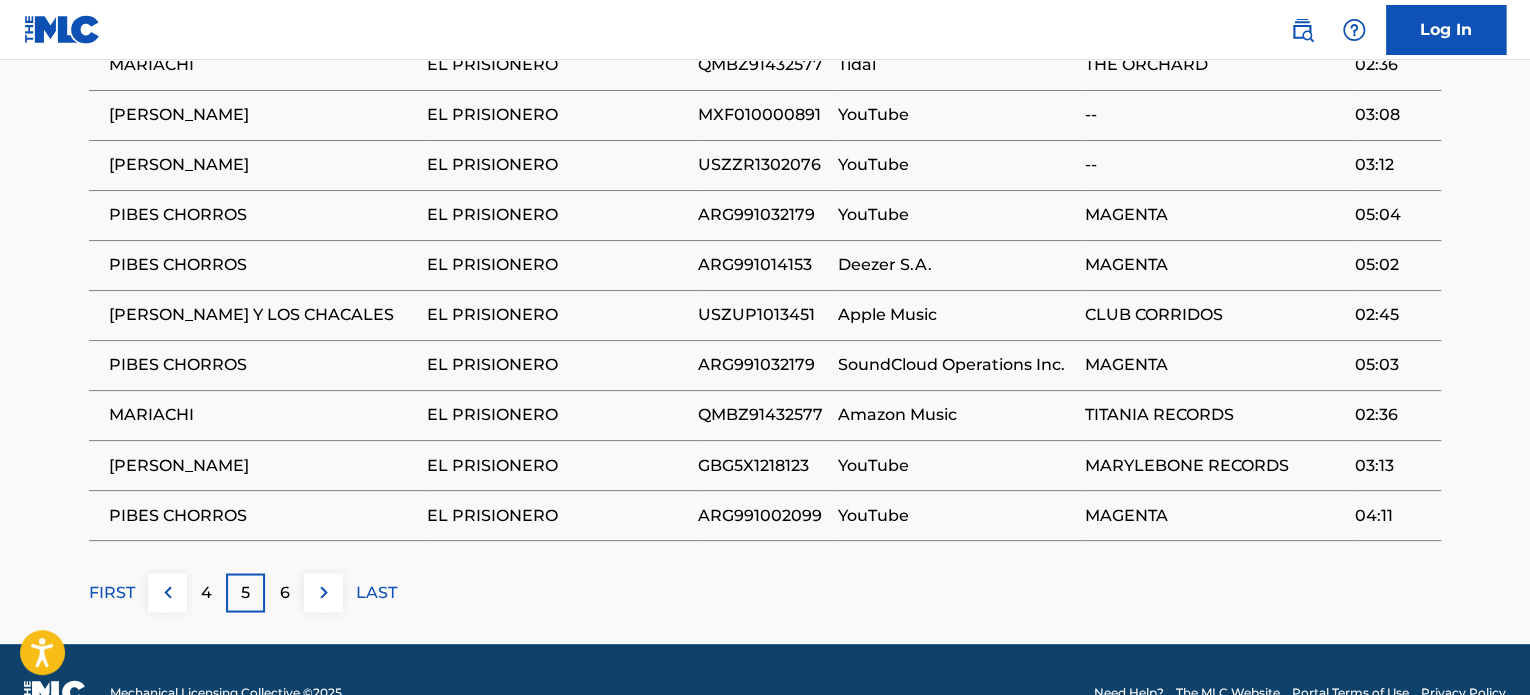click on "6" at bounding box center [284, 592] 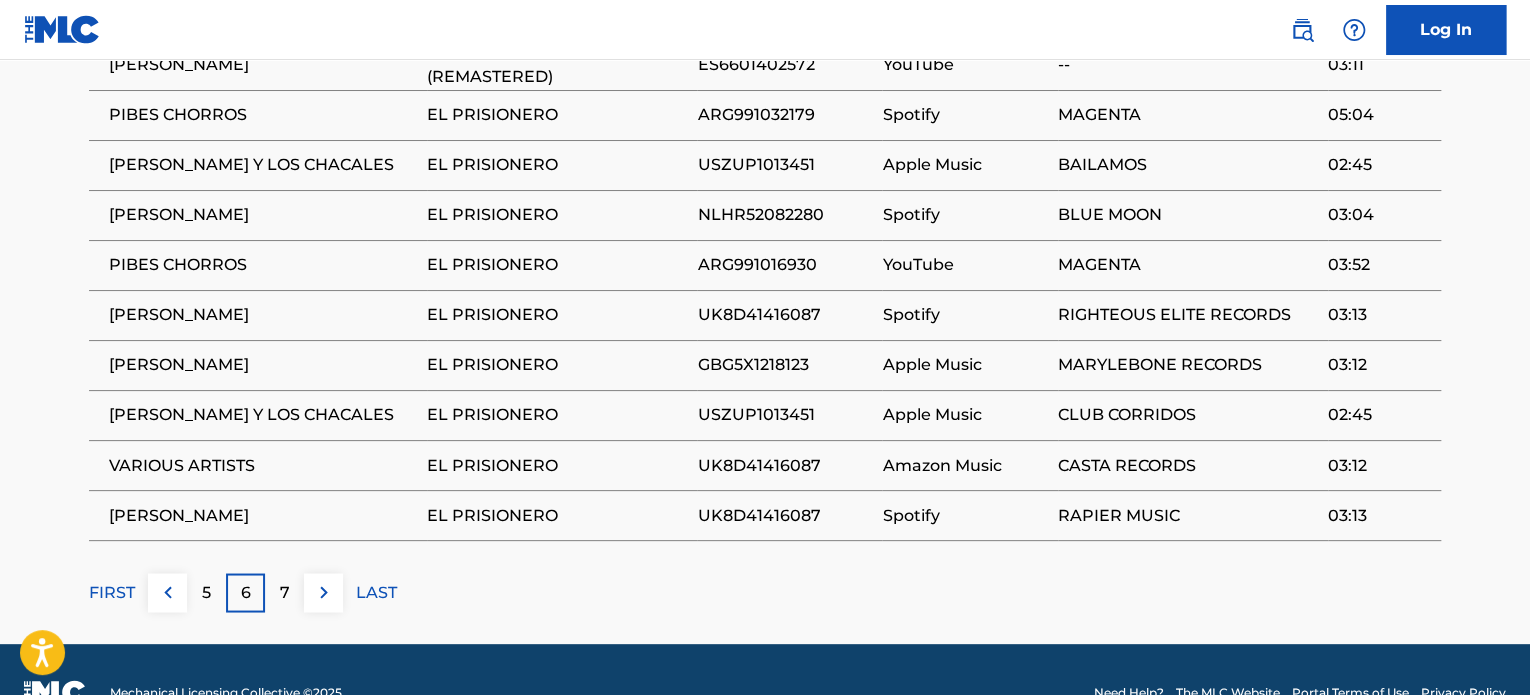click on "7" at bounding box center [284, 592] 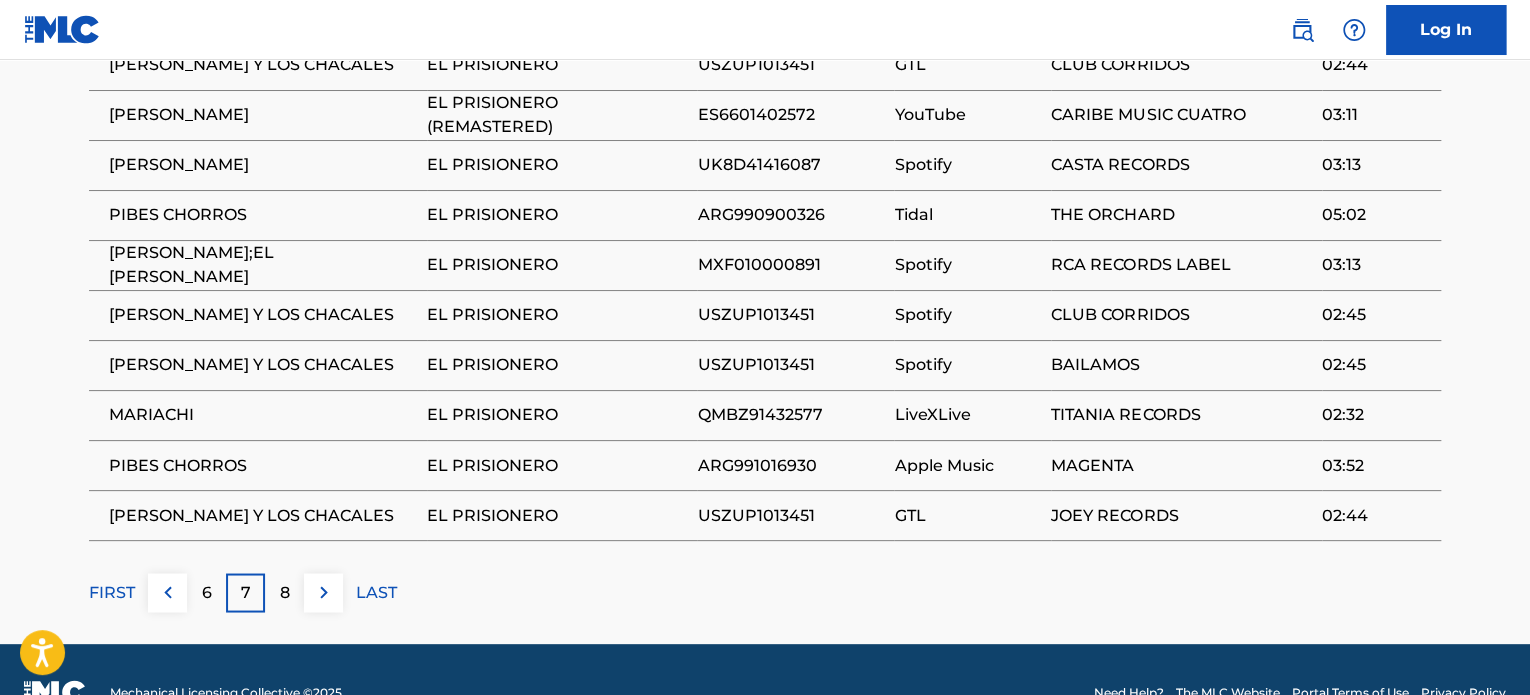 click on "8" at bounding box center [284, 592] 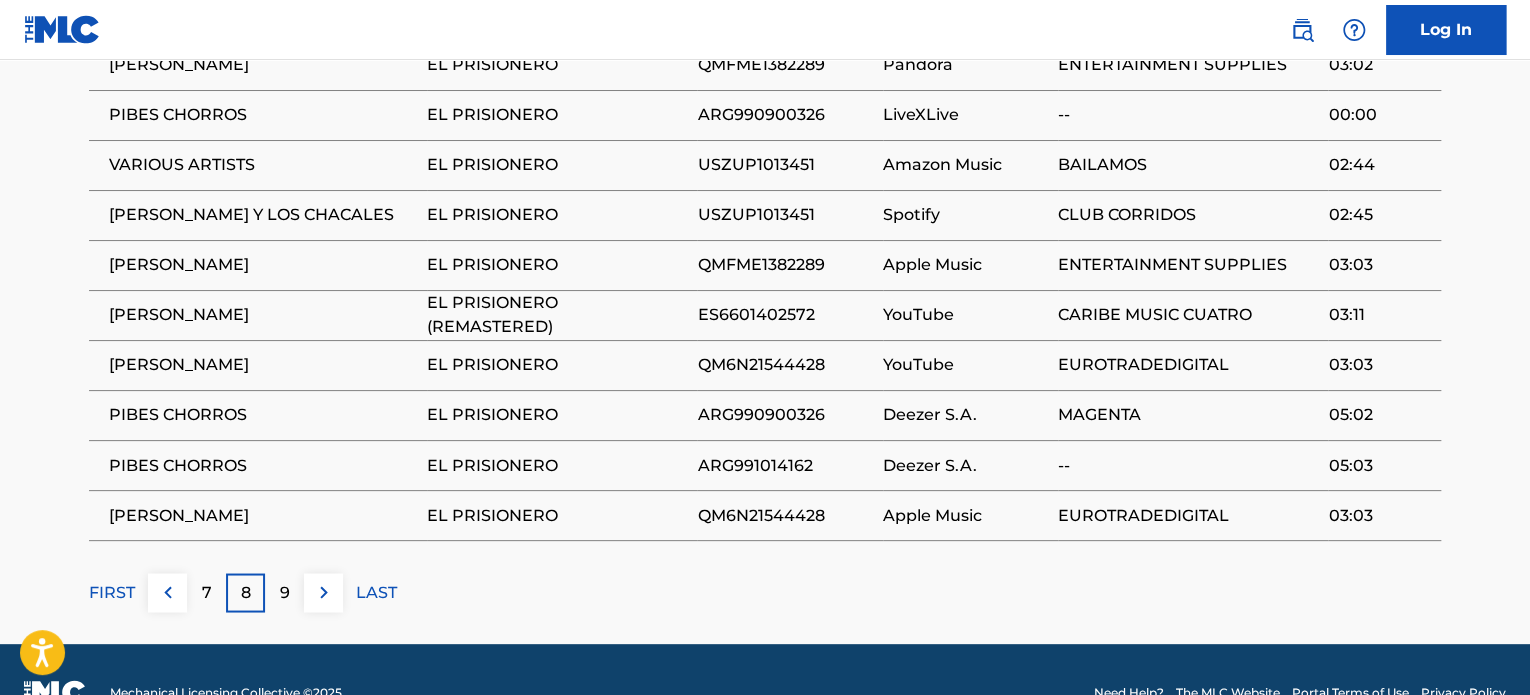 click on "9" at bounding box center [284, 592] 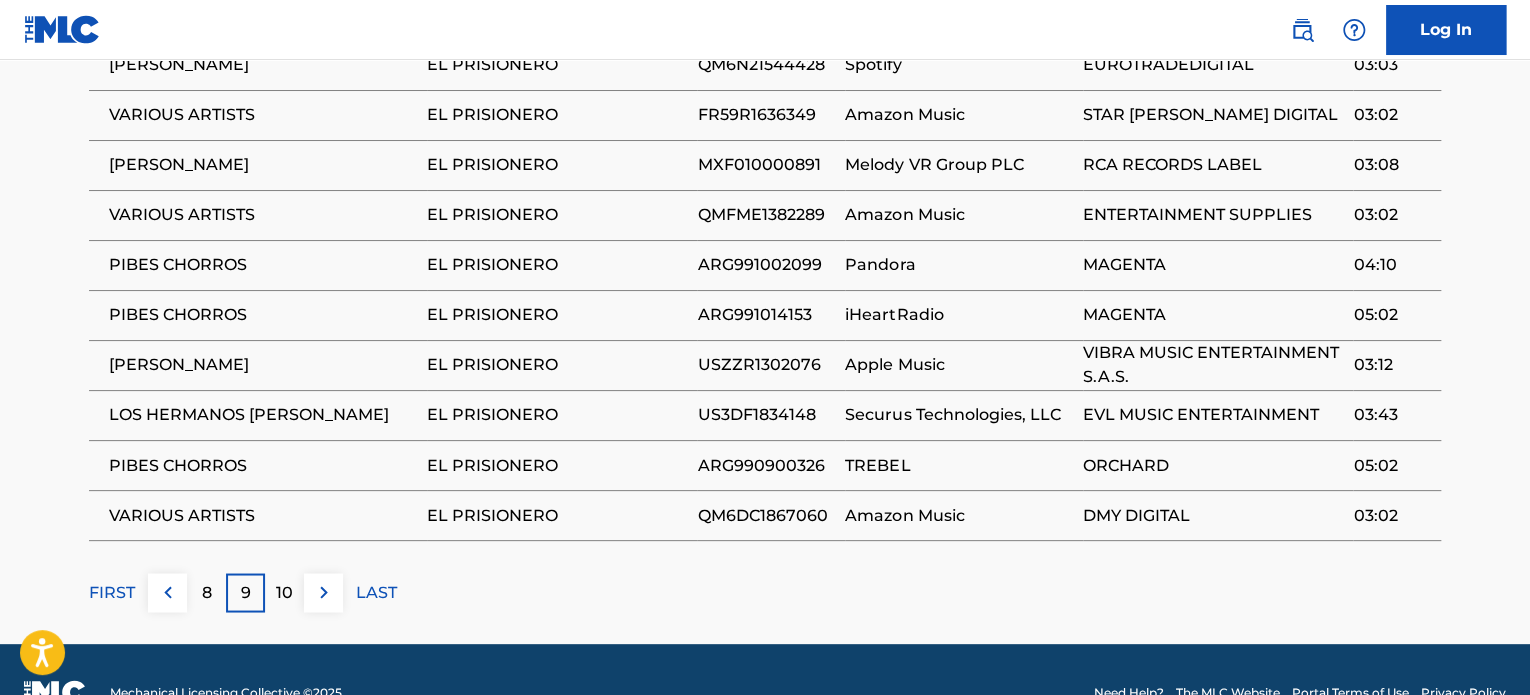 click on "10" at bounding box center [284, 592] 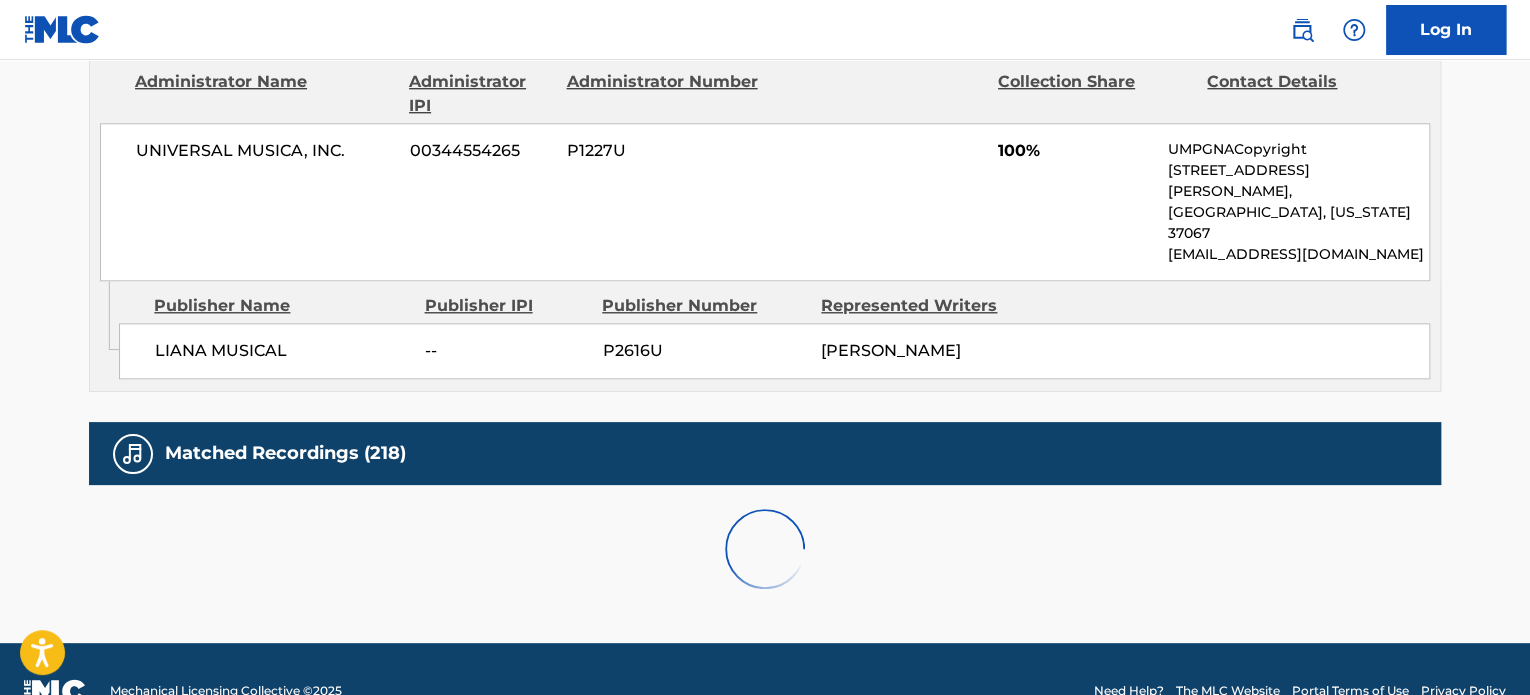 scroll, scrollTop: 1486, scrollLeft: 0, axis: vertical 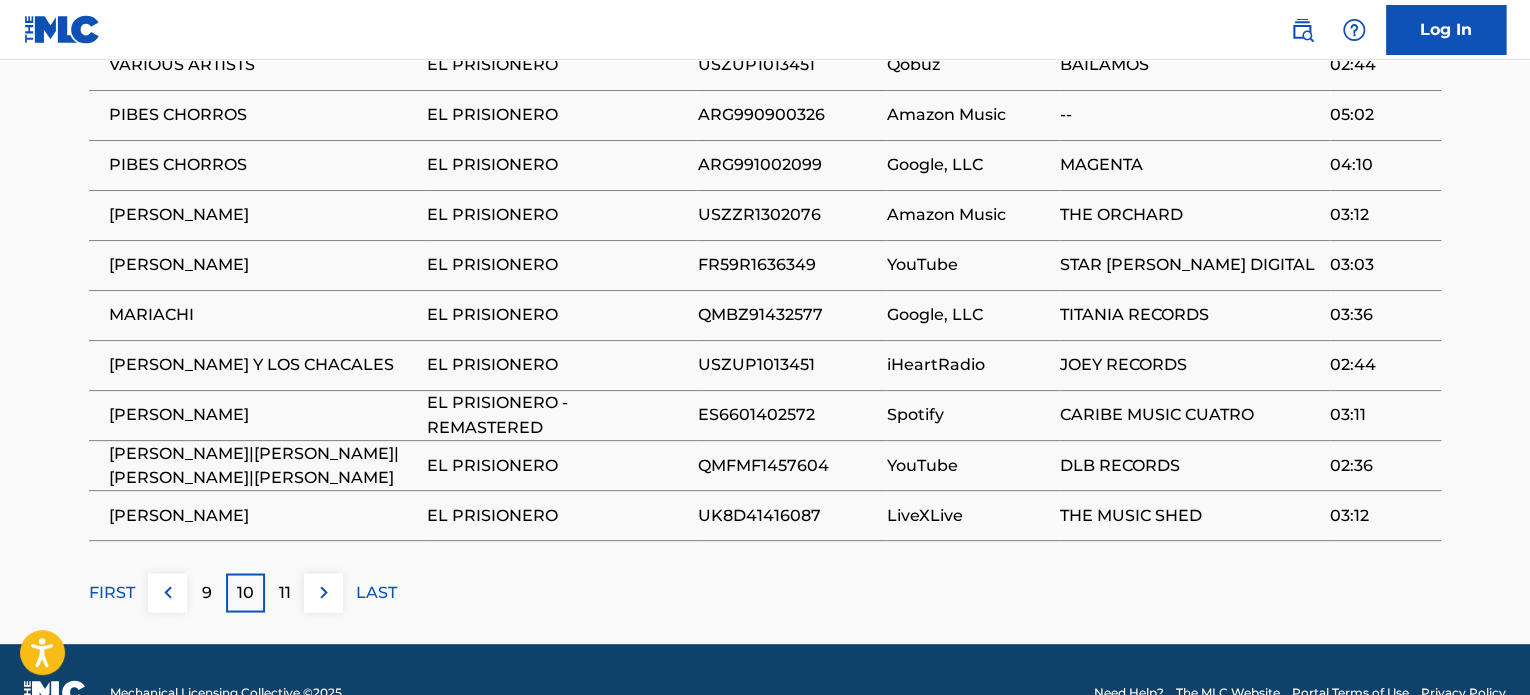 click on "Matched Recordings   (218) Showing  91  -   100  of  218   results   Recording Artist Recording Title ISRC DSP Label Duration VARIOUS ARTISTS EL PRISIONERO USZUP1013451 Qobuz BAILAMOS 02:44 PIBES CHORROS EL PRISIONERO ARG990900326 Amazon Music -- 05:02 PIBES CHORROS EL PRISIONERO ARG991002099 Google, LLC MAGENTA 04:10 MIGUEL ACEVES MEJIA EL PRISIONERO USZZR1302076 Amazon Music THE ORCHARD 03:12 MIGUEL ACEVES MEJÍA EL PRISIONERO FR59R1636349 YouTube STAR EVENS DIGITAL 03:03 MARIACHI EL PRISIONERO QMBZ91432577 Google, LLC TITANIA RECORDS 03:36 PÉPE TOVAR Y LOS CHACALES EL PRISIONERO USZUP1013451 iHeartRadio JOEY RECORDS 02:44 MIGUEL ACEVES MEJÍA EL PRISIONERO - REMASTERED ES6601402572 Spotify CARIBE MUSIC CUATRO 03:11 ANDRES NAVA|ROMAN RAMIREZ|MOSES GARZA|SEBERO MONTOYA EL PRISIONERO QMFMF1457604 YouTube DLB RECORDS 02:36 MIGUEL ACEVES MEJIAS EL PRISIONERO UK8D41416087 LiveXLive THE MUSIC SHED 03:12 FIRST 9 10 11 LAST" at bounding box center [765, 255] 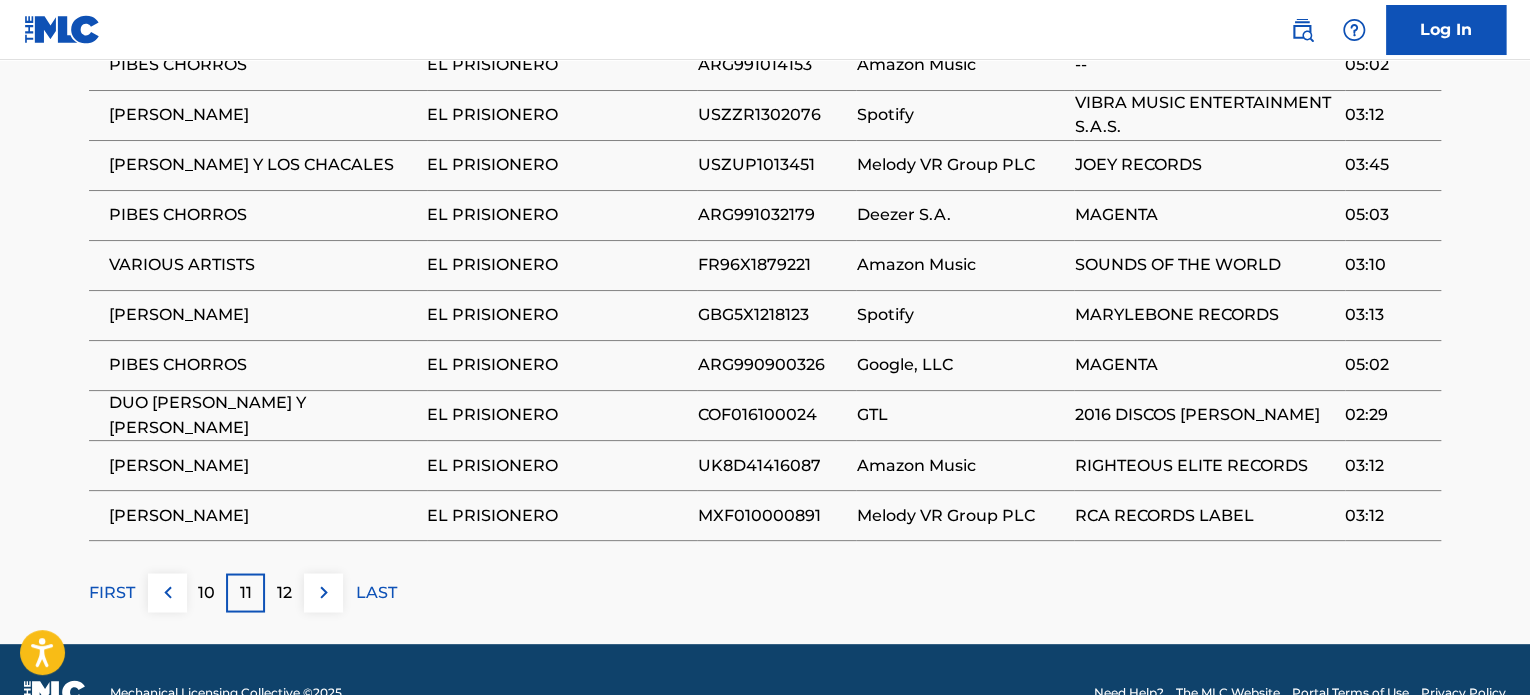 click on "12" at bounding box center (284, 592) 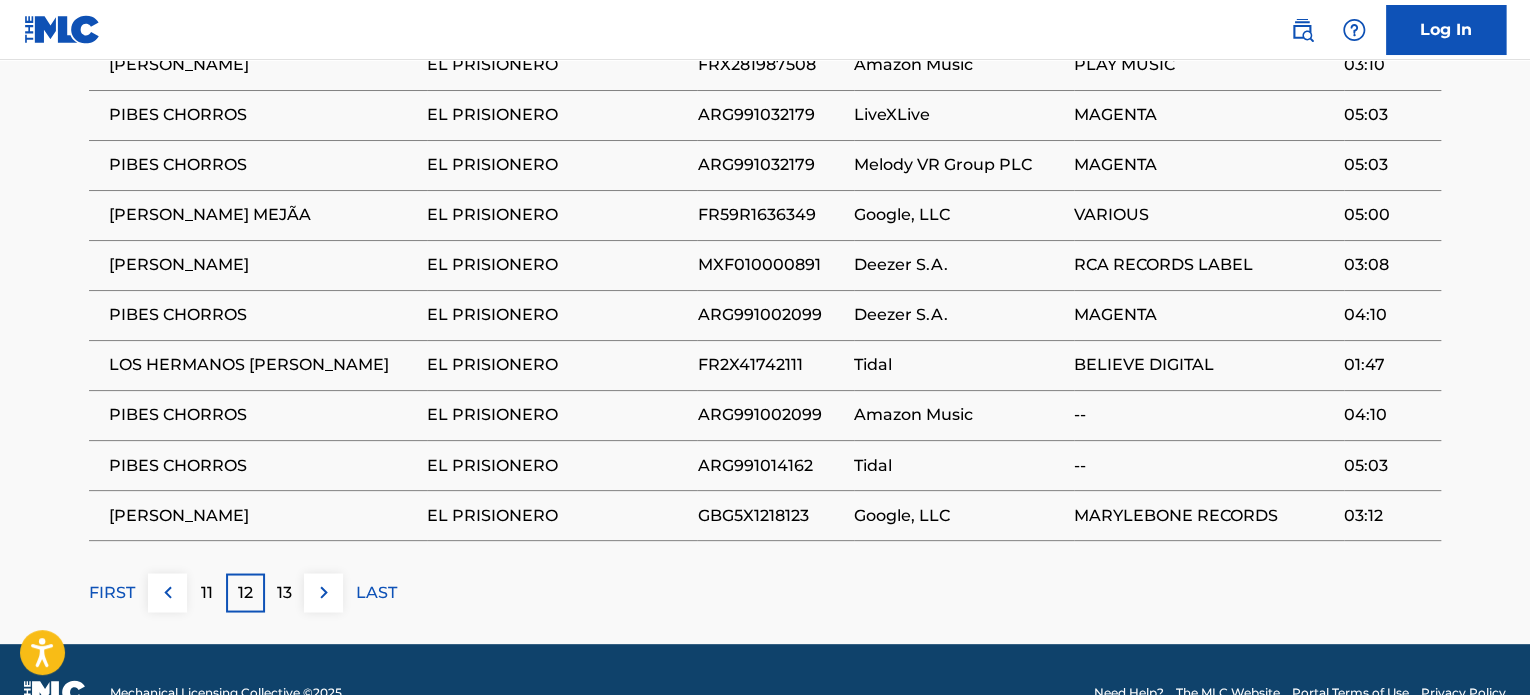 click on "13" at bounding box center (284, 592) 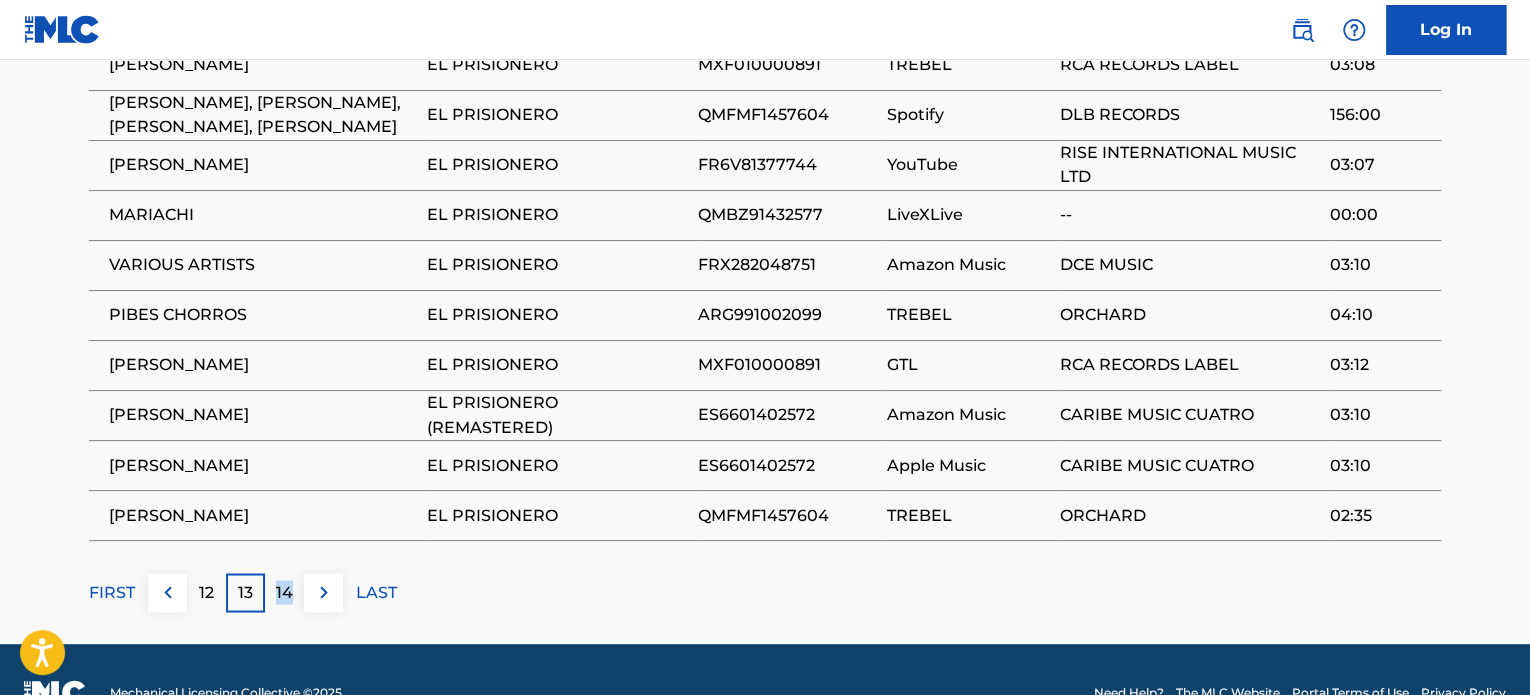 click on "14" at bounding box center [284, 592] 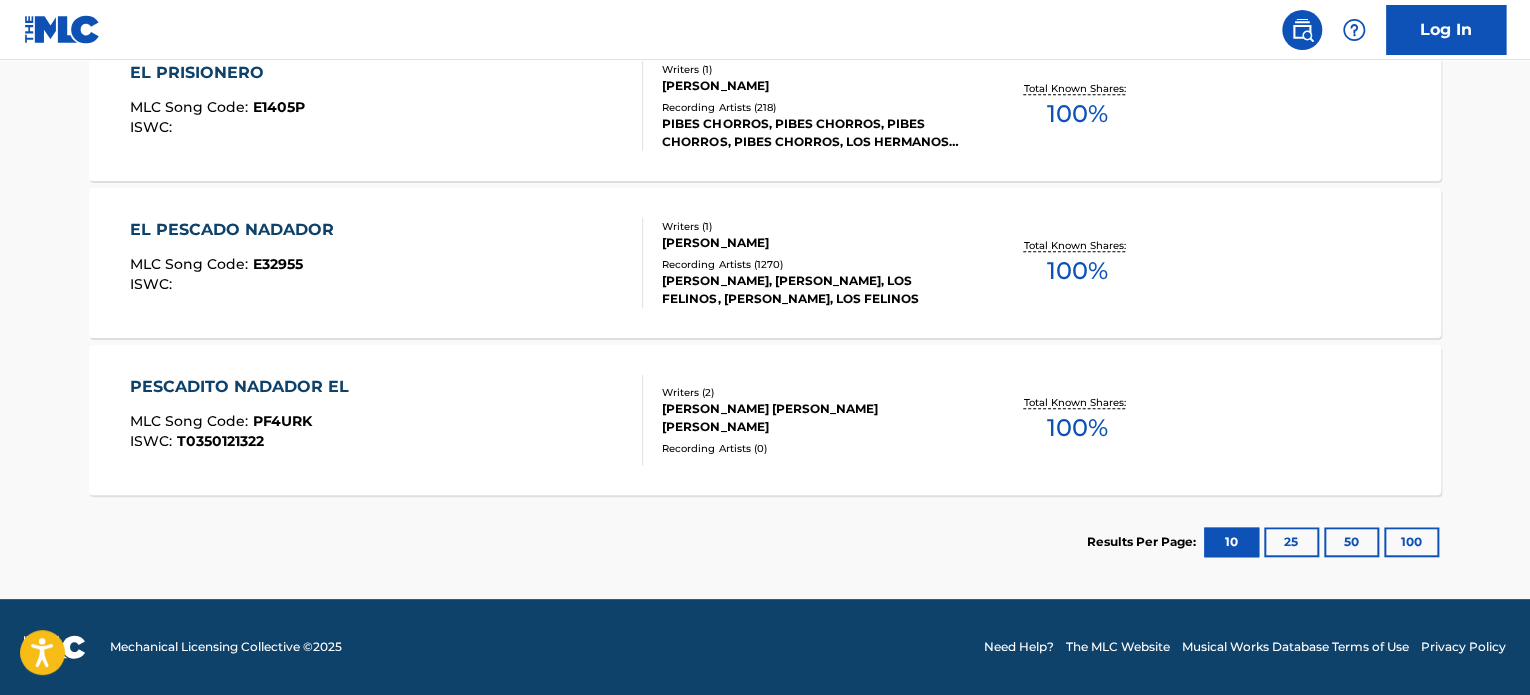 scroll, scrollTop: 300, scrollLeft: 0, axis: vertical 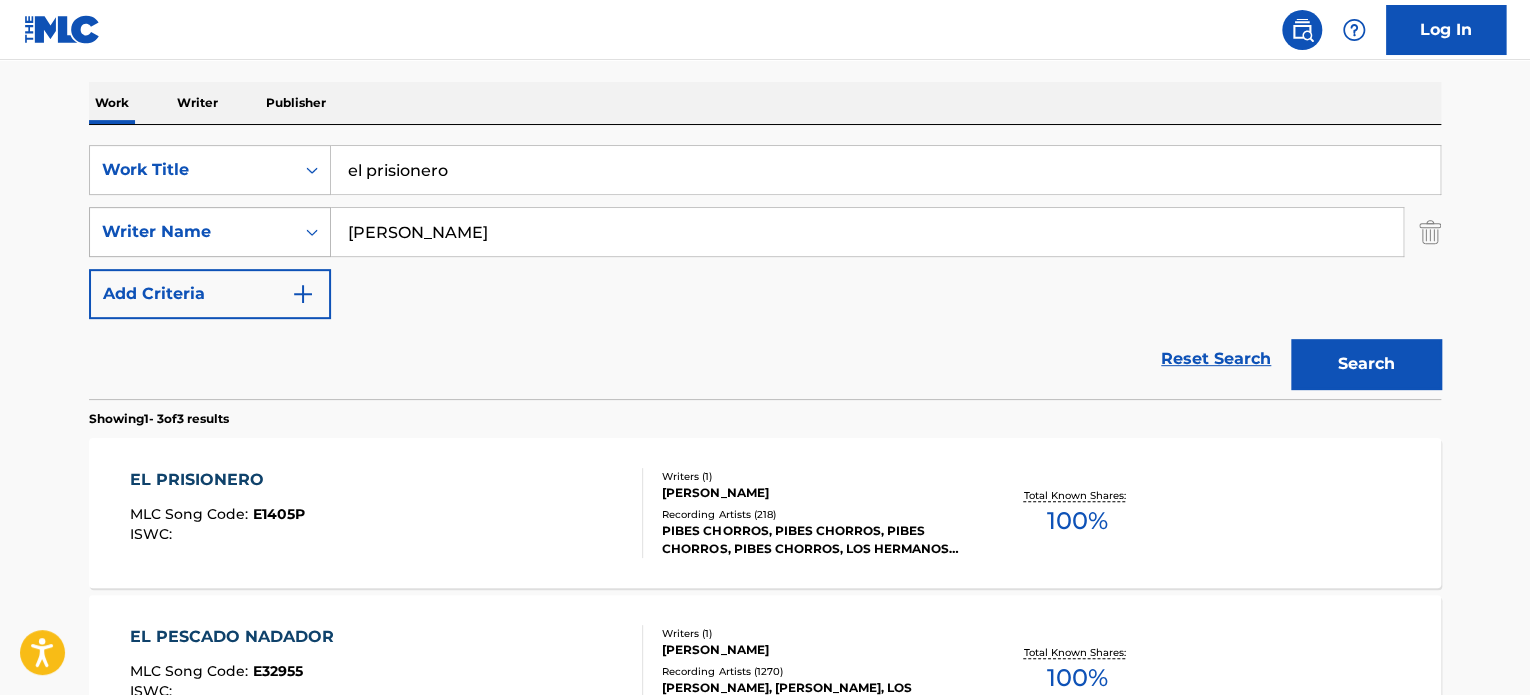 drag, startPoint x: 568, startPoint y: 216, endPoint x: 276, endPoint y: 216, distance: 292 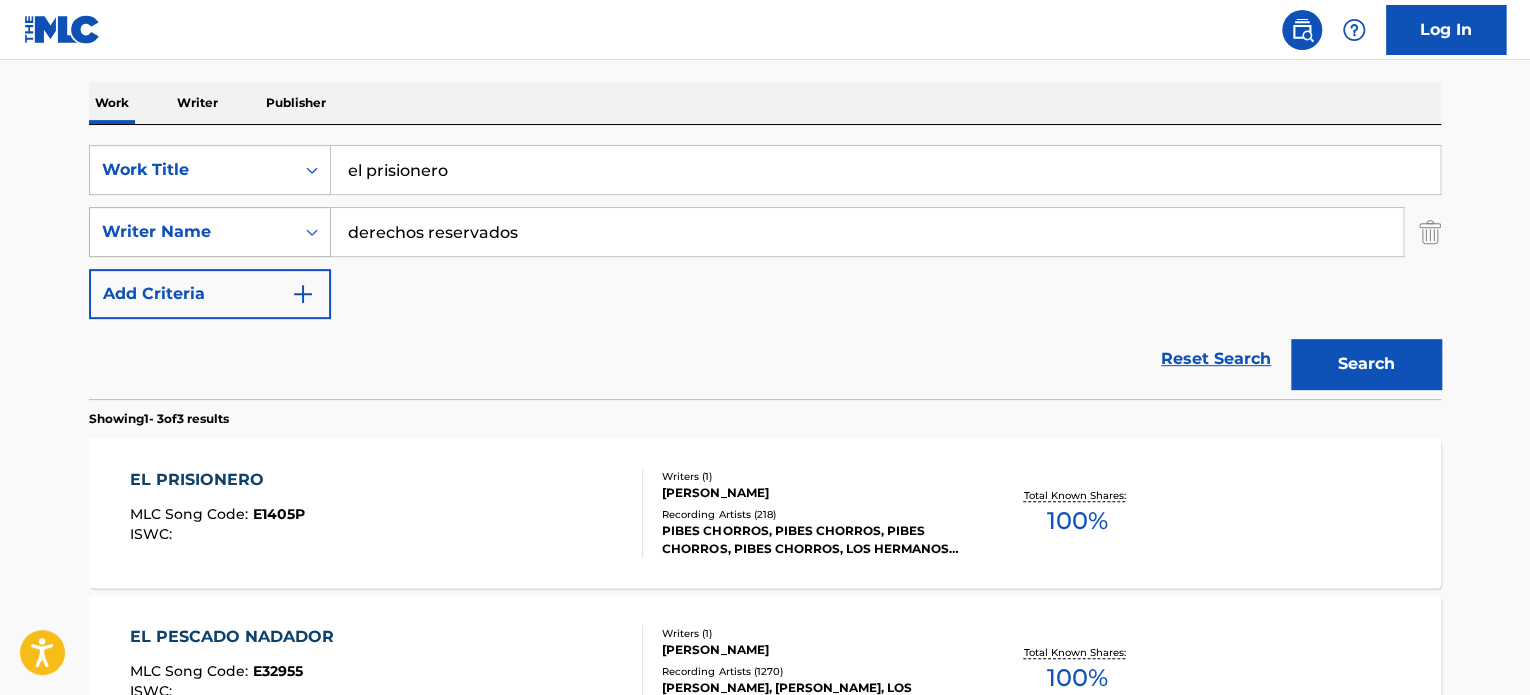 click on "Search" at bounding box center [1366, 364] 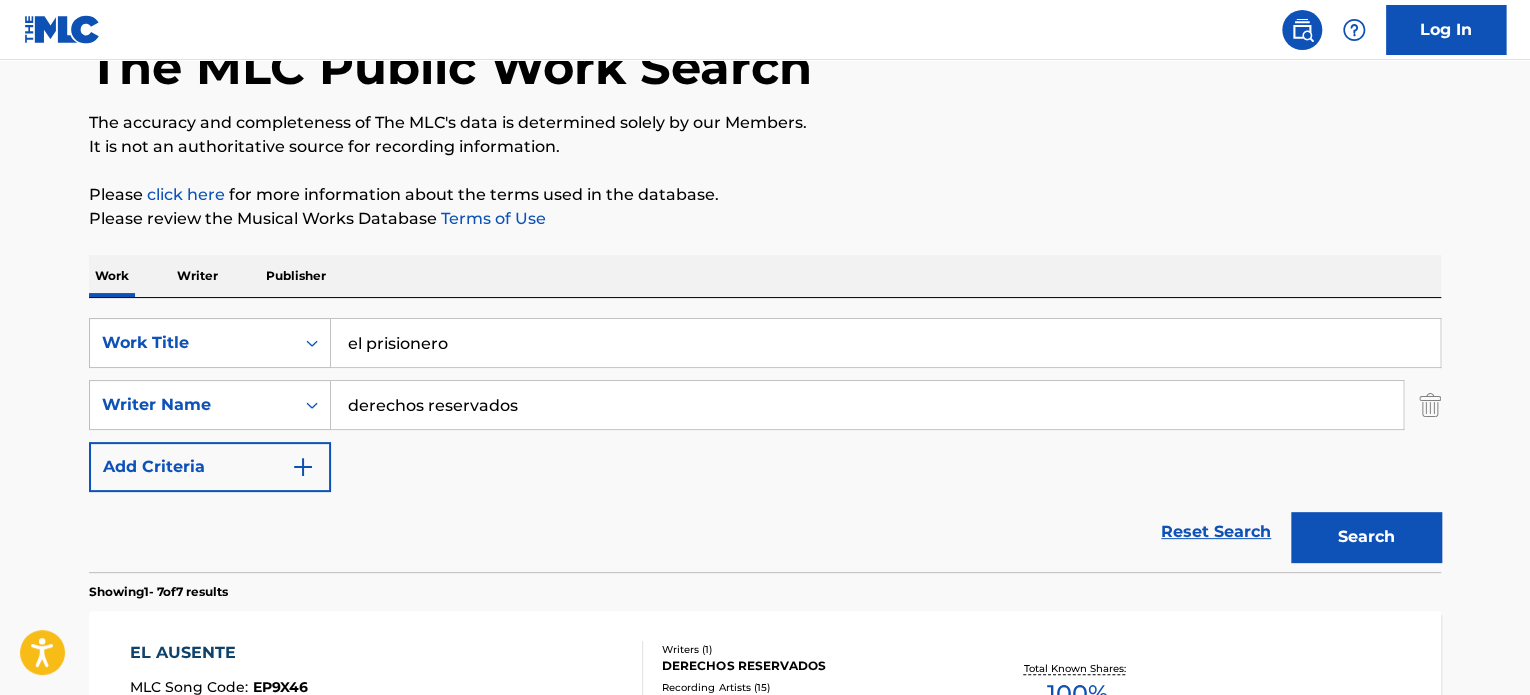 scroll, scrollTop: 0, scrollLeft: 0, axis: both 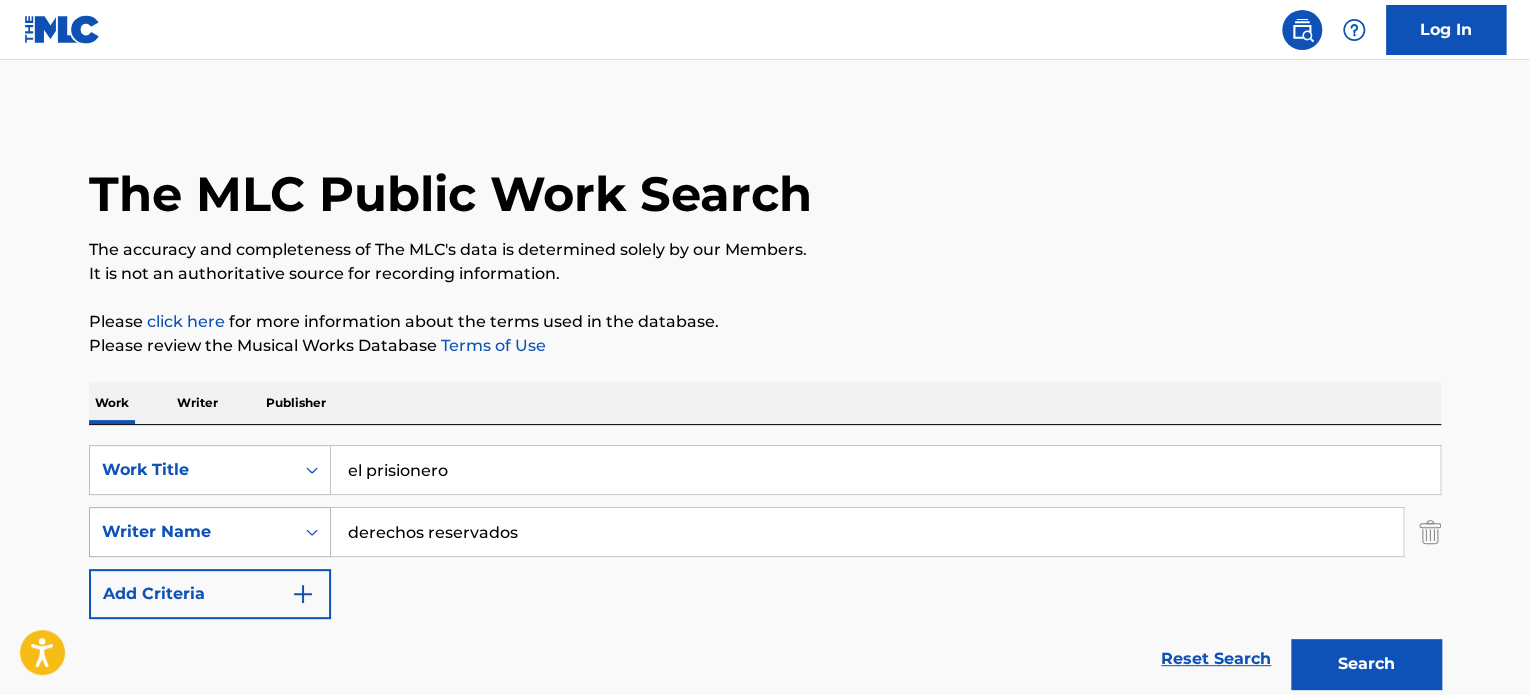 drag, startPoint x: 482, startPoint y: 535, endPoint x: 172, endPoint y: 543, distance: 310.1032 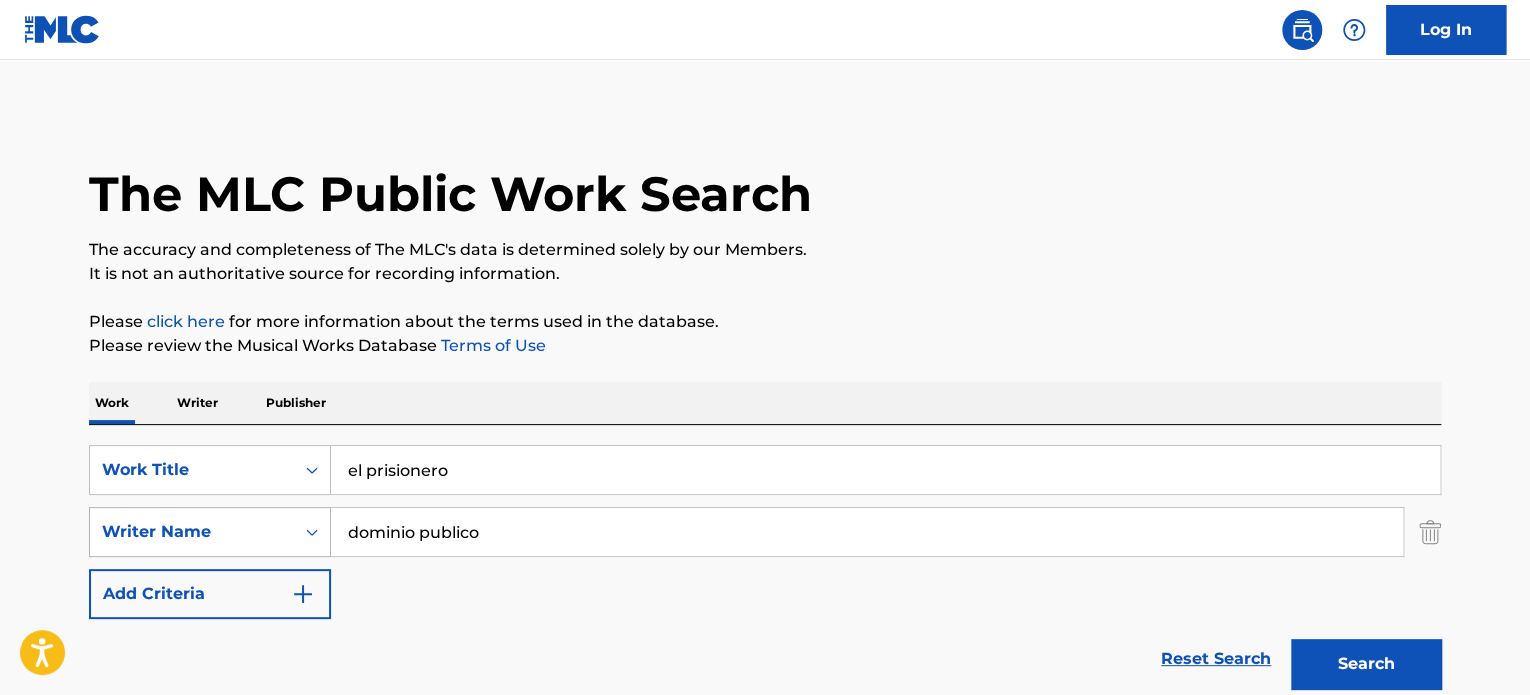 type on "dominio publico" 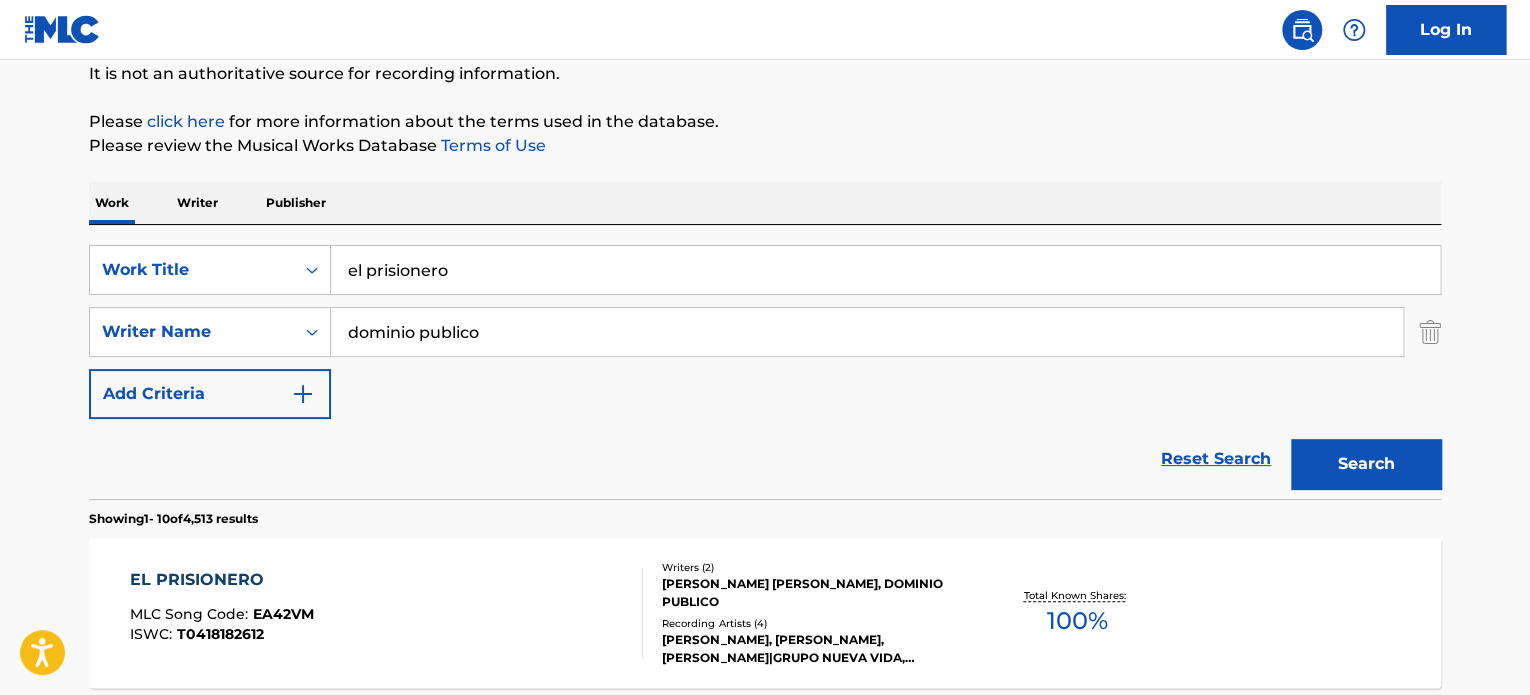 scroll, scrollTop: 300, scrollLeft: 0, axis: vertical 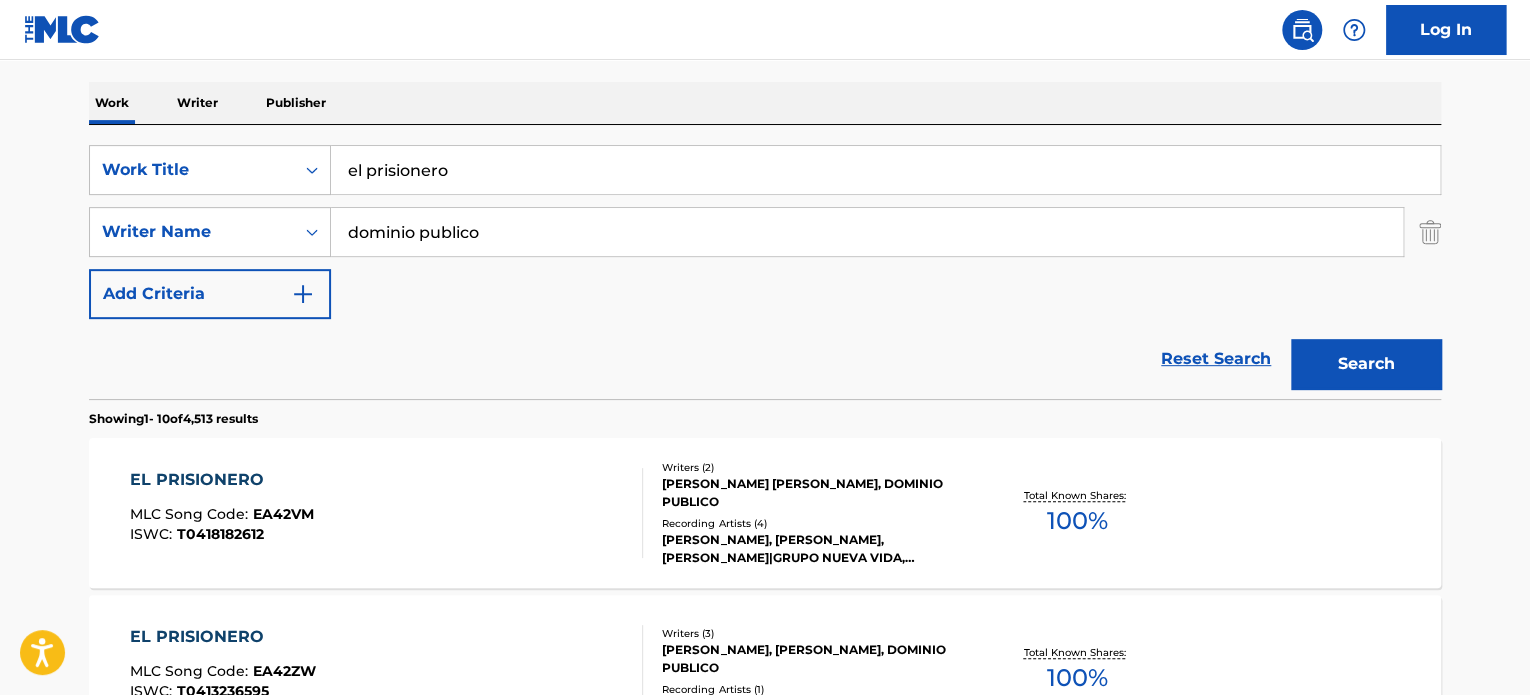 click on "EL PRISIONERO MLC Song Code : EA42VM ISWC : T0418182612" at bounding box center [387, 513] 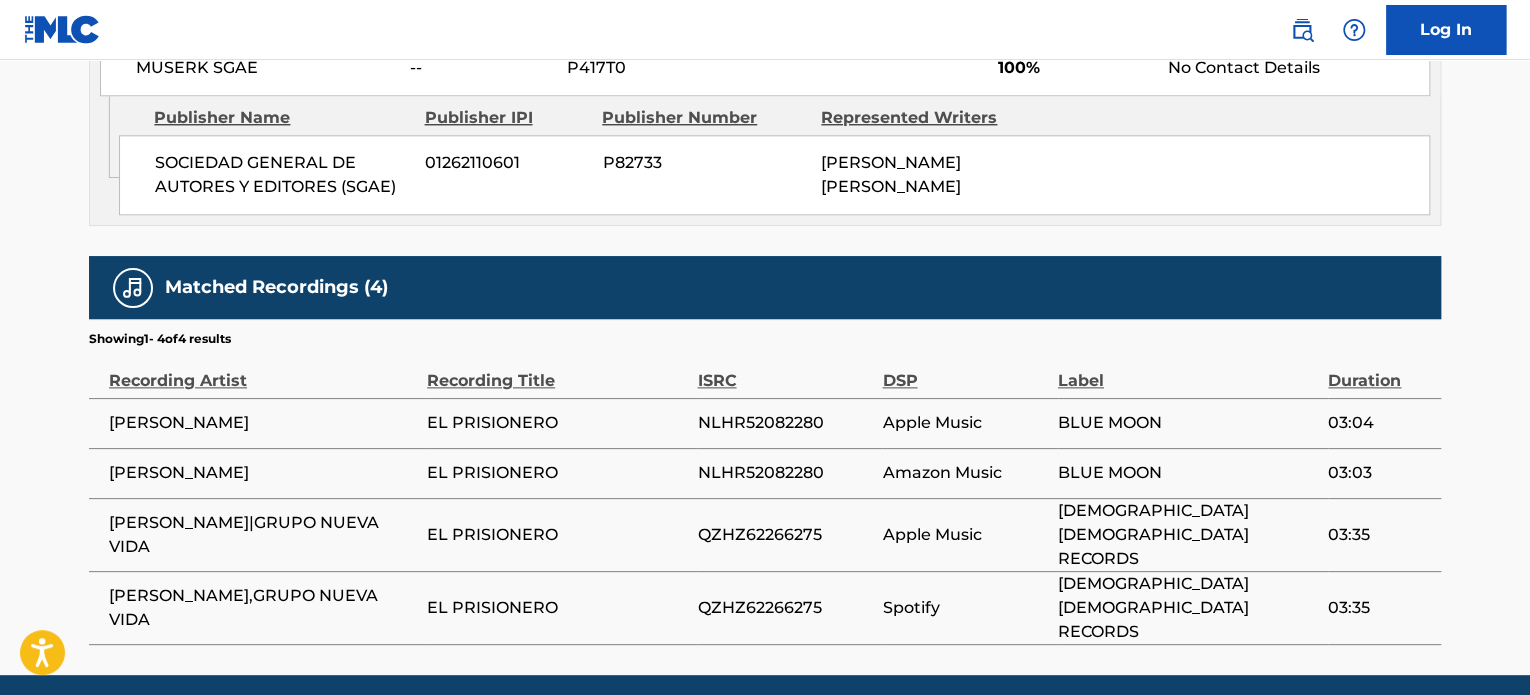 scroll, scrollTop: 1086, scrollLeft: 0, axis: vertical 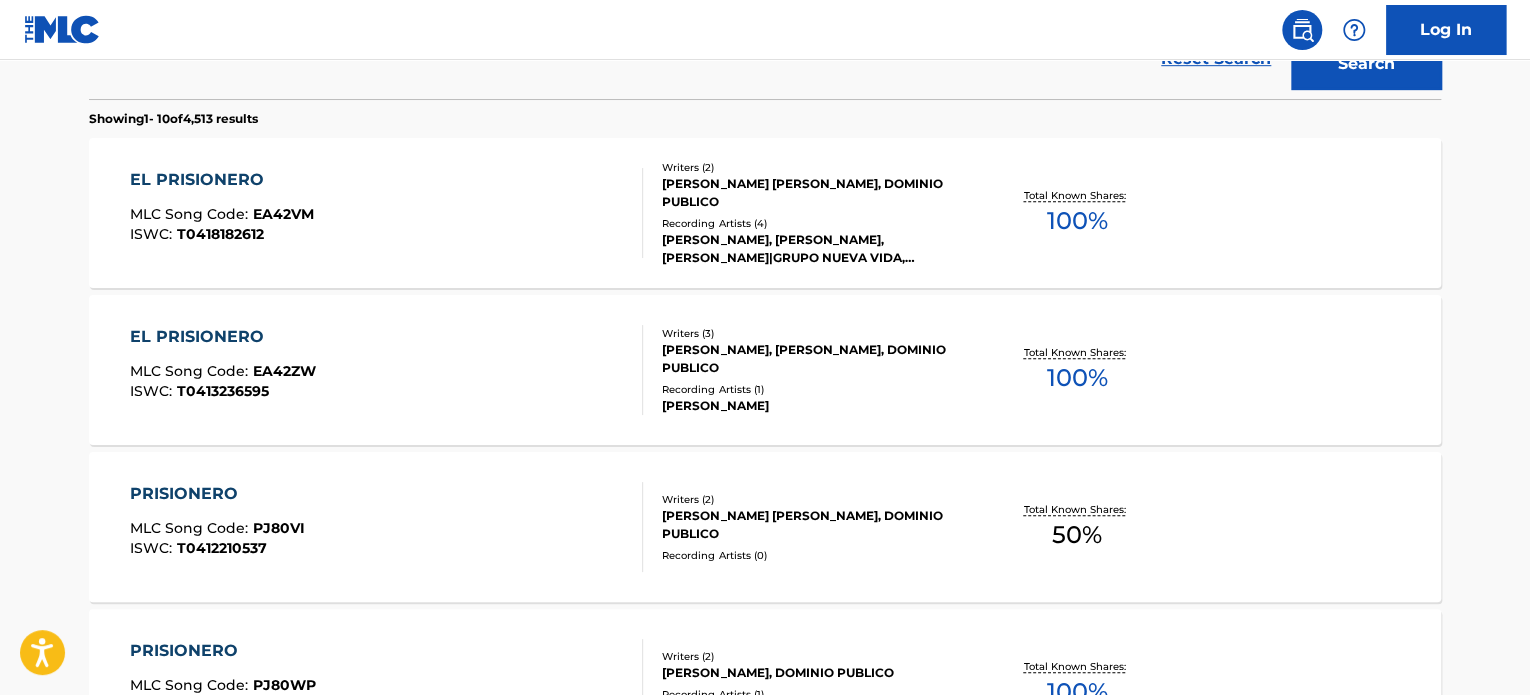 click on "EL PRISIONERO MLC Song Code : EA42ZW ISWC : T0413236595" at bounding box center (387, 370) 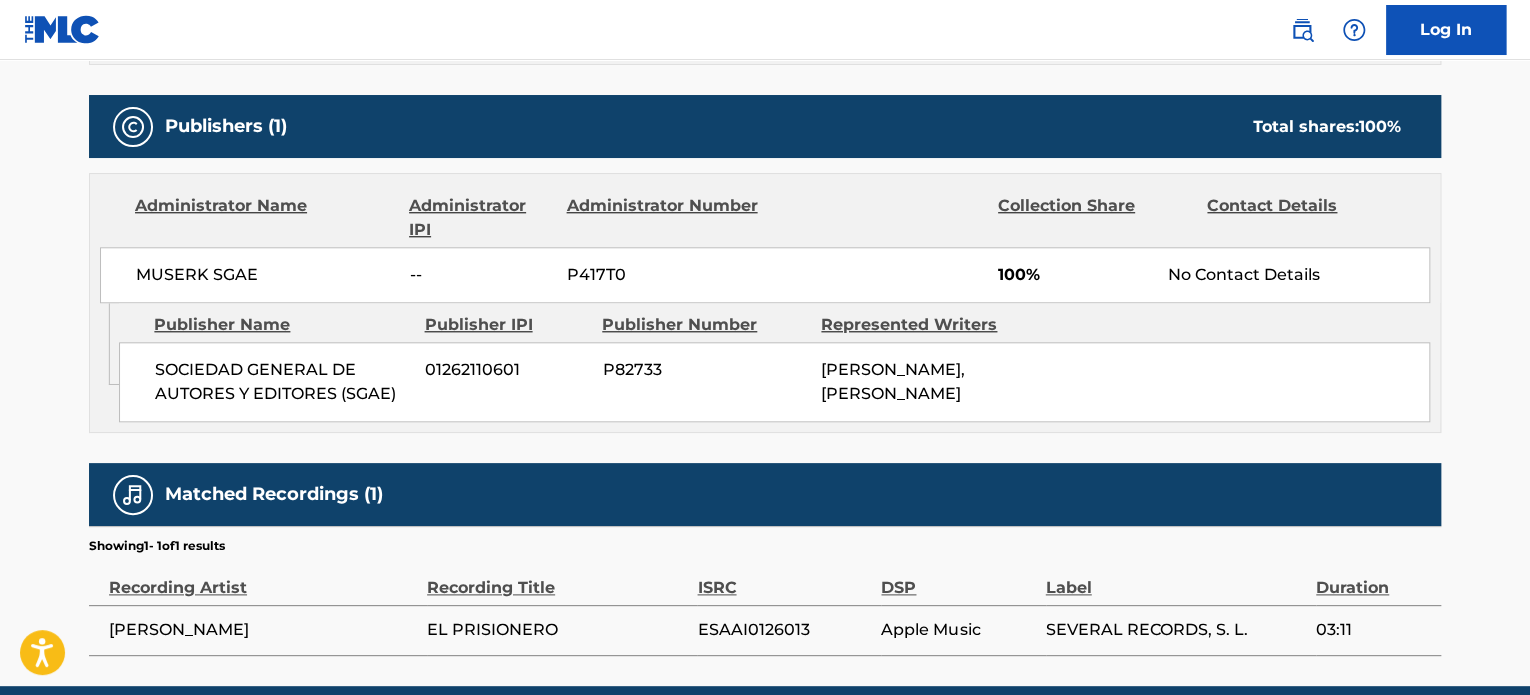scroll, scrollTop: 965, scrollLeft: 0, axis: vertical 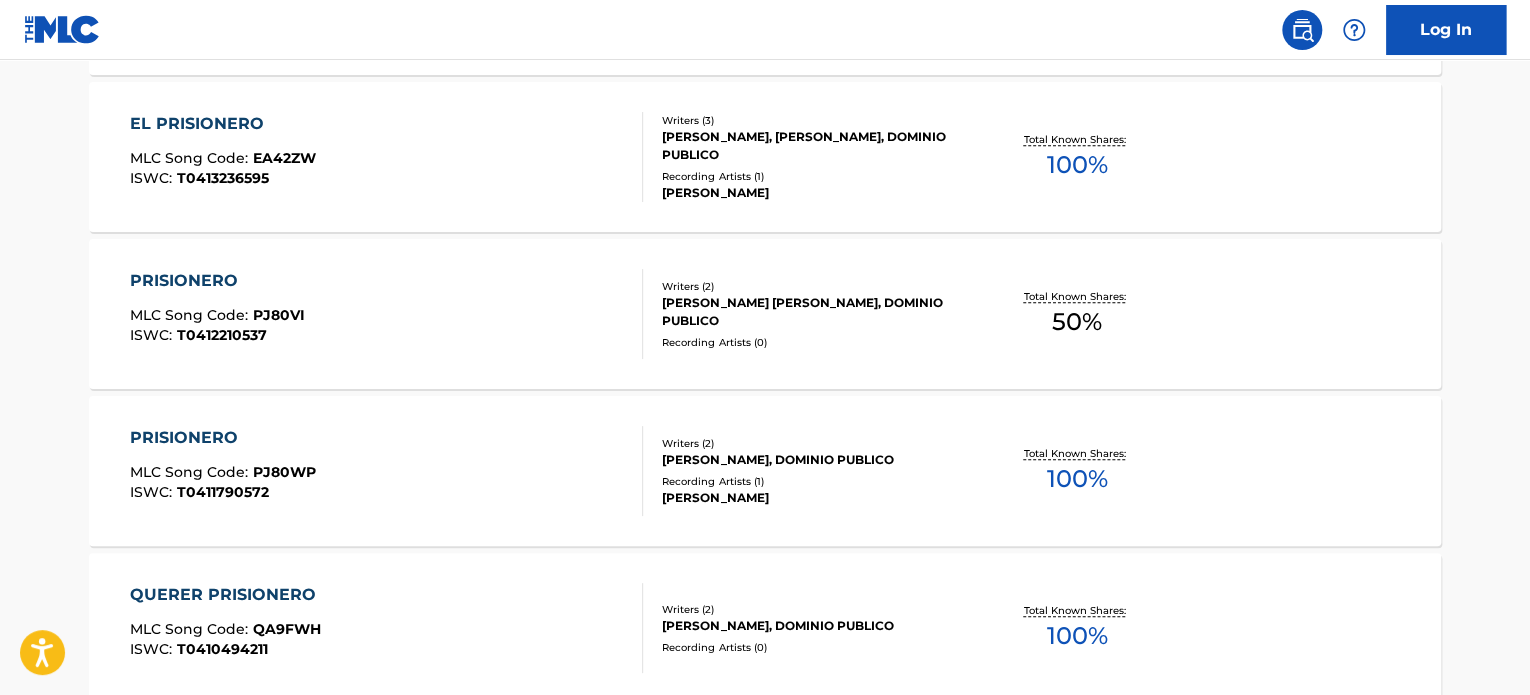 click on "PRISIONERO MLC Song Code : PJ80VI ISWC : T0412210537" at bounding box center [217, 314] 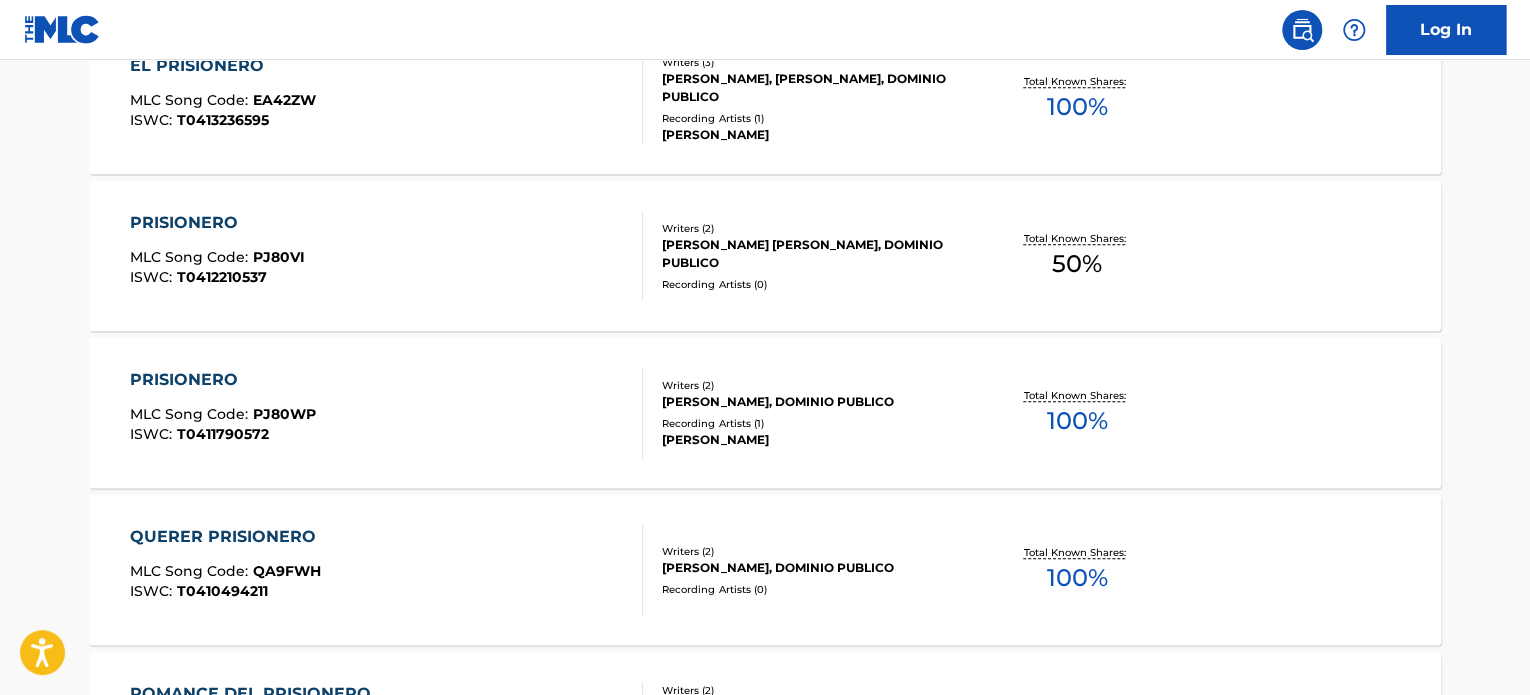 scroll, scrollTop: 928, scrollLeft: 0, axis: vertical 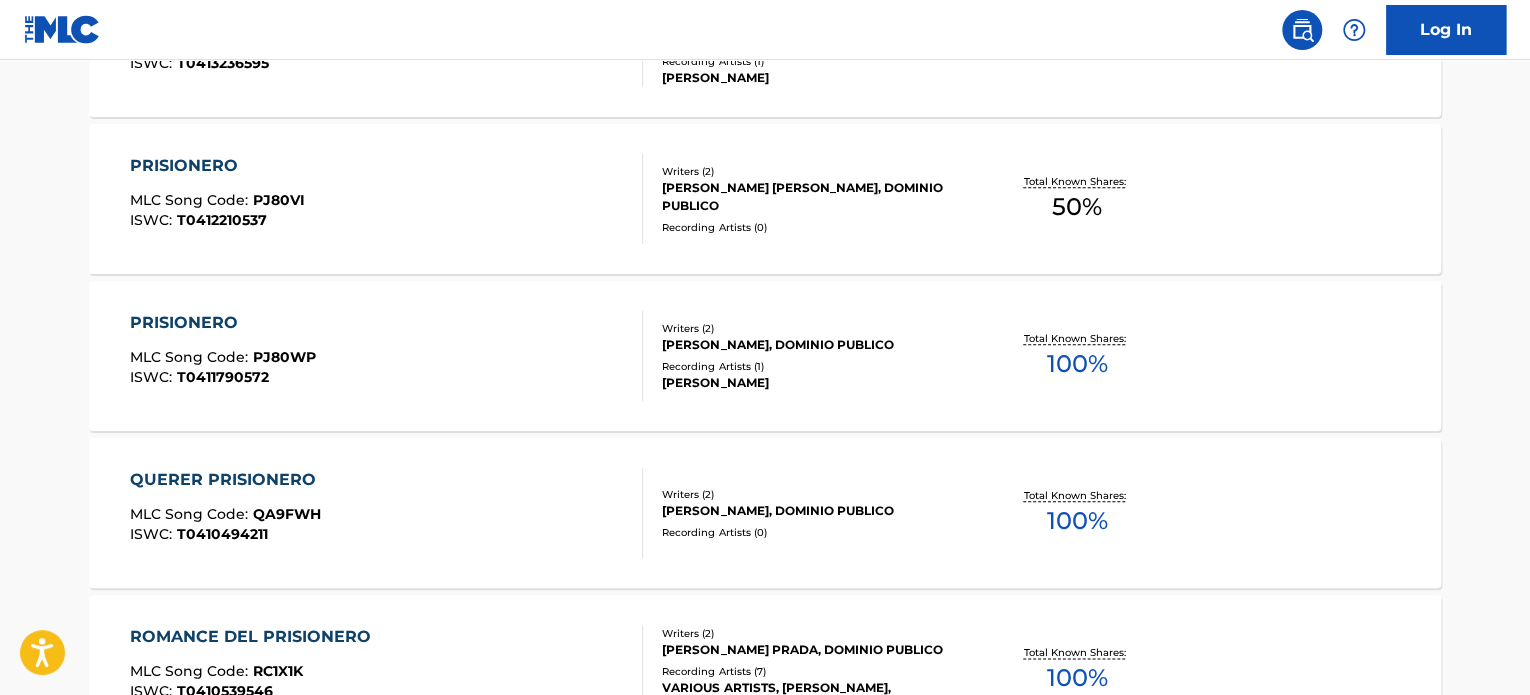click on "QUERER PRISIONERO MLC Song Code : QA9FWH ISWC : T0410494211" at bounding box center (387, 513) 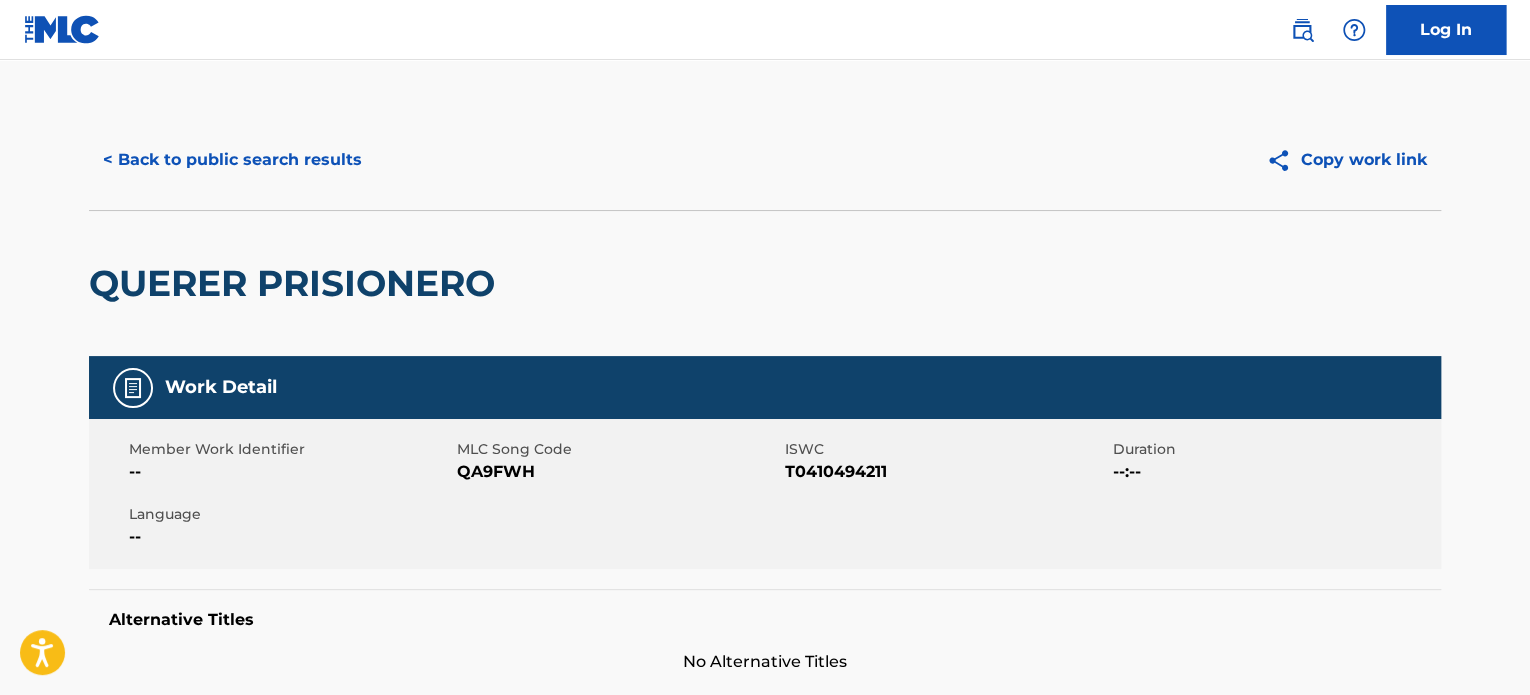 scroll, scrollTop: 1041, scrollLeft: 0, axis: vertical 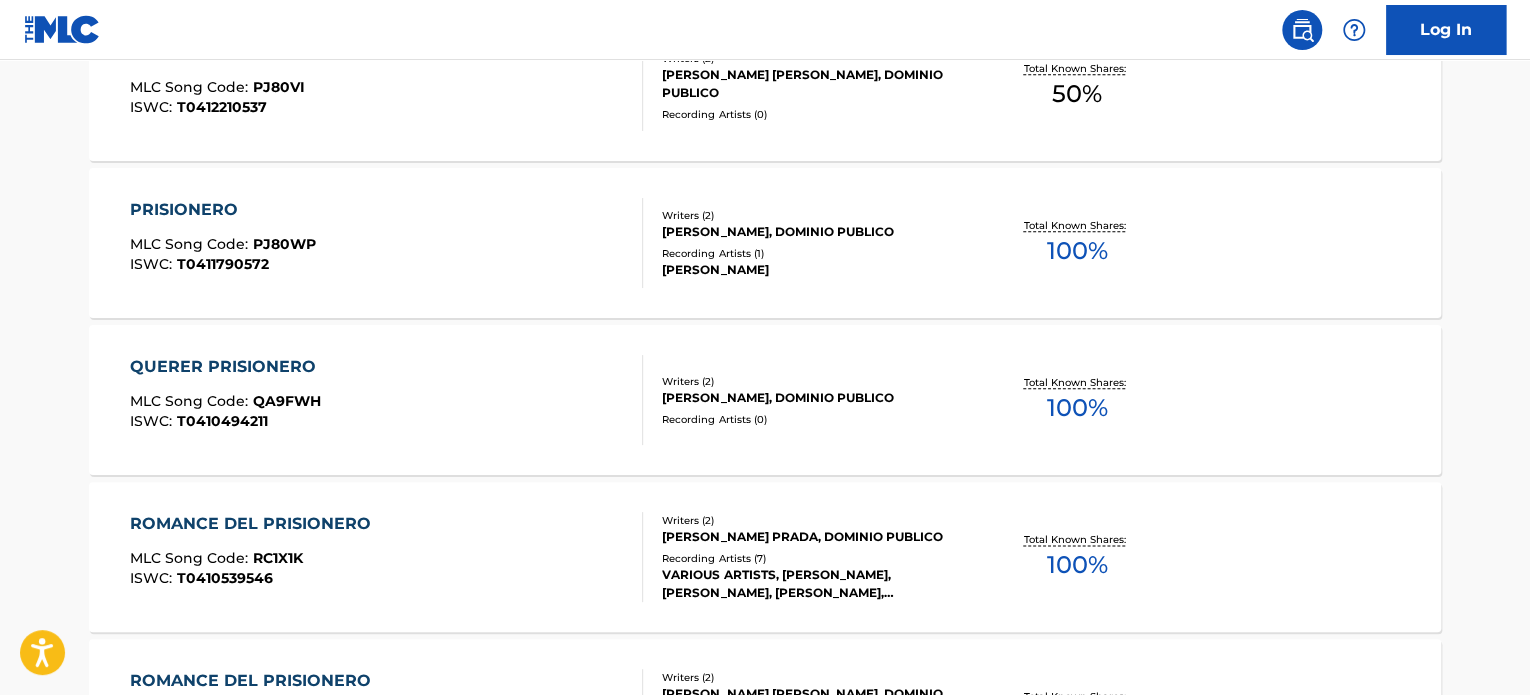 click on "QUERER PRISIONERO MLC Song Code : QA9FWH ISWC : T0410494211" at bounding box center (387, 400) 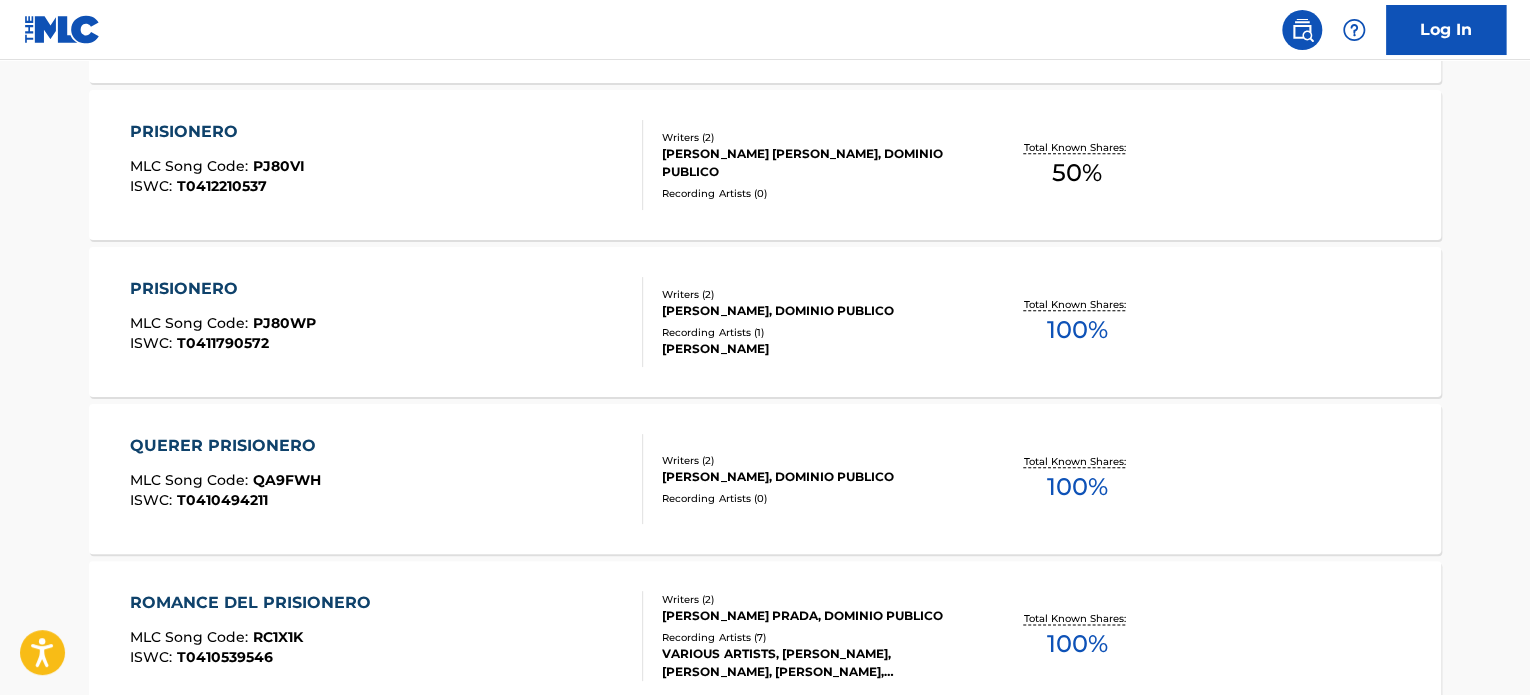 scroll, scrollTop: 956, scrollLeft: 0, axis: vertical 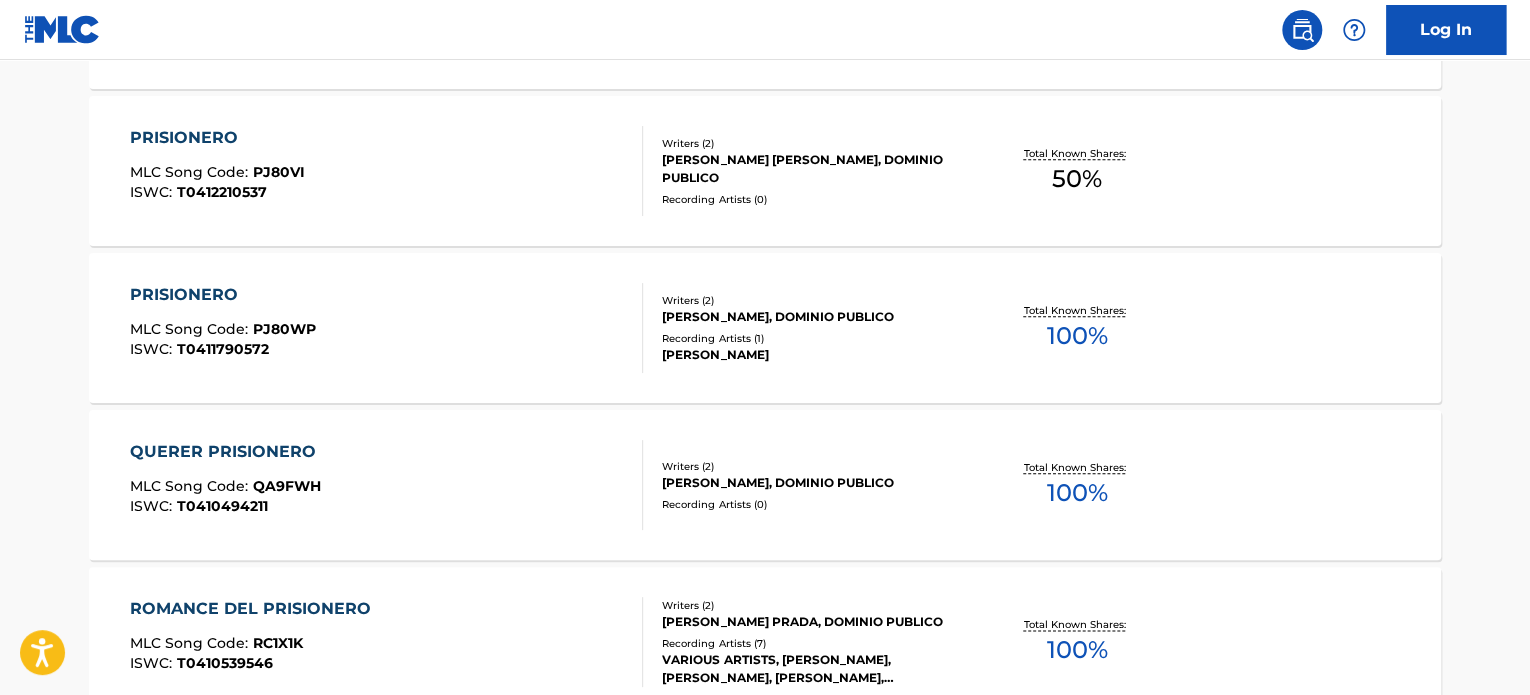 click on "PRISIONERO MLC Song Code : PJ80WP ISWC : T0411790572" at bounding box center (387, 328) 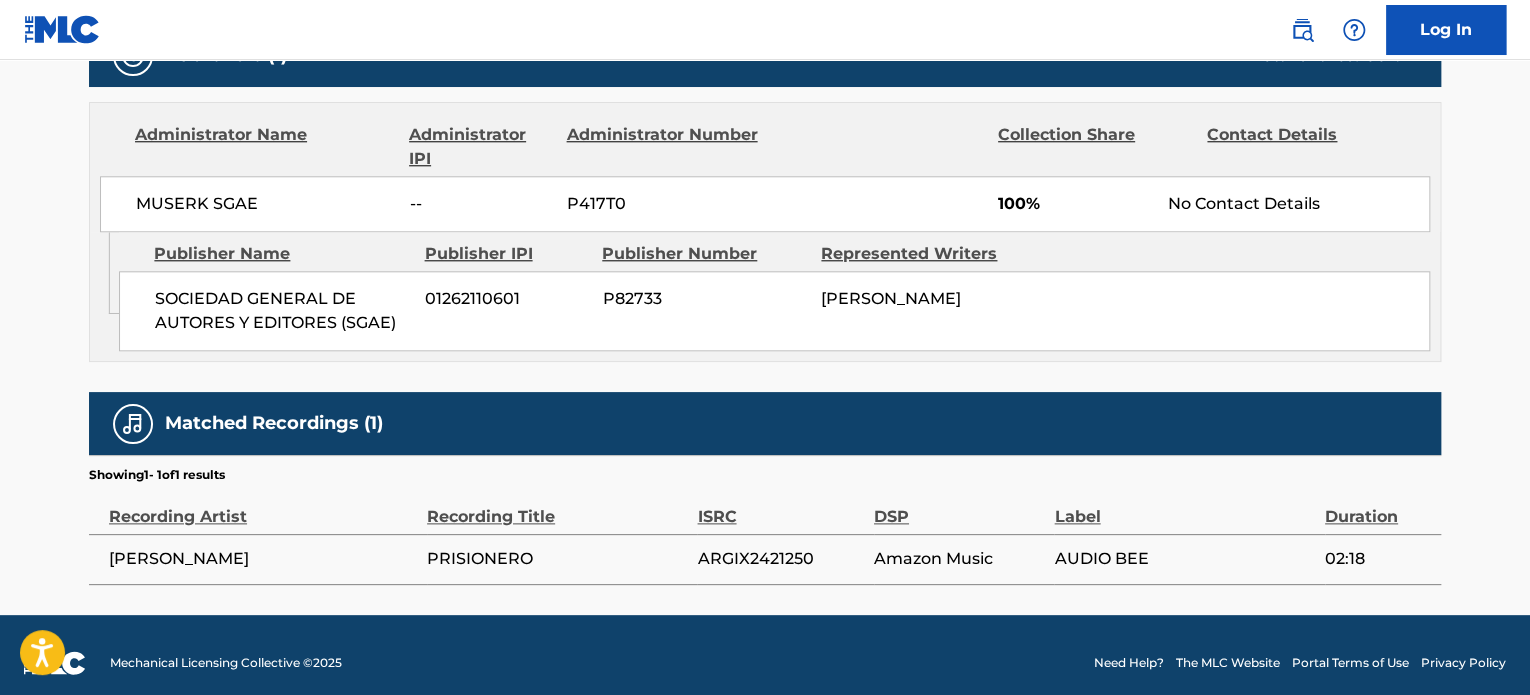 scroll, scrollTop: 936, scrollLeft: 0, axis: vertical 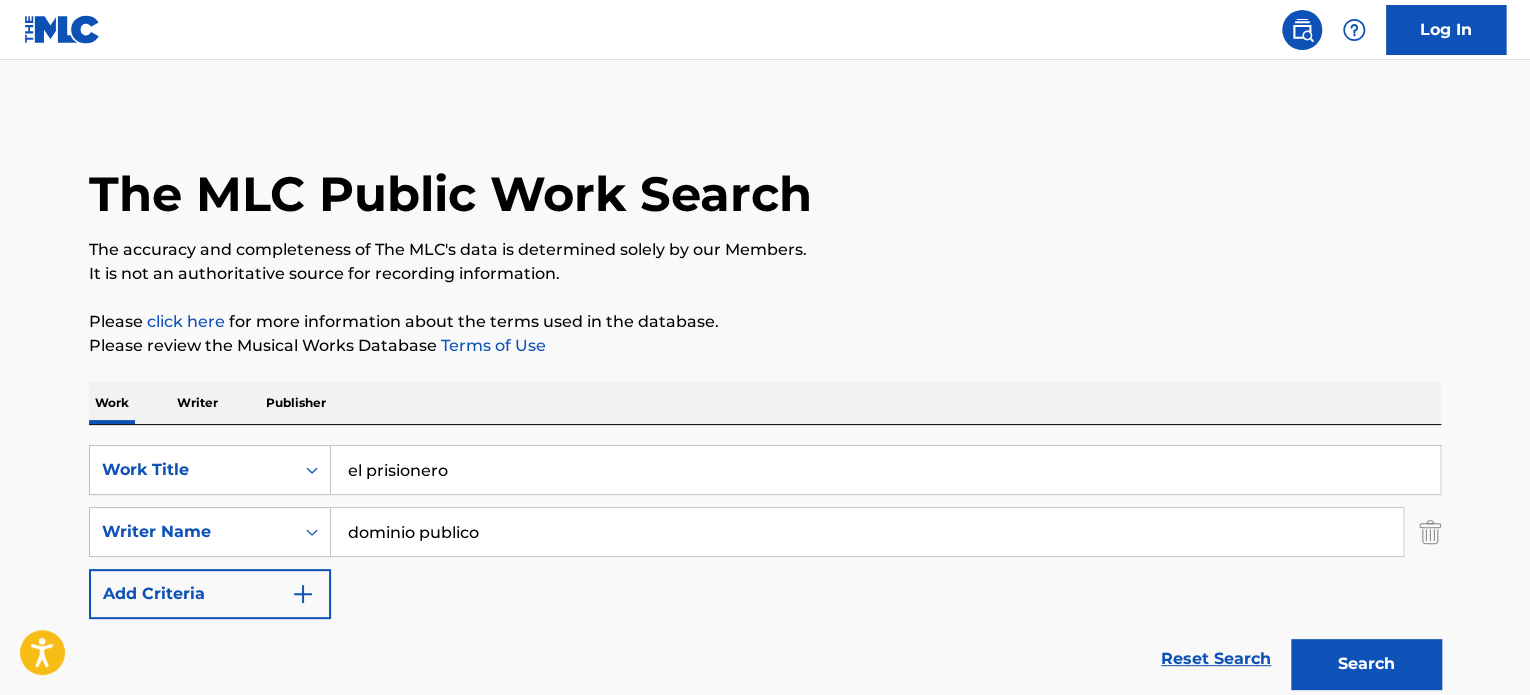 click on "Writer" at bounding box center (197, 403) 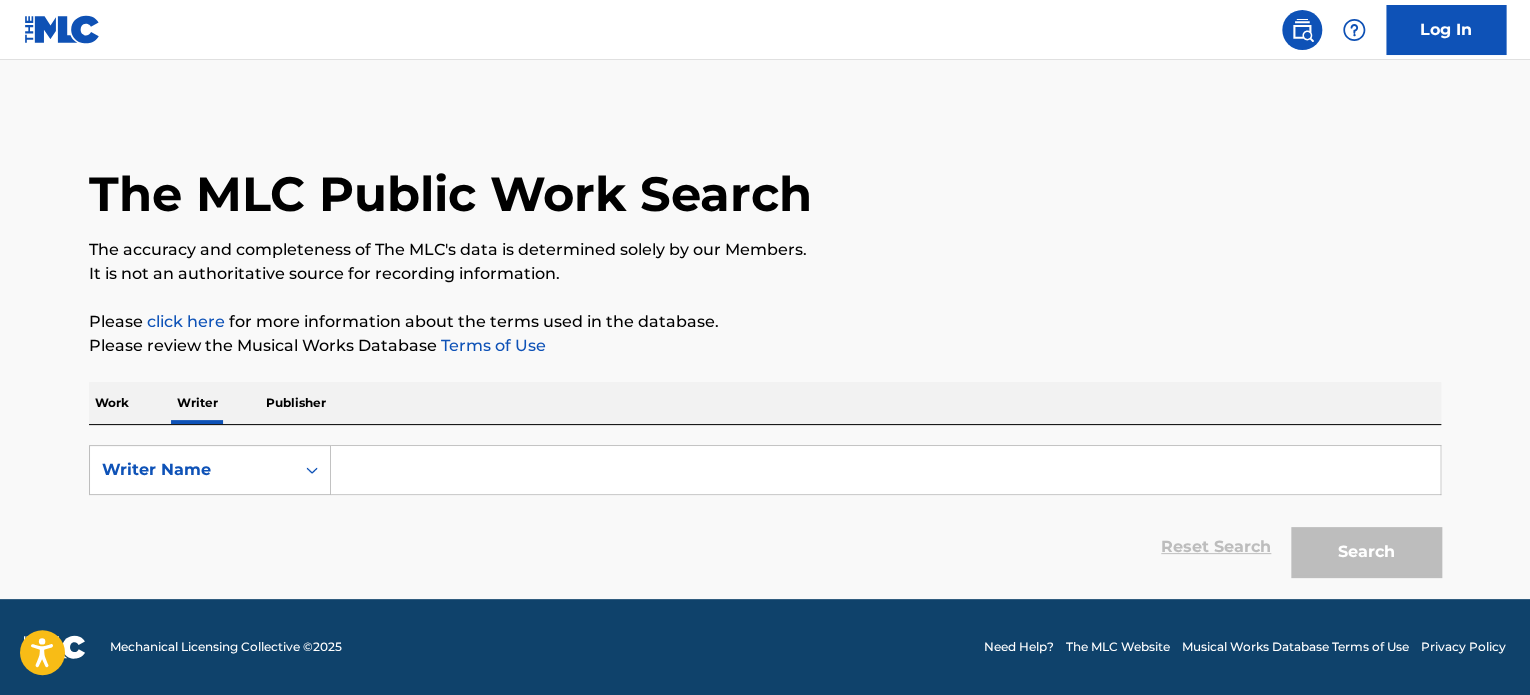 click on "Work" at bounding box center [112, 403] 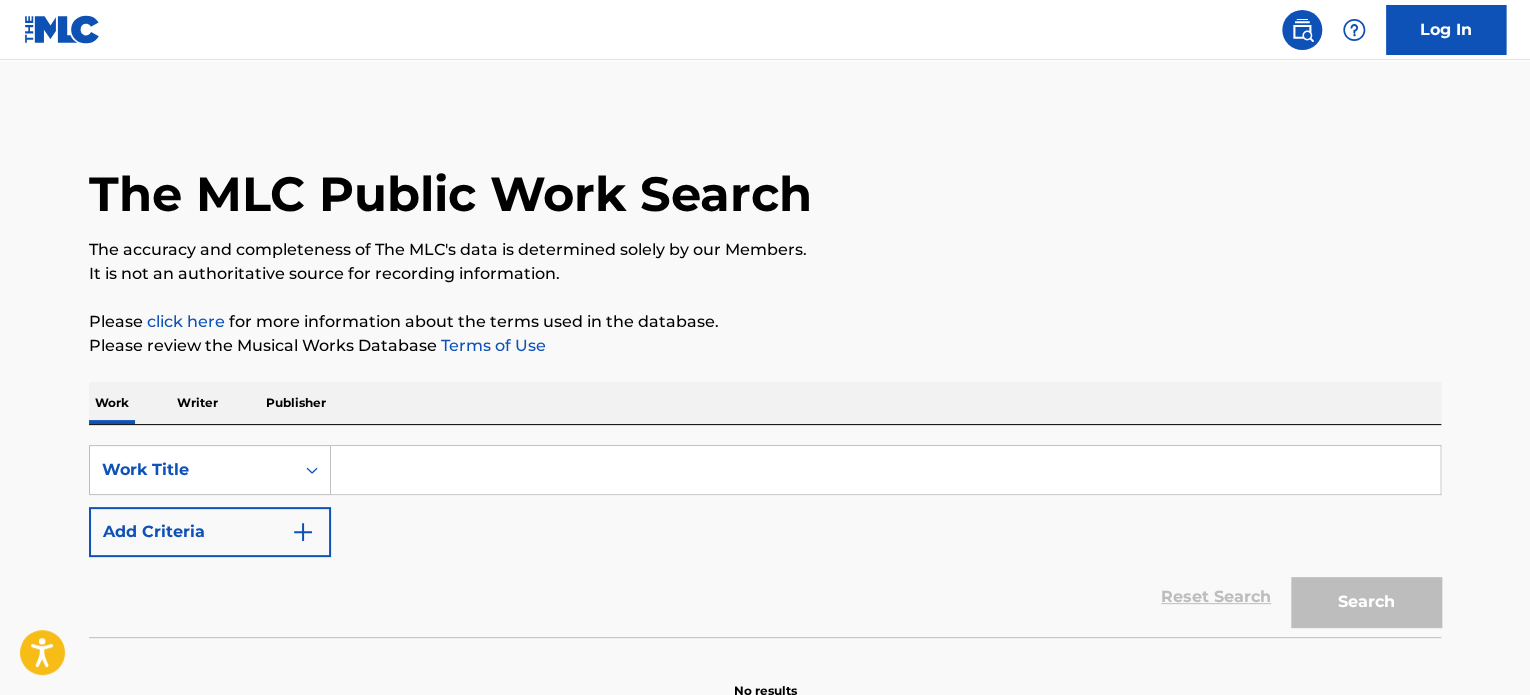 click on "Writer" at bounding box center (197, 403) 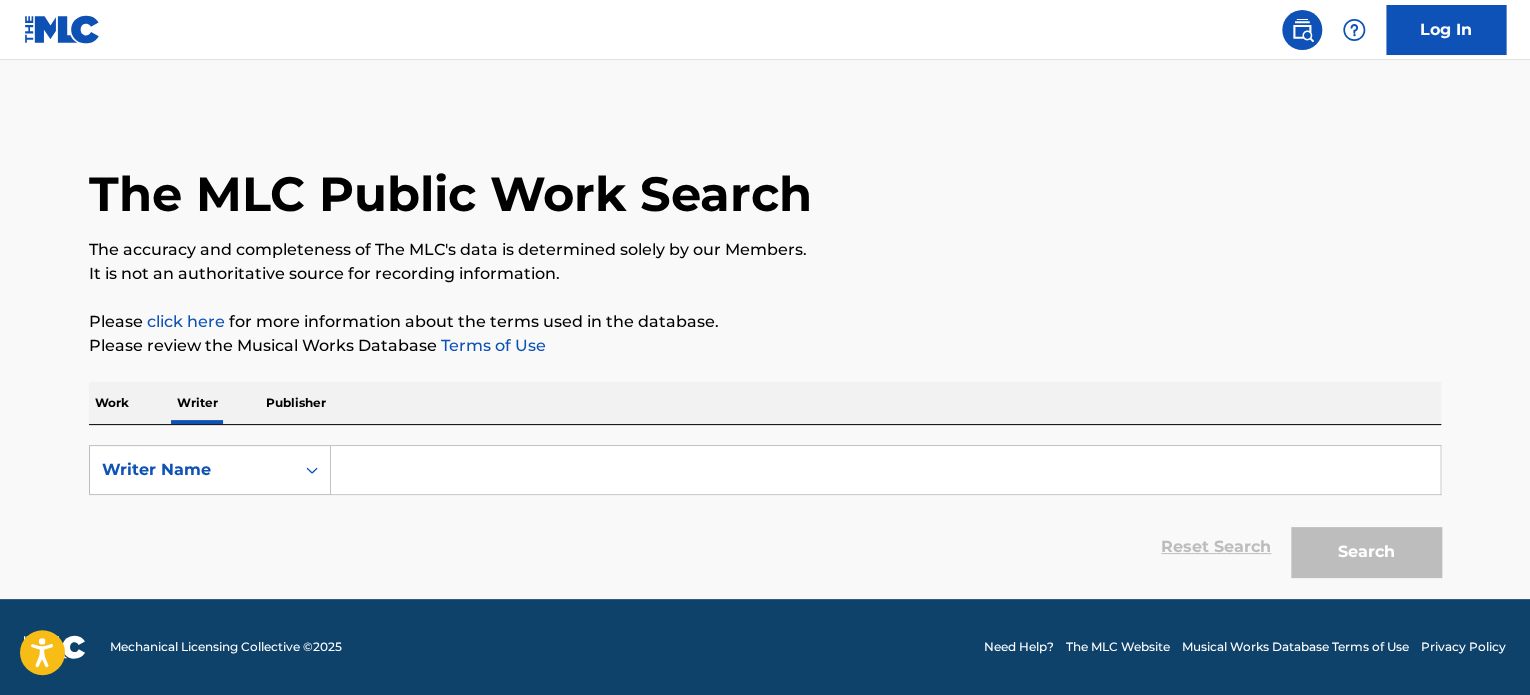 click on "Publisher" at bounding box center (296, 403) 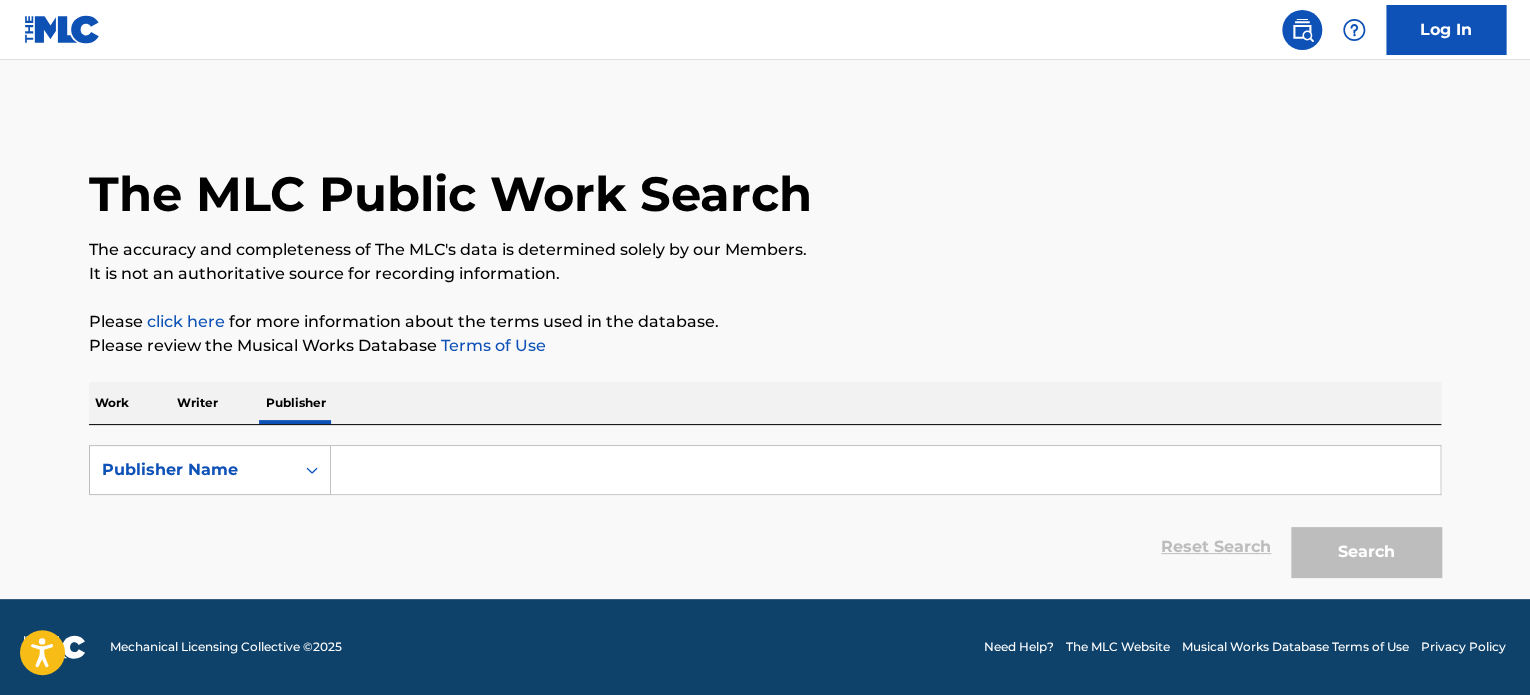click on "Work" at bounding box center [112, 403] 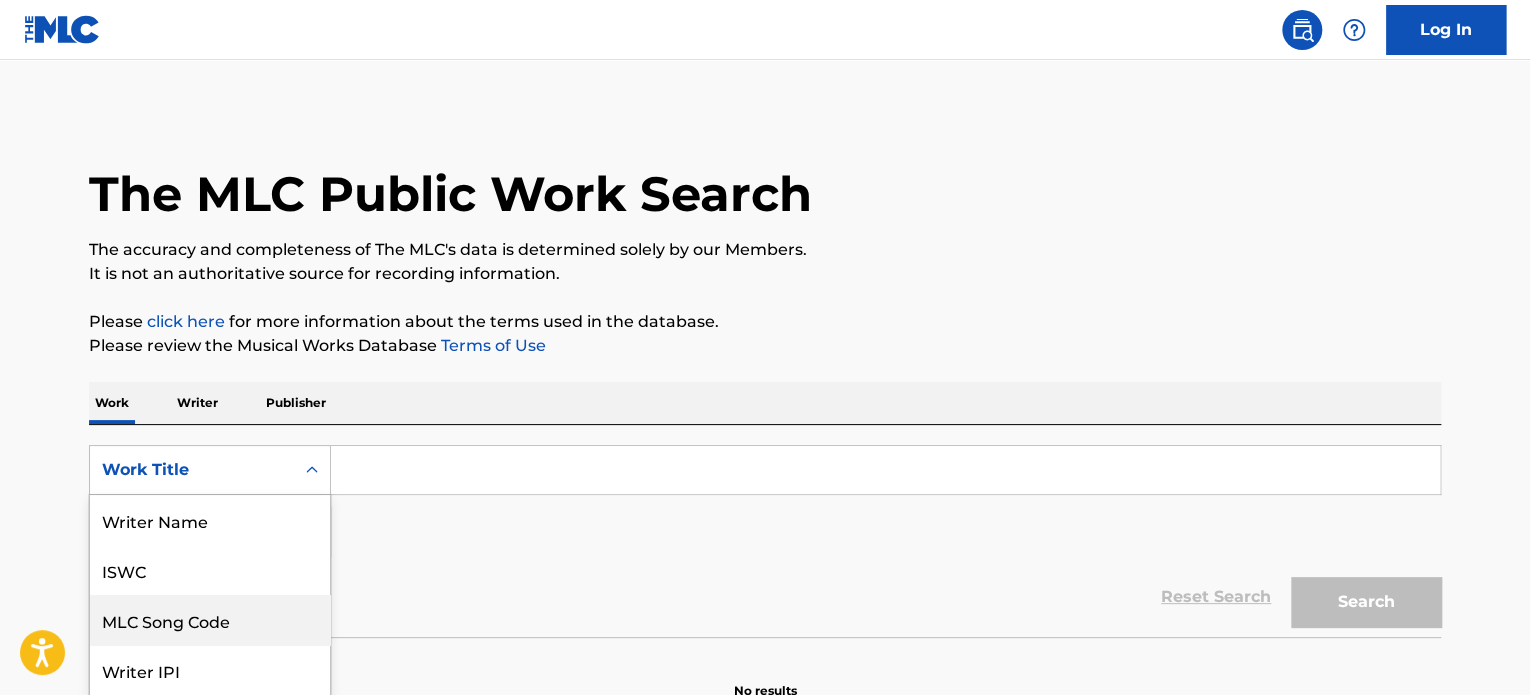 scroll, scrollTop: 88, scrollLeft: 0, axis: vertical 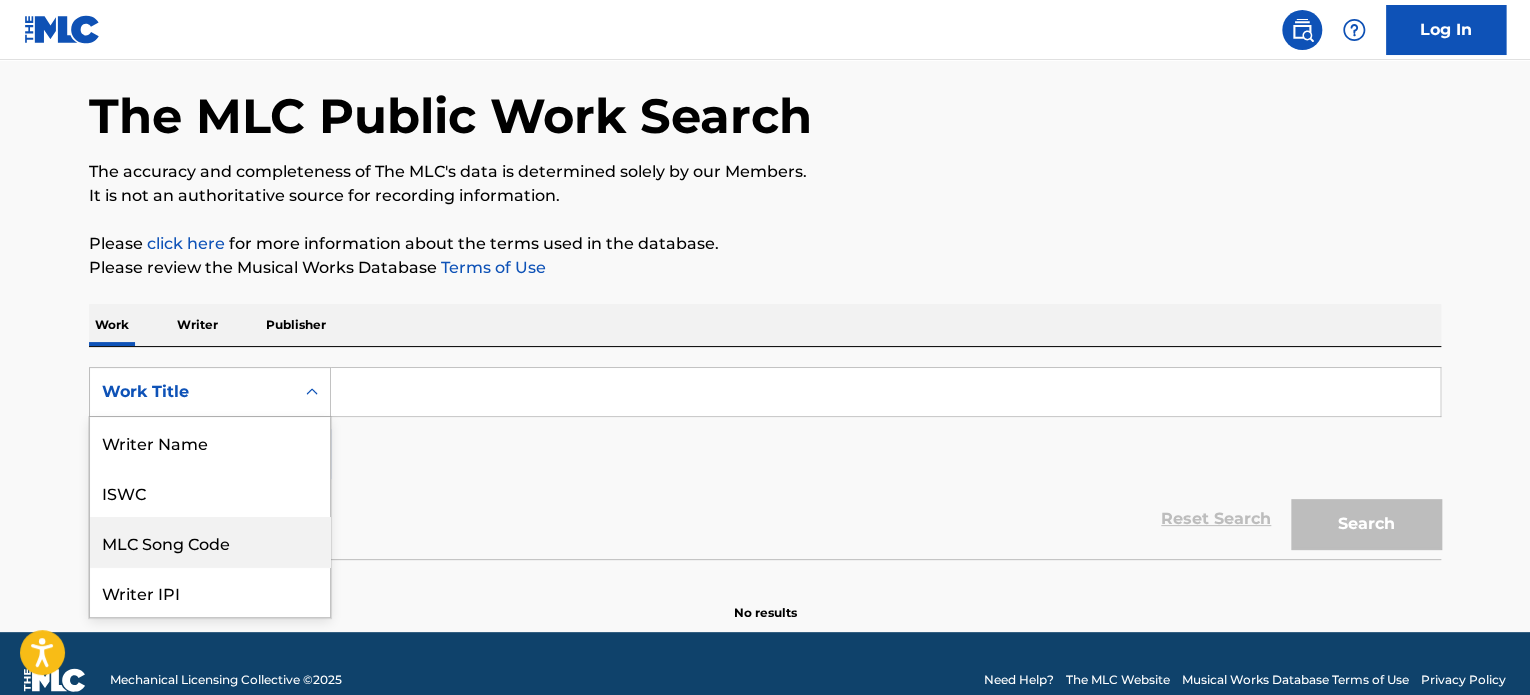 click on "8 results available. Use Up and Down to choose options, press Enter to select the currently focused option, press Escape to exit the menu, press Tab to select the option and exit the menu. Work Title Writer Name ISWC MLC Song Code Writer IPI Publisher Name Publisher IPI MLC Publisher Number Work Title" at bounding box center [210, 392] 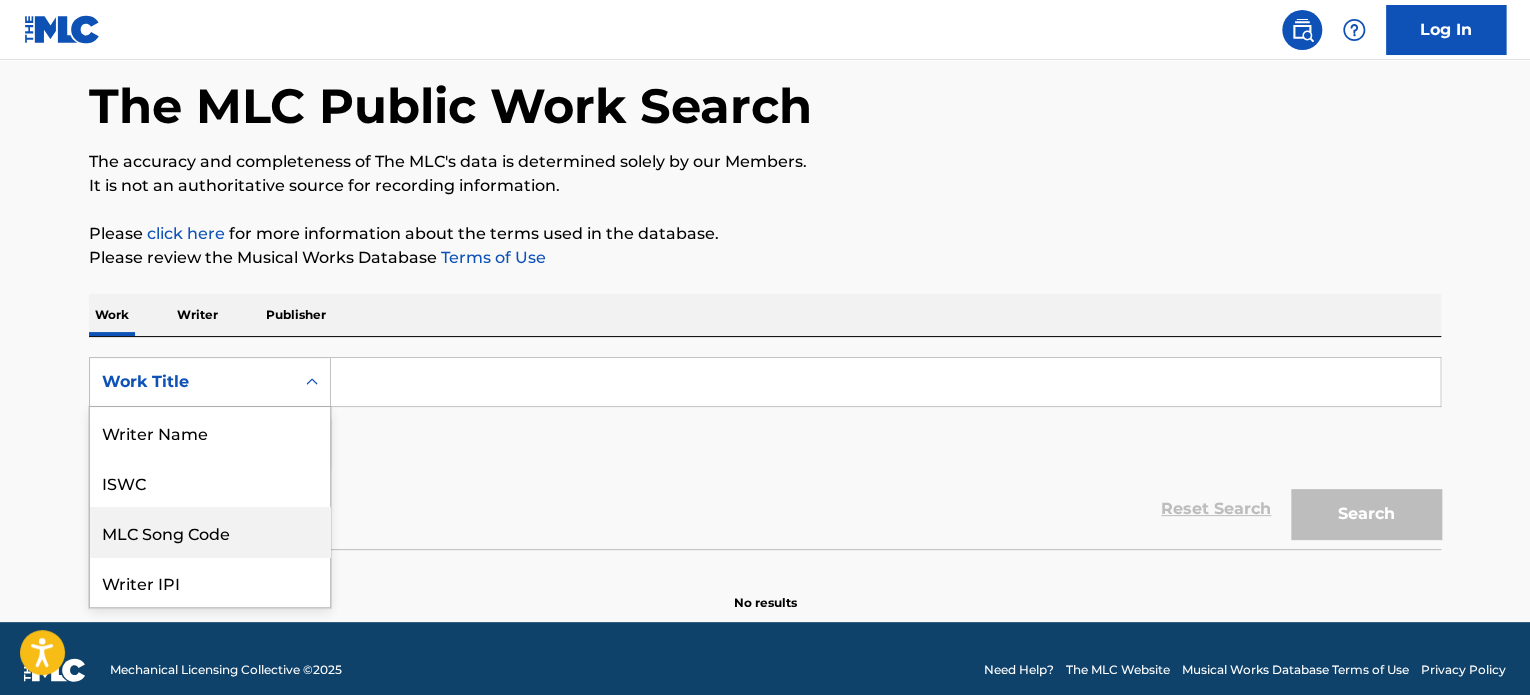 scroll, scrollTop: 100, scrollLeft: 0, axis: vertical 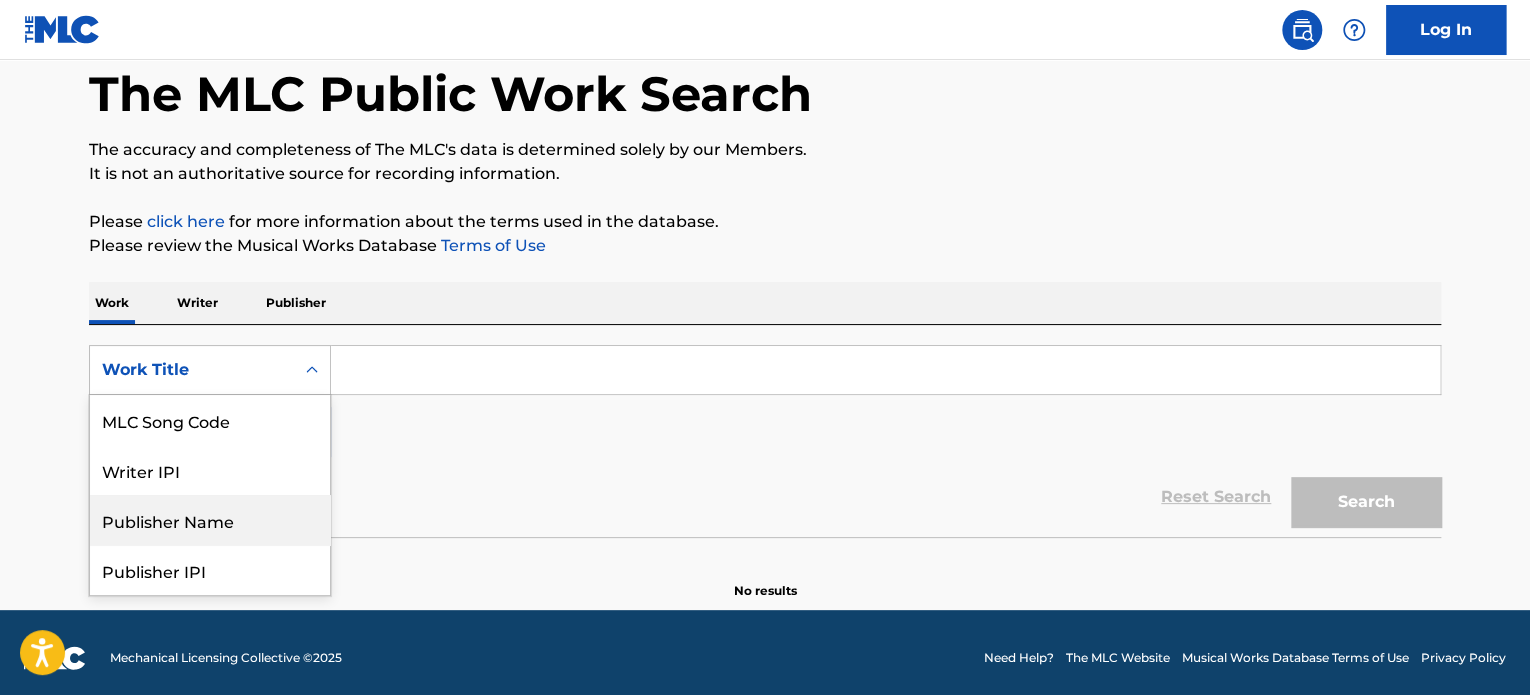 click on "Reset Search Search" at bounding box center [765, 497] 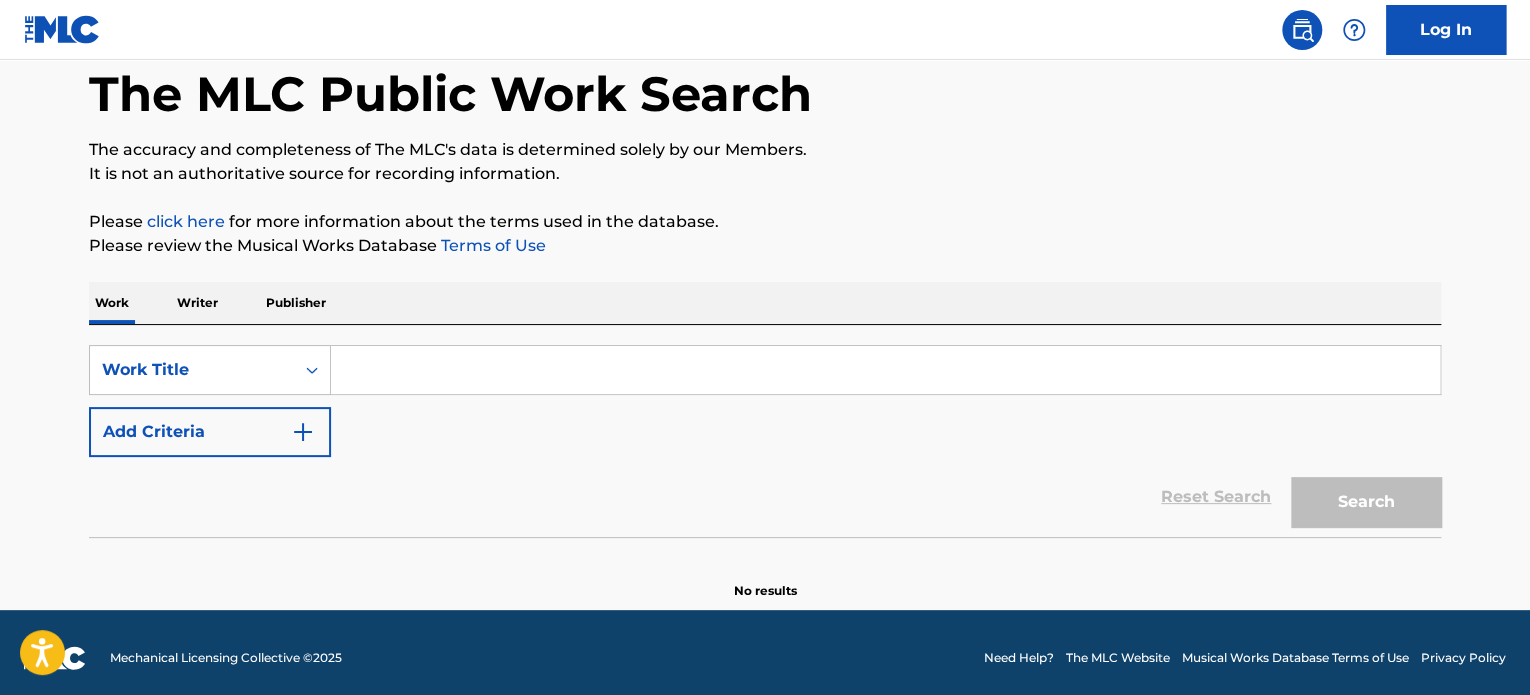click on "Add Criteria" at bounding box center (210, 432) 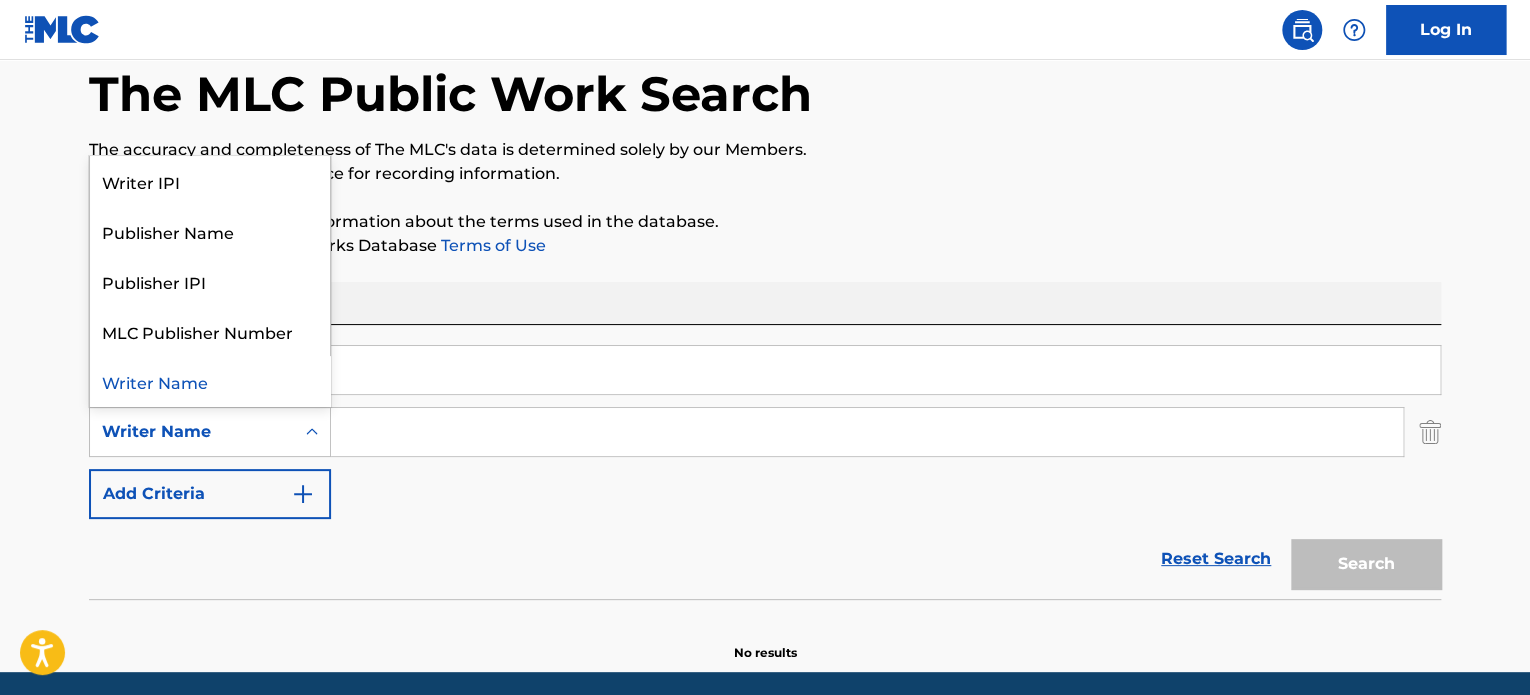click on "Writer Name" at bounding box center [192, 432] 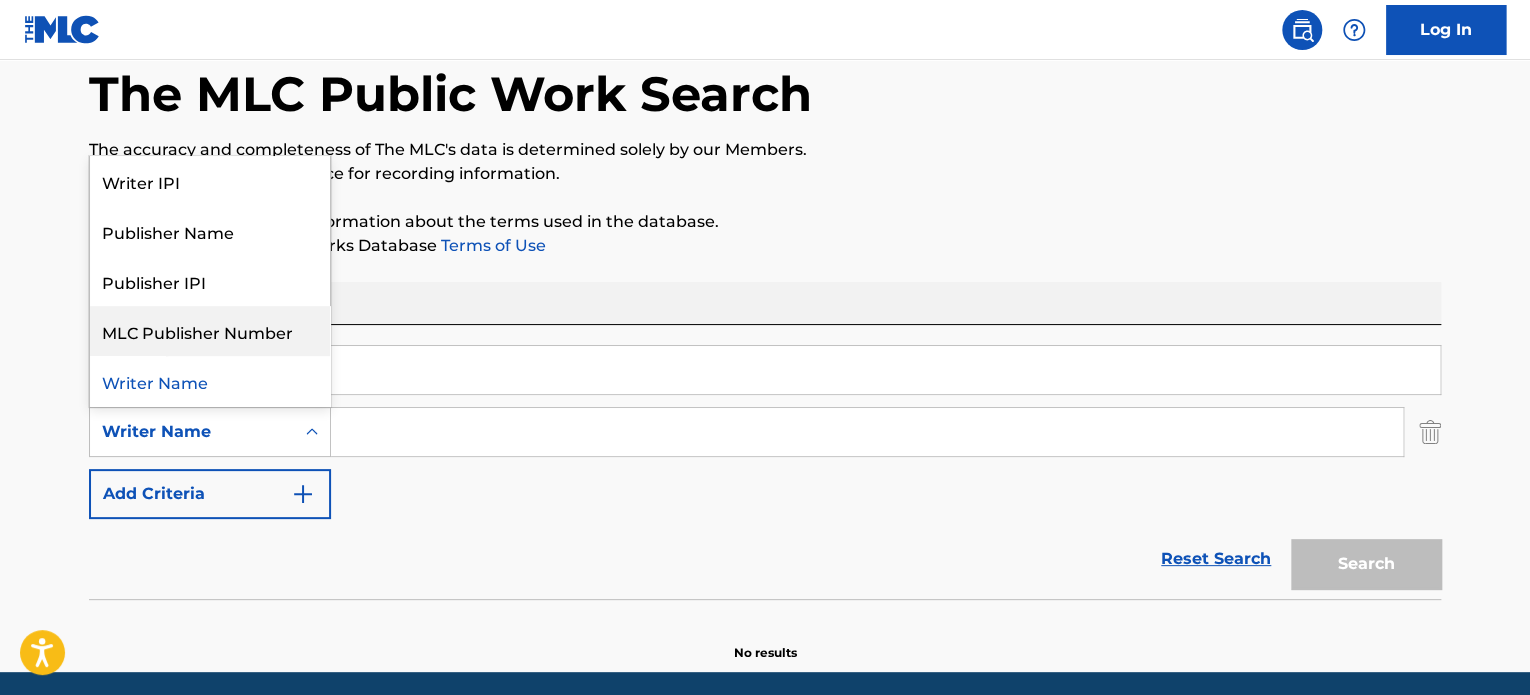 click at bounding box center [867, 432] 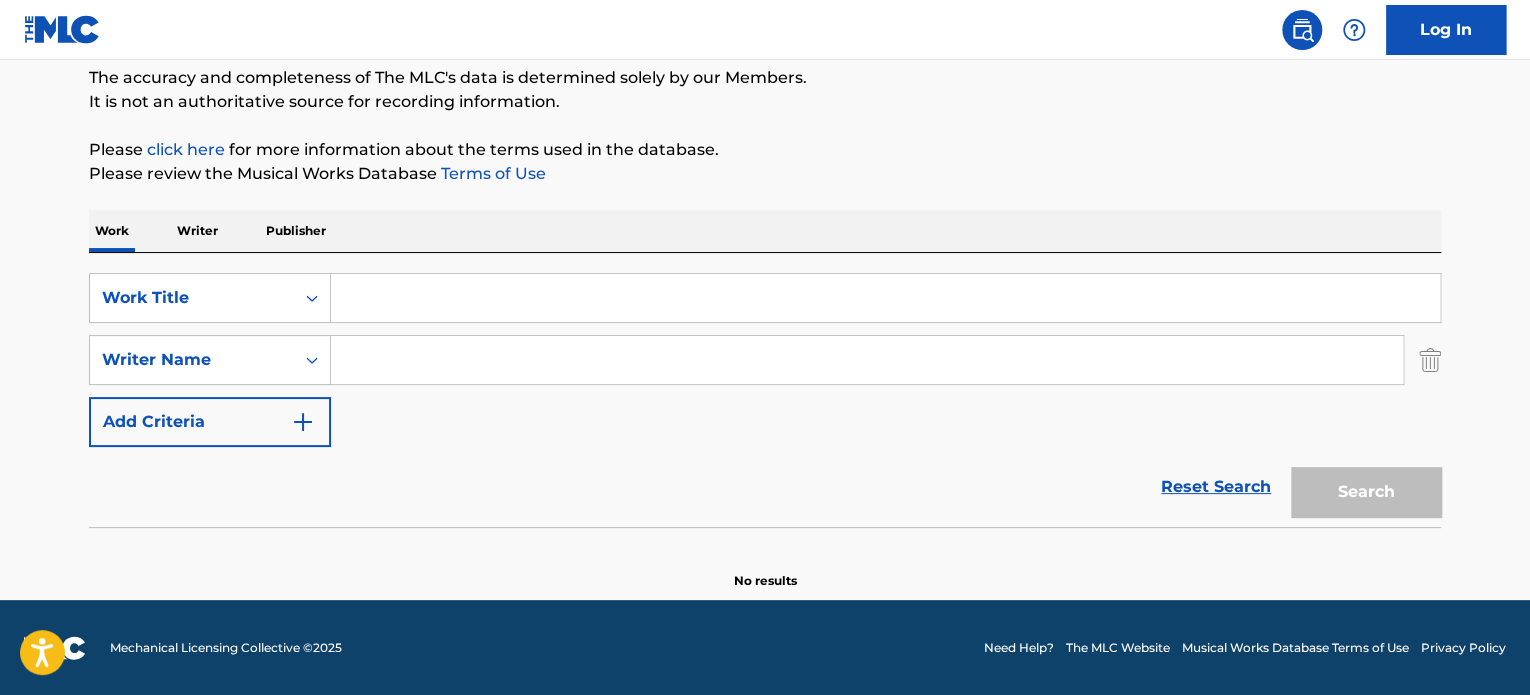 scroll, scrollTop: 74, scrollLeft: 0, axis: vertical 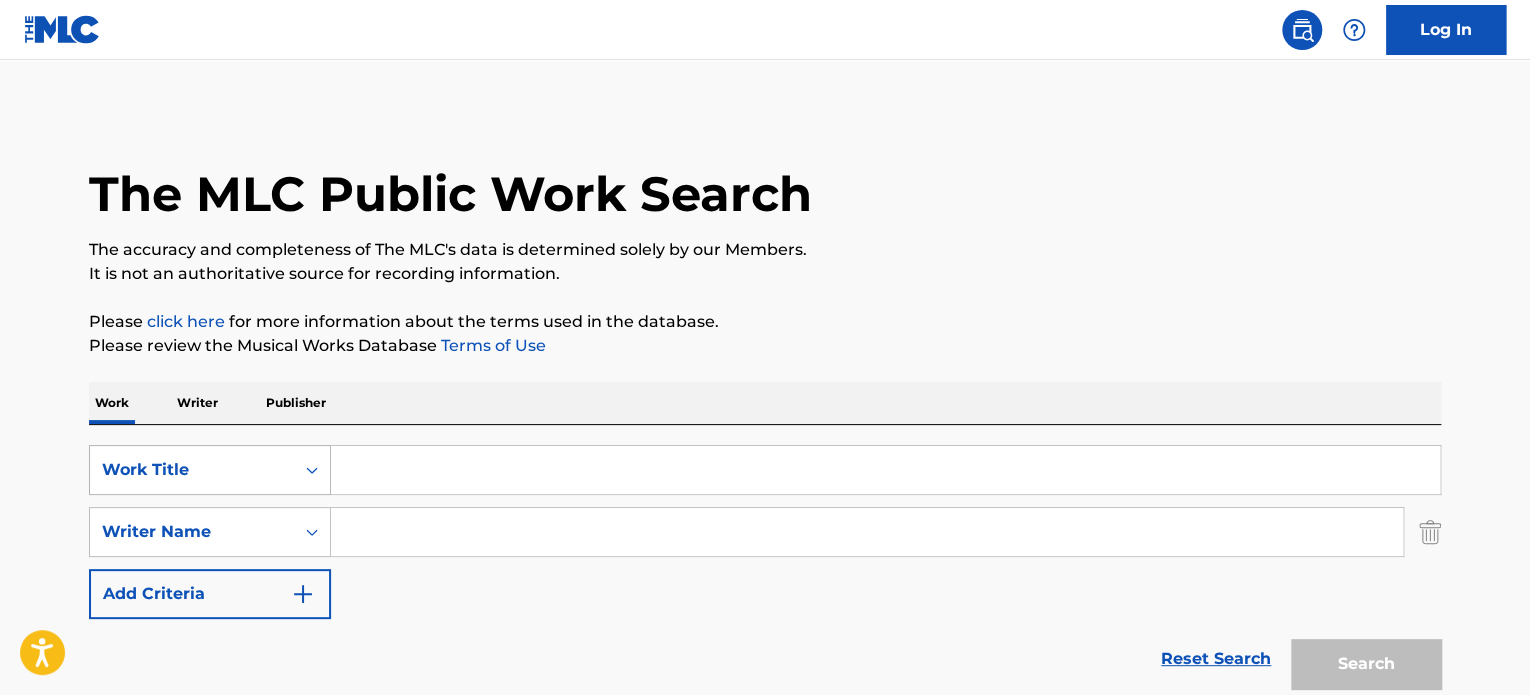 click on "Work Title" at bounding box center [210, 470] 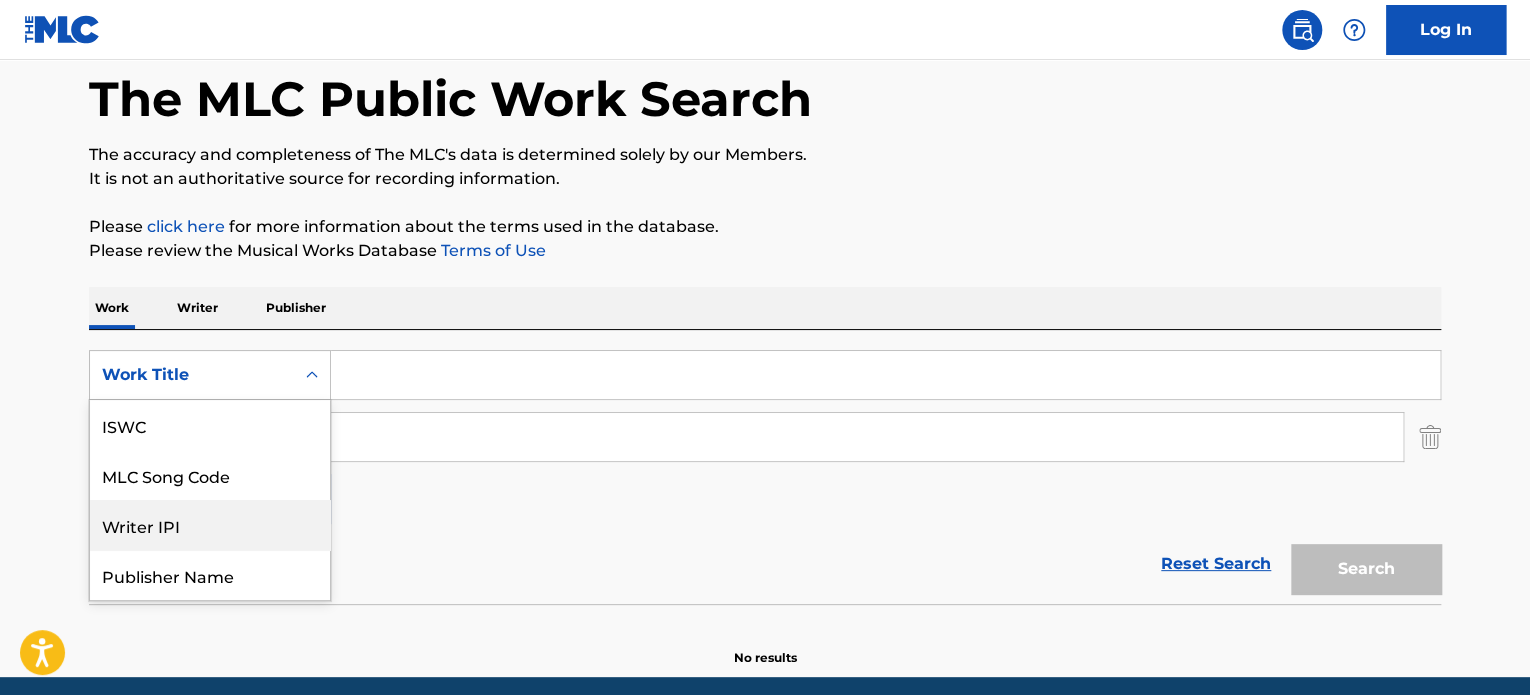 scroll, scrollTop: 100, scrollLeft: 0, axis: vertical 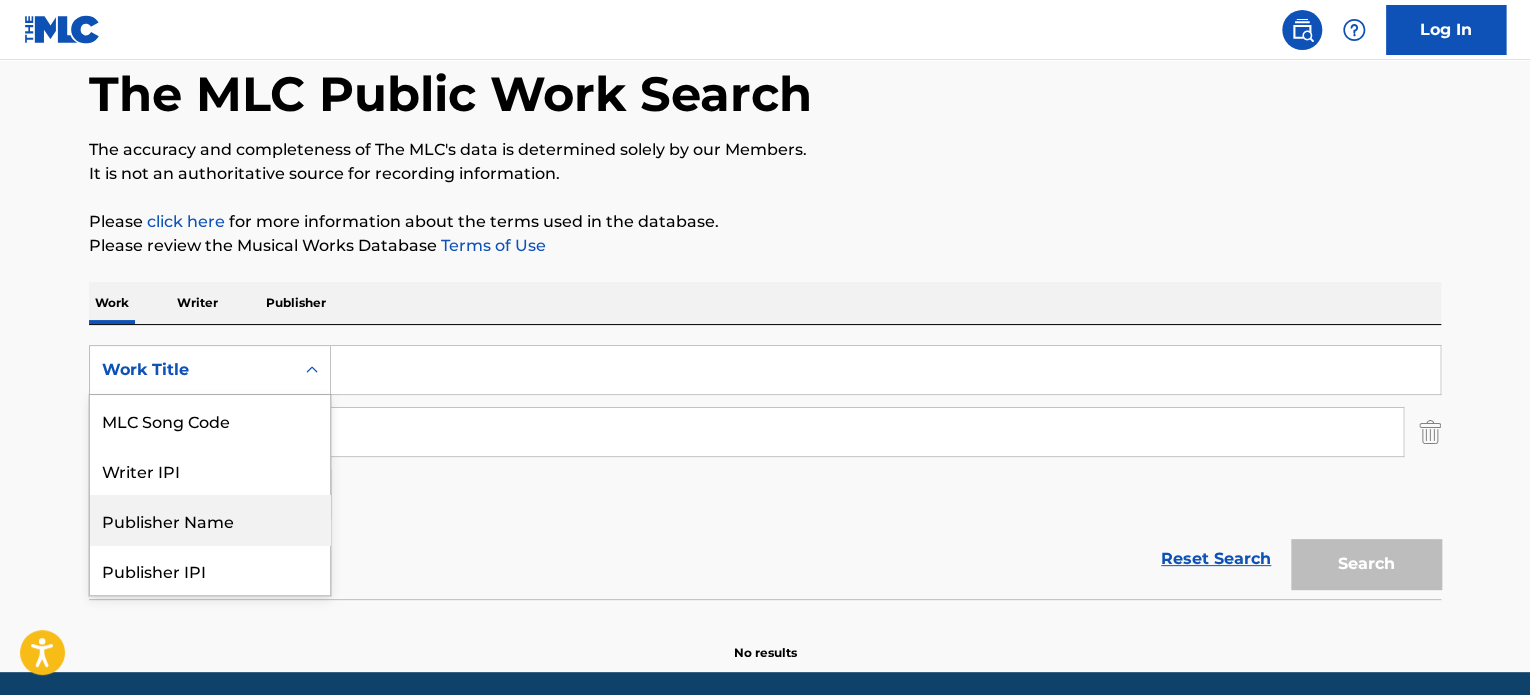drag, startPoint x: 441, startPoint y: 407, endPoint x: 402, endPoint y: 436, distance: 48.60041 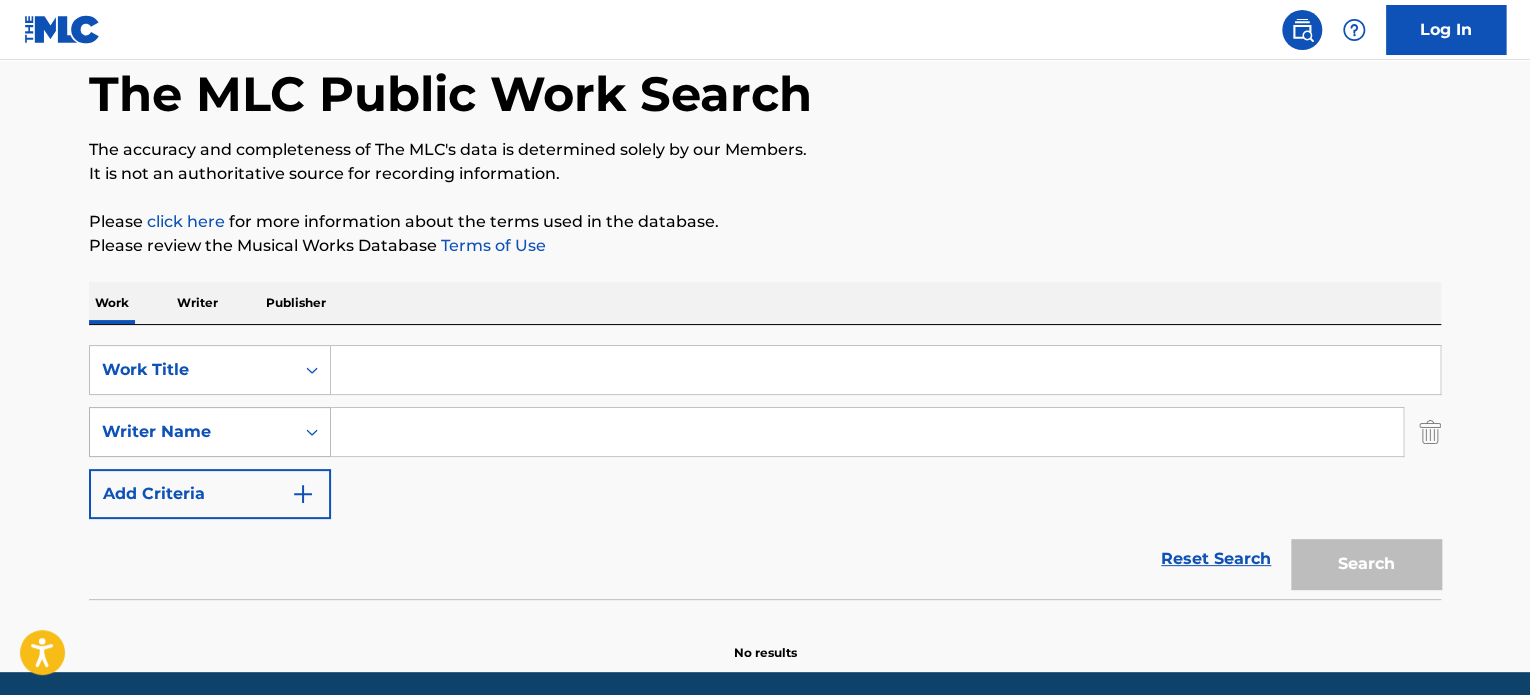 click on "Writer Name" at bounding box center [210, 432] 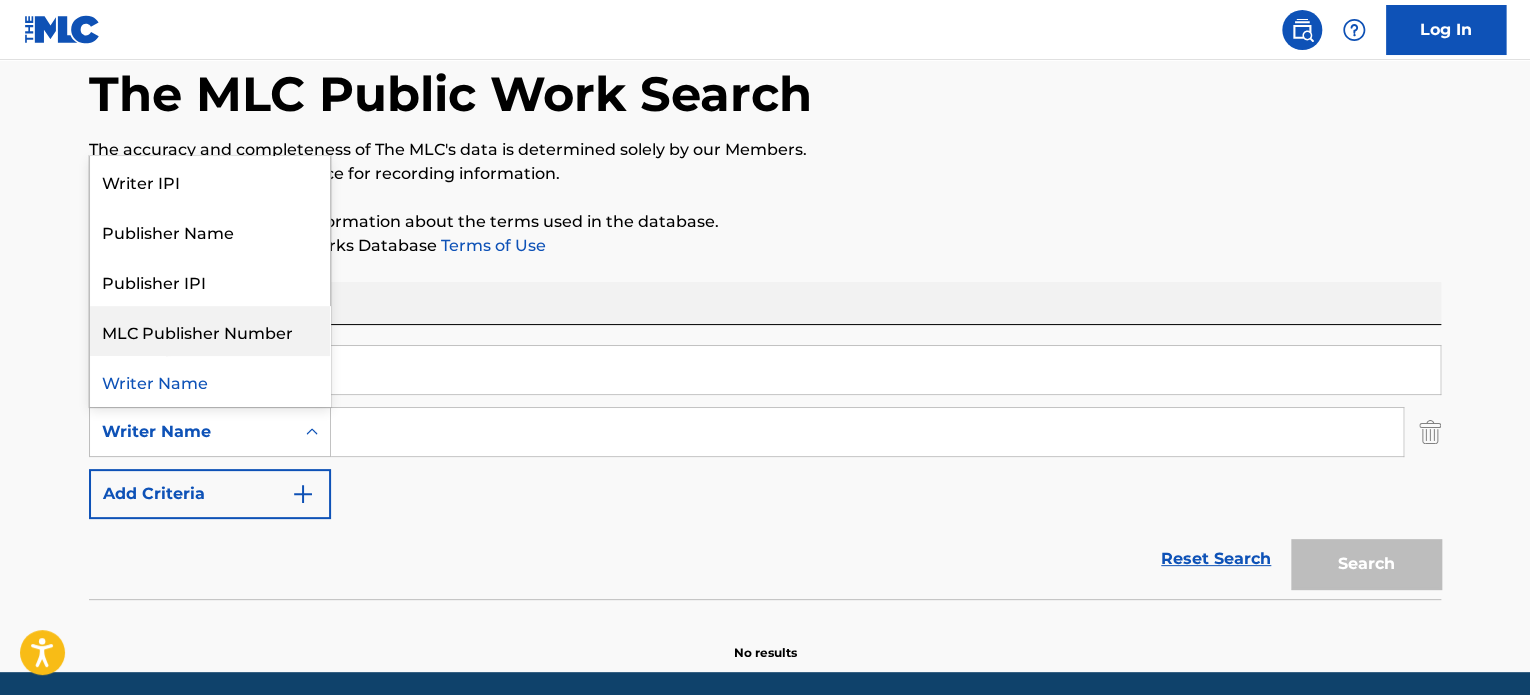 click on "MLC Publisher Number" at bounding box center [210, 331] 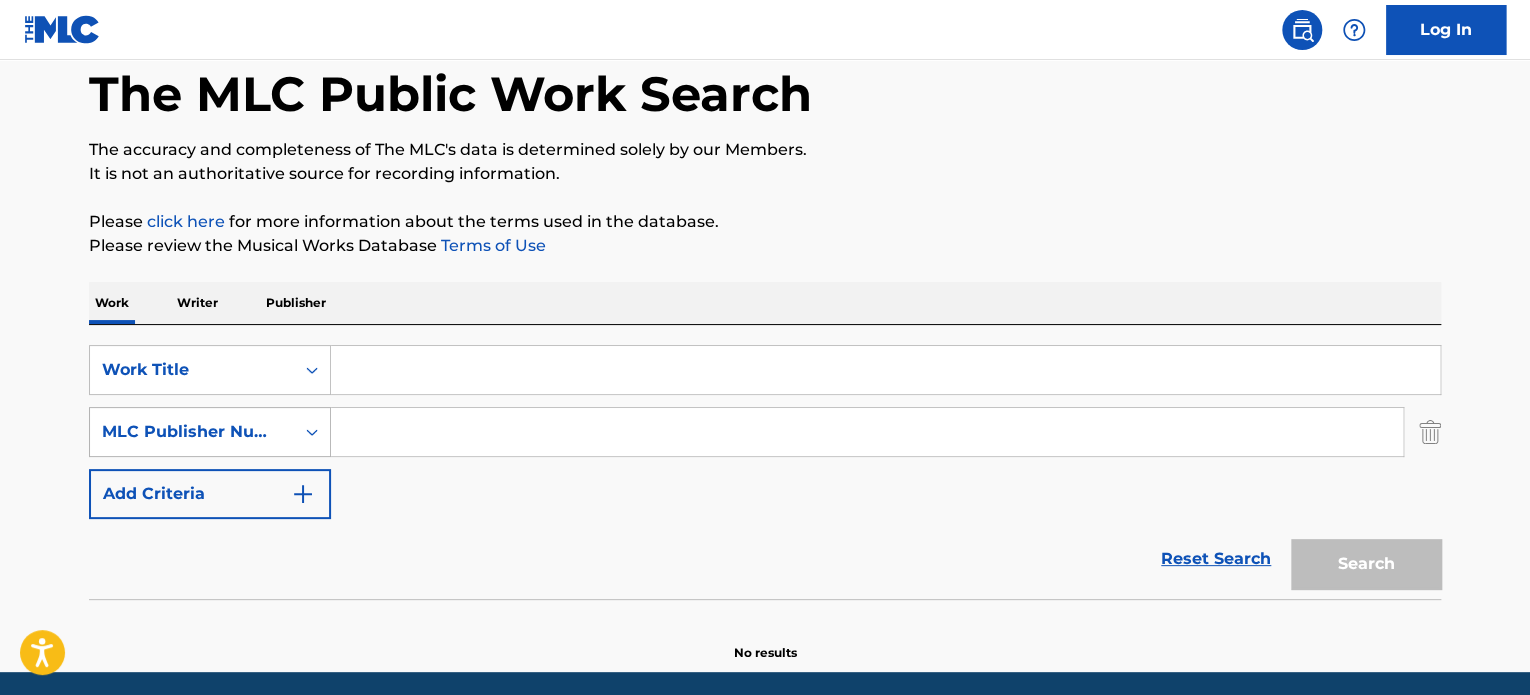 click on "MLC Publisher Number" at bounding box center (192, 432) 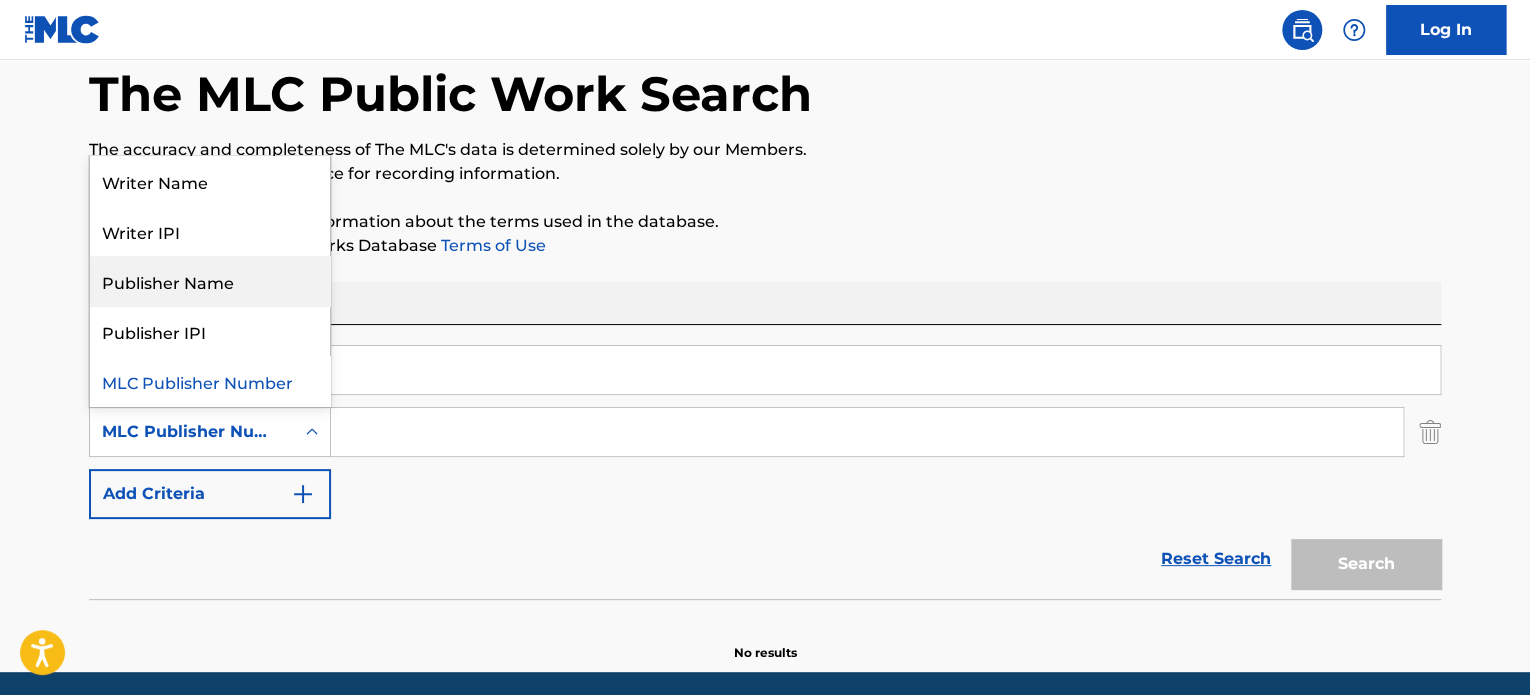 click on "Publisher Name" at bounding box center [210, 281] 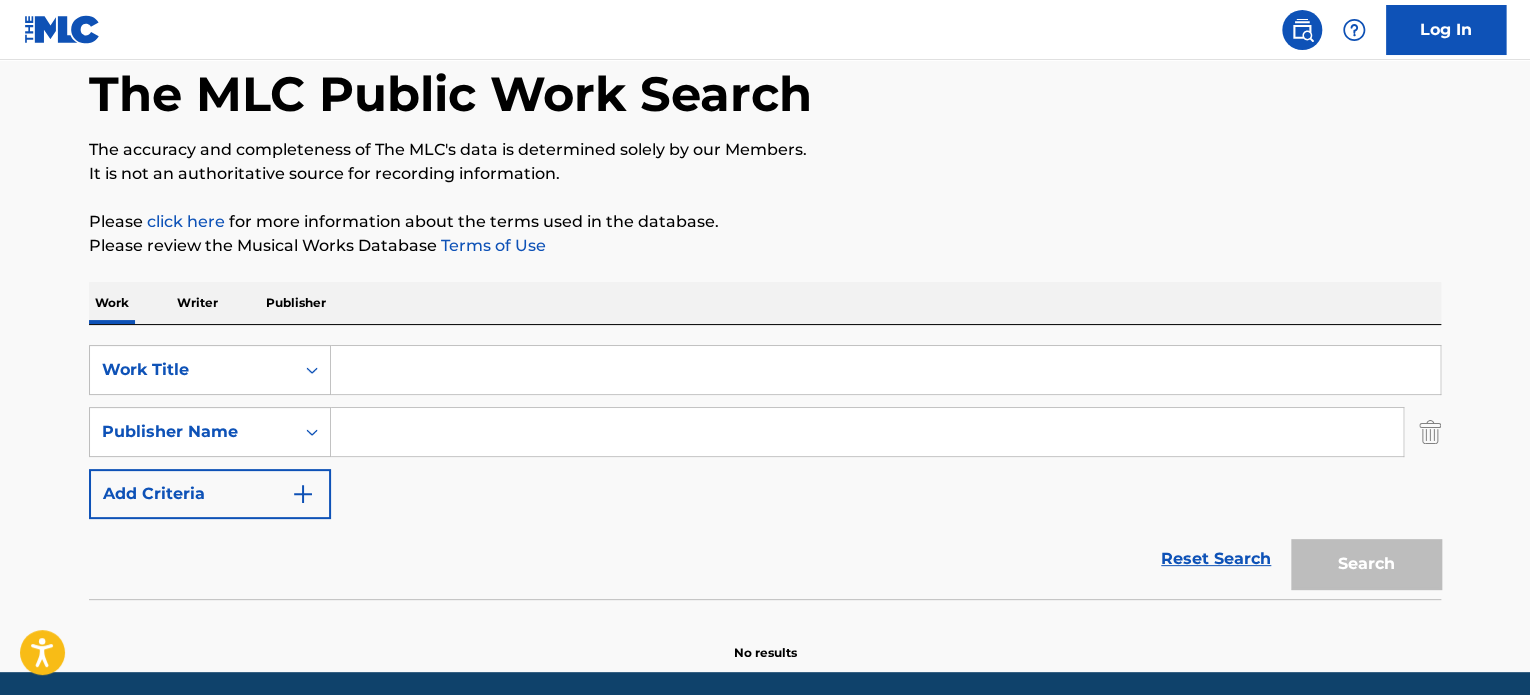 click at bounding box center [867, 432] 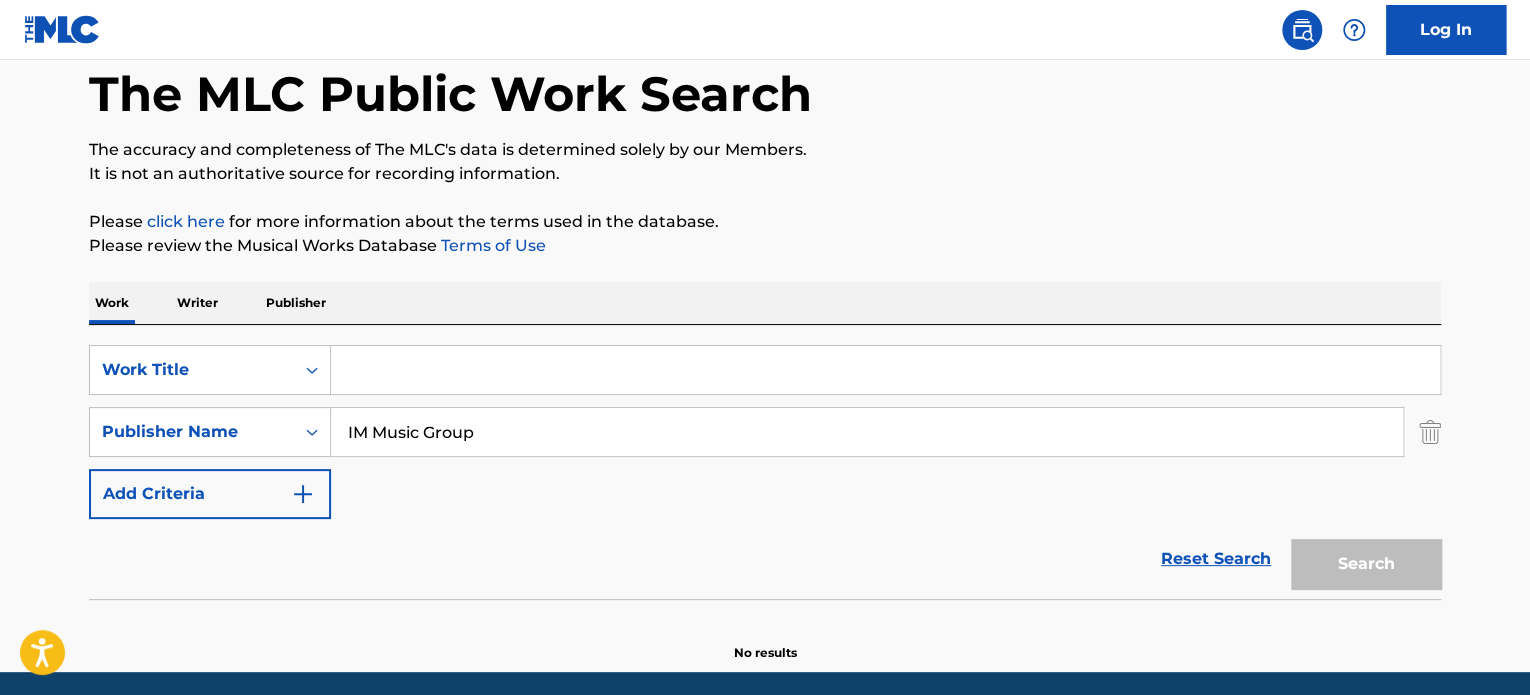 type on "IM Music Group" 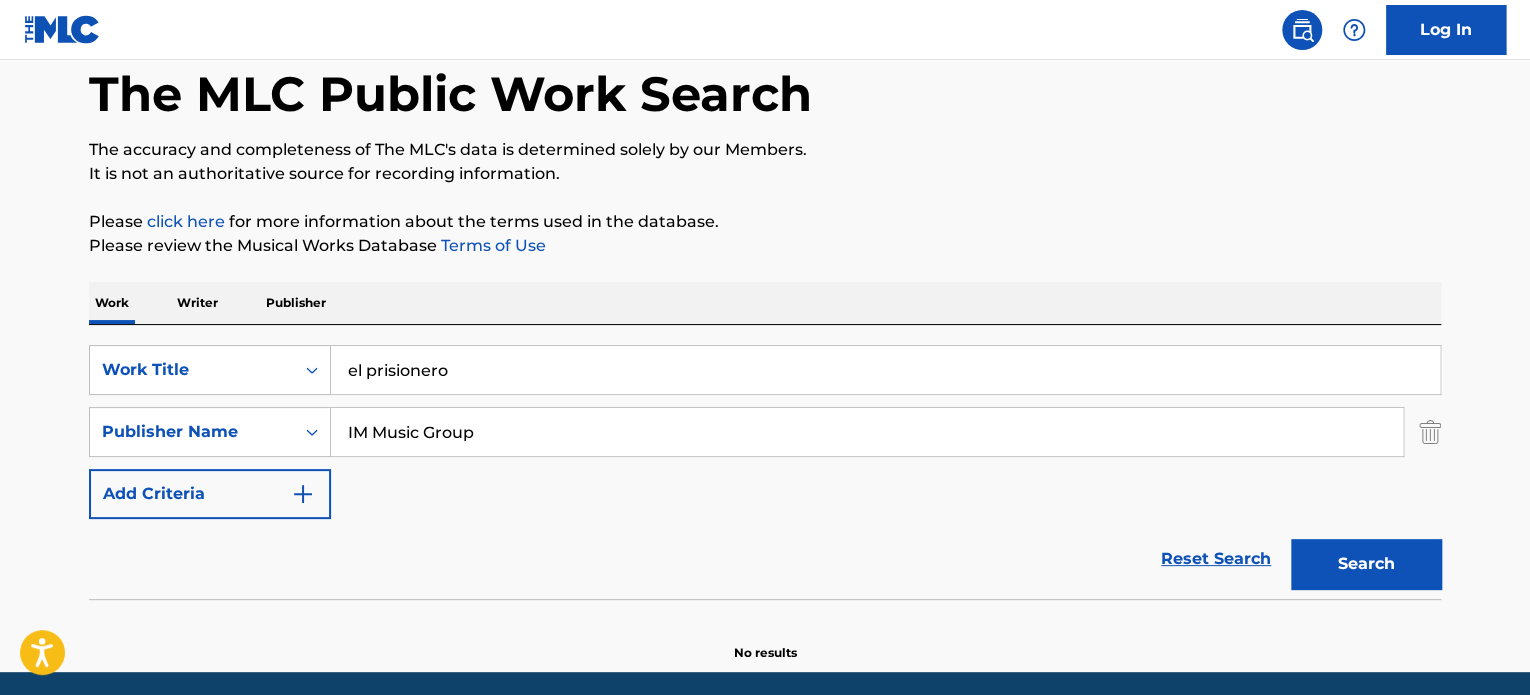 click on "Search" at bounding box center [1366, 564] 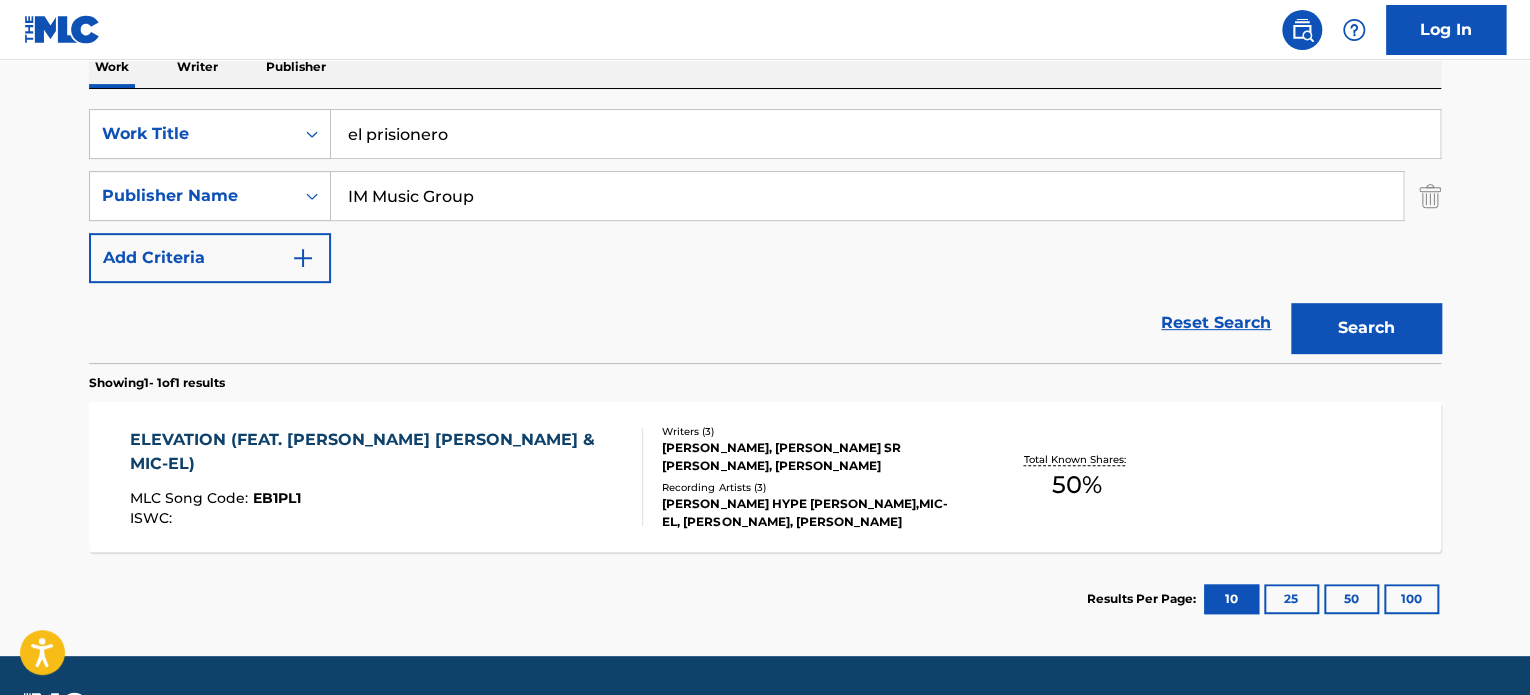 scroll, scrollTop: 392, scrollLeft: 0, axis: vertical 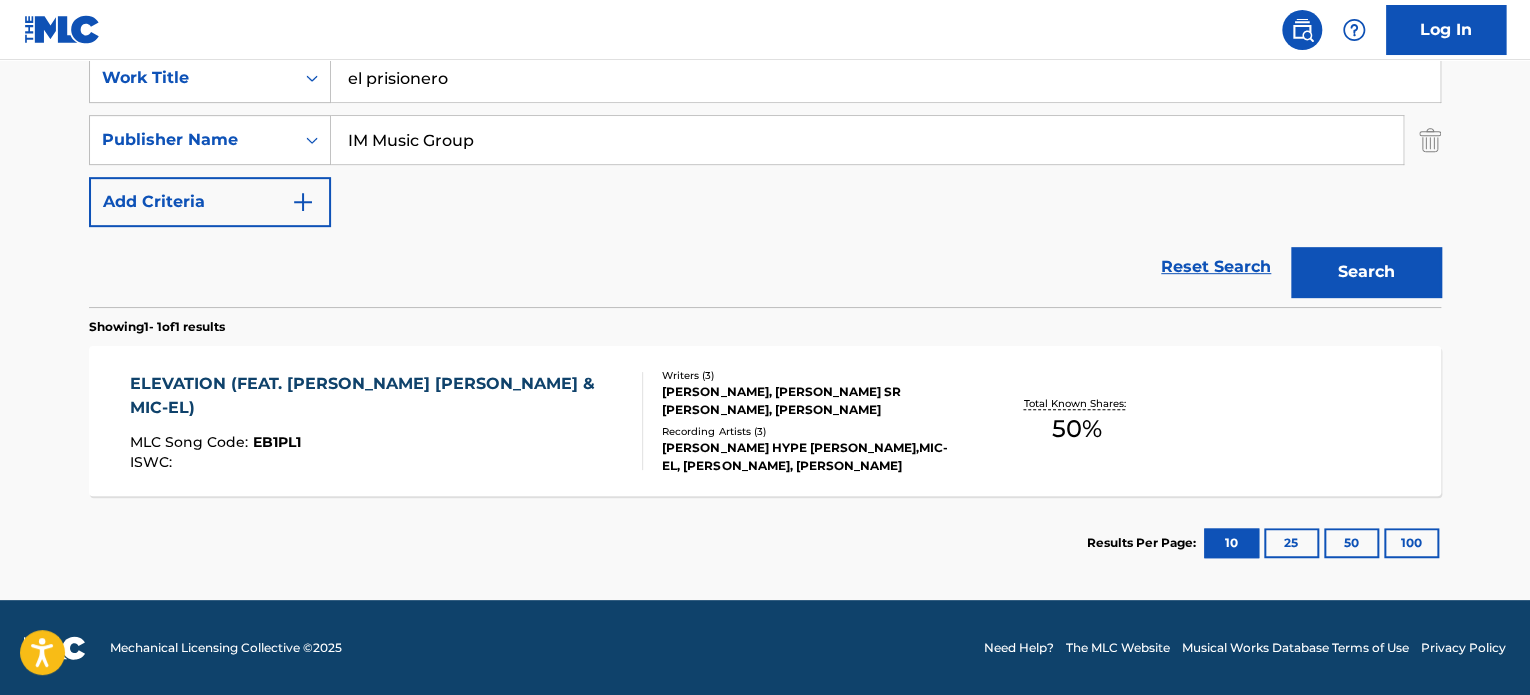 click on "el prisionero" at bounding box center [885, 78] 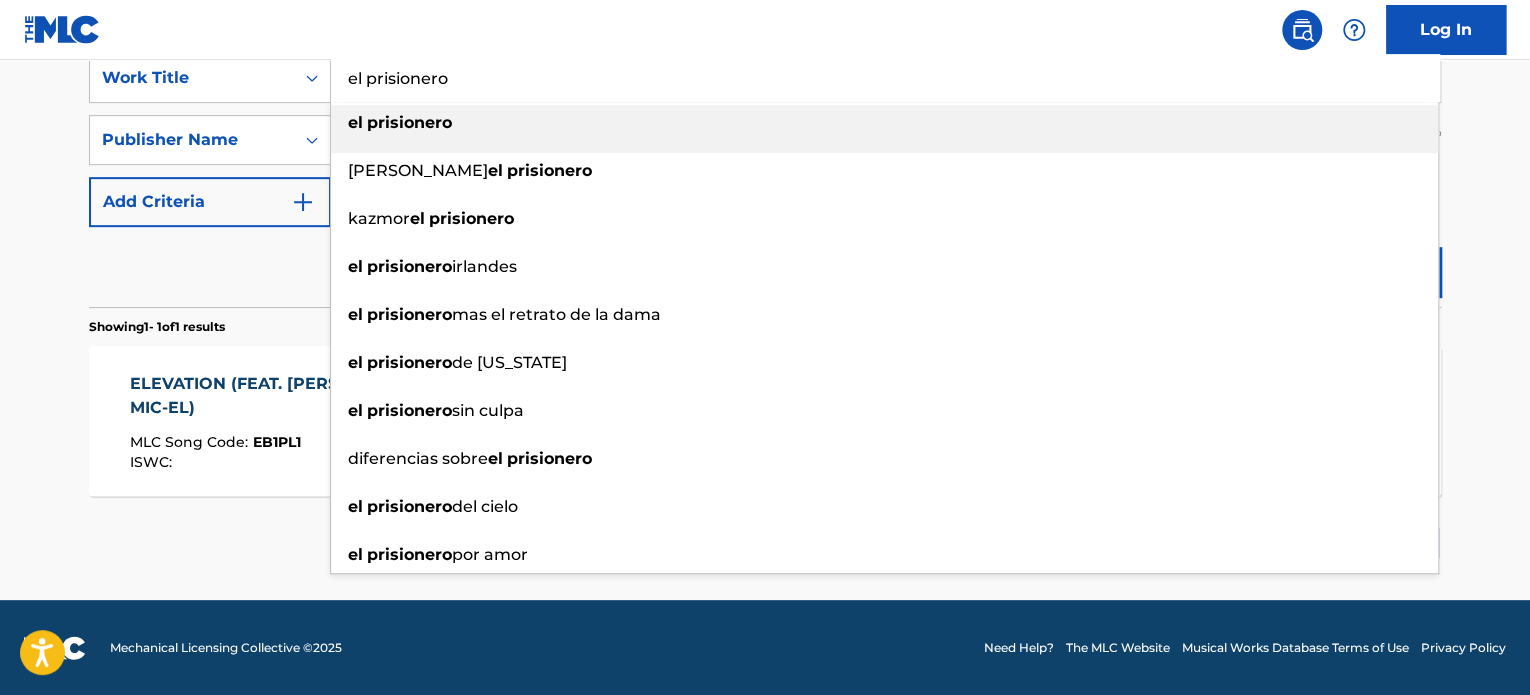 paste on "En Que Andara Metido El Mor" 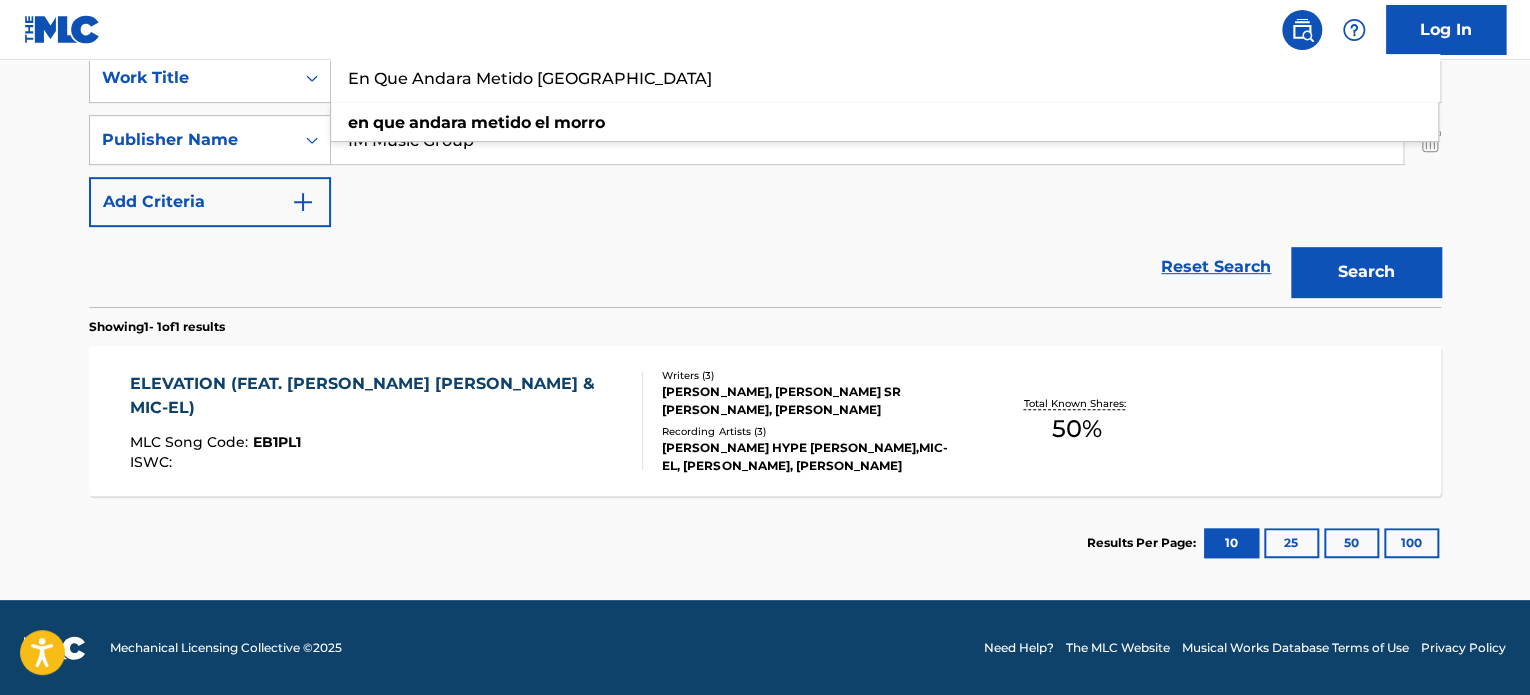 type on "En Que Andara Metido El Morro" 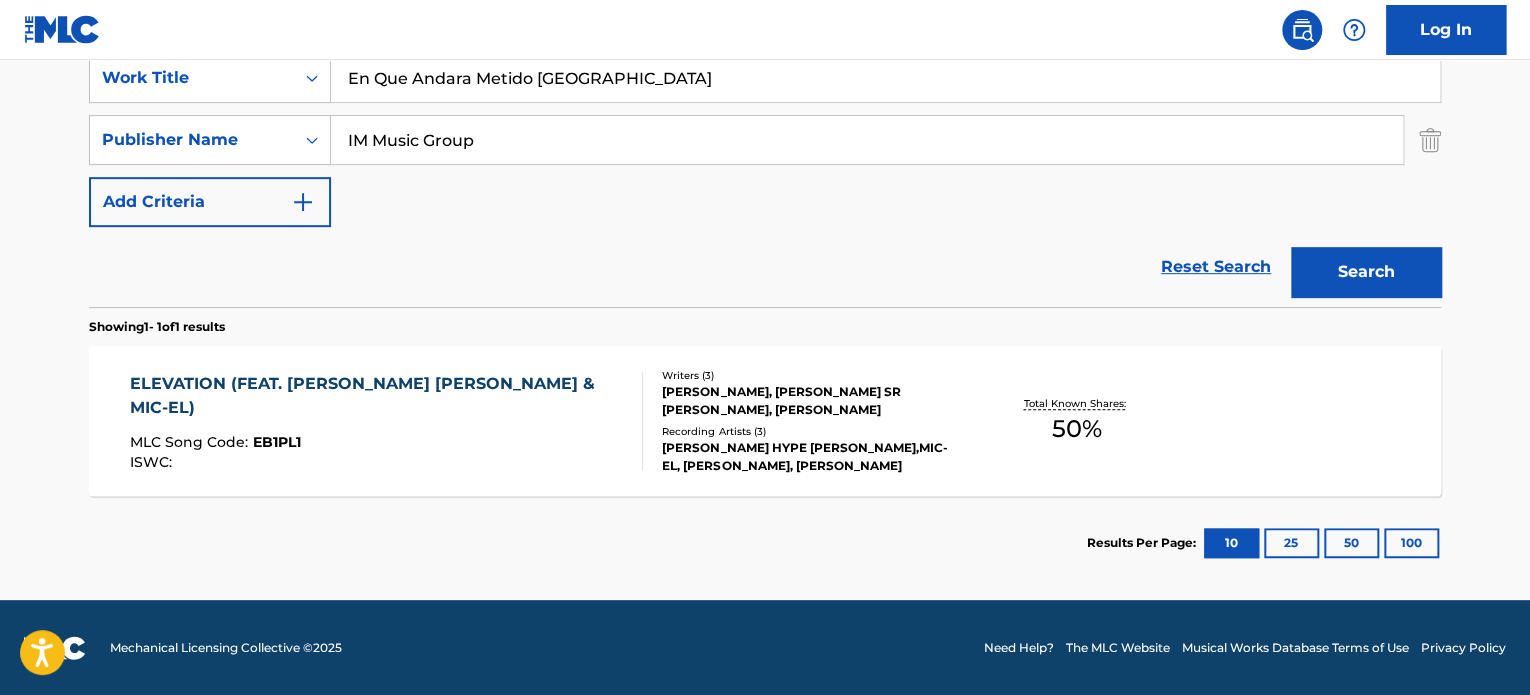 click on "IM Music Group" at bounding box center (867, 140) 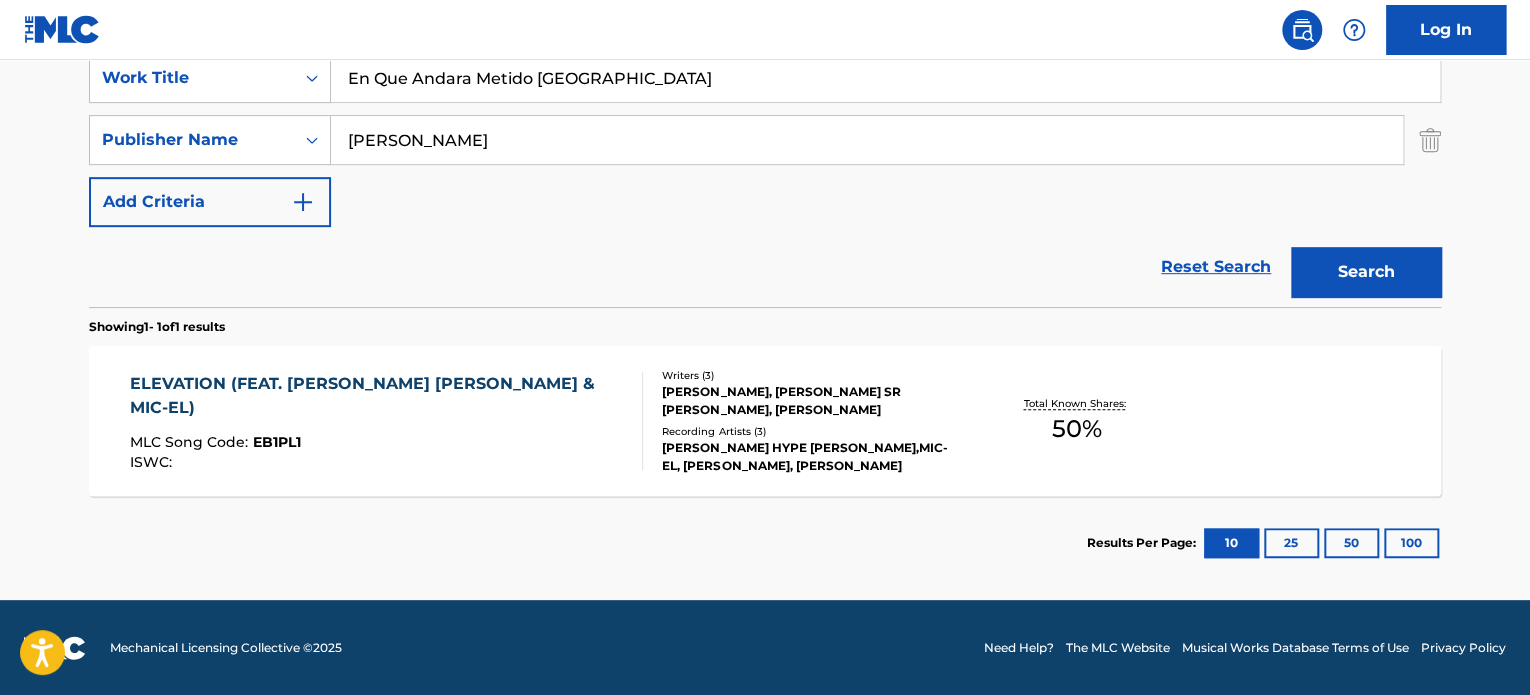type on "Raul Beltran" 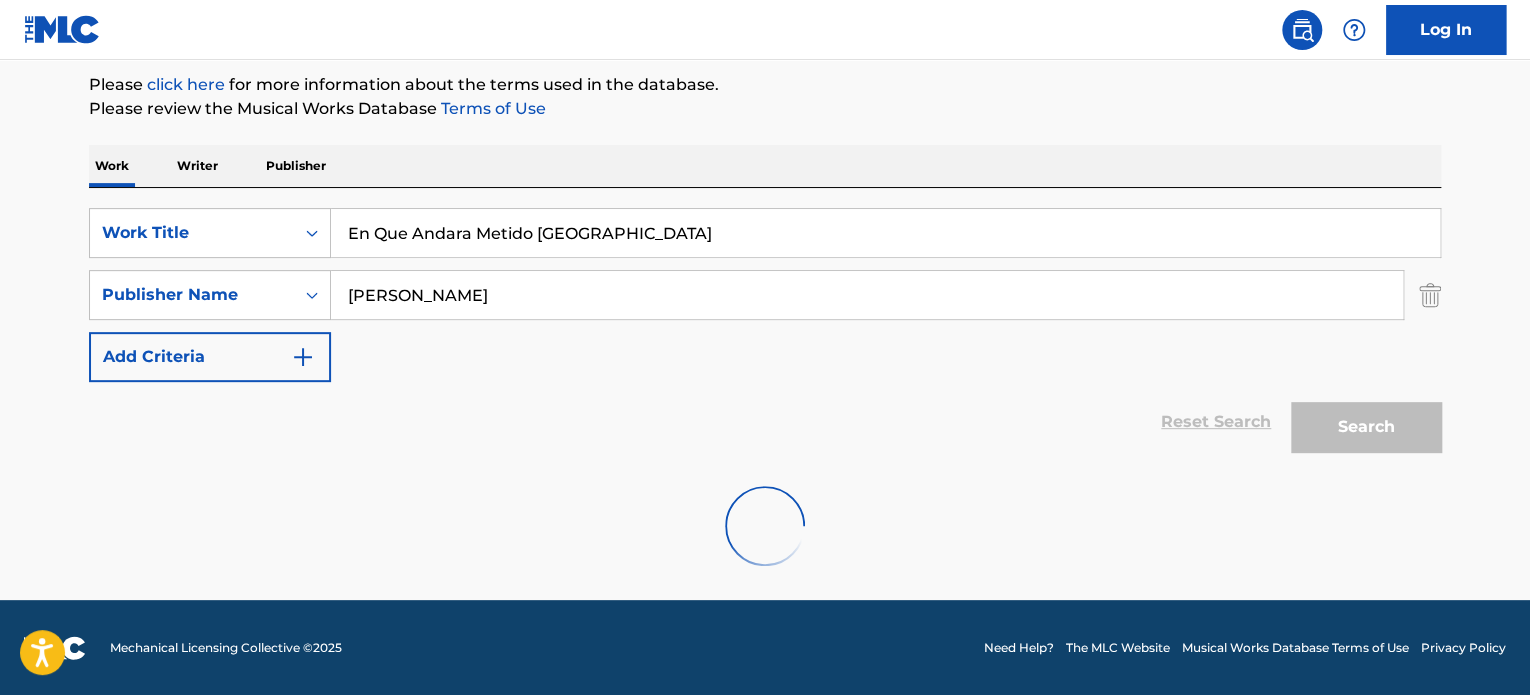scroll, scrollTop: 392, scrollLeft: 0, axis: vertical 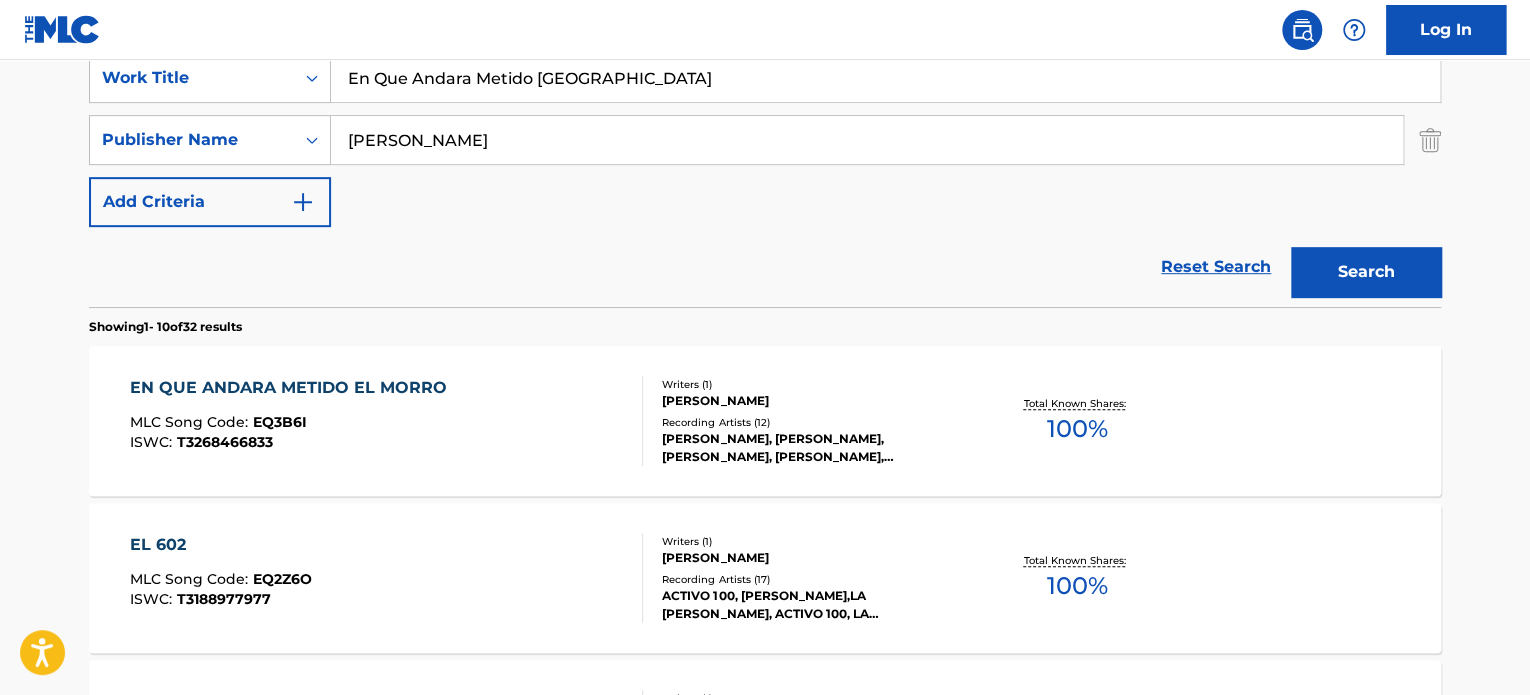 click on "EN QUE ANDARA METIDO EL MORRO MLC Song Code : EQ3B6I ISWC : T3268466833" at bounding box center (387, 421) 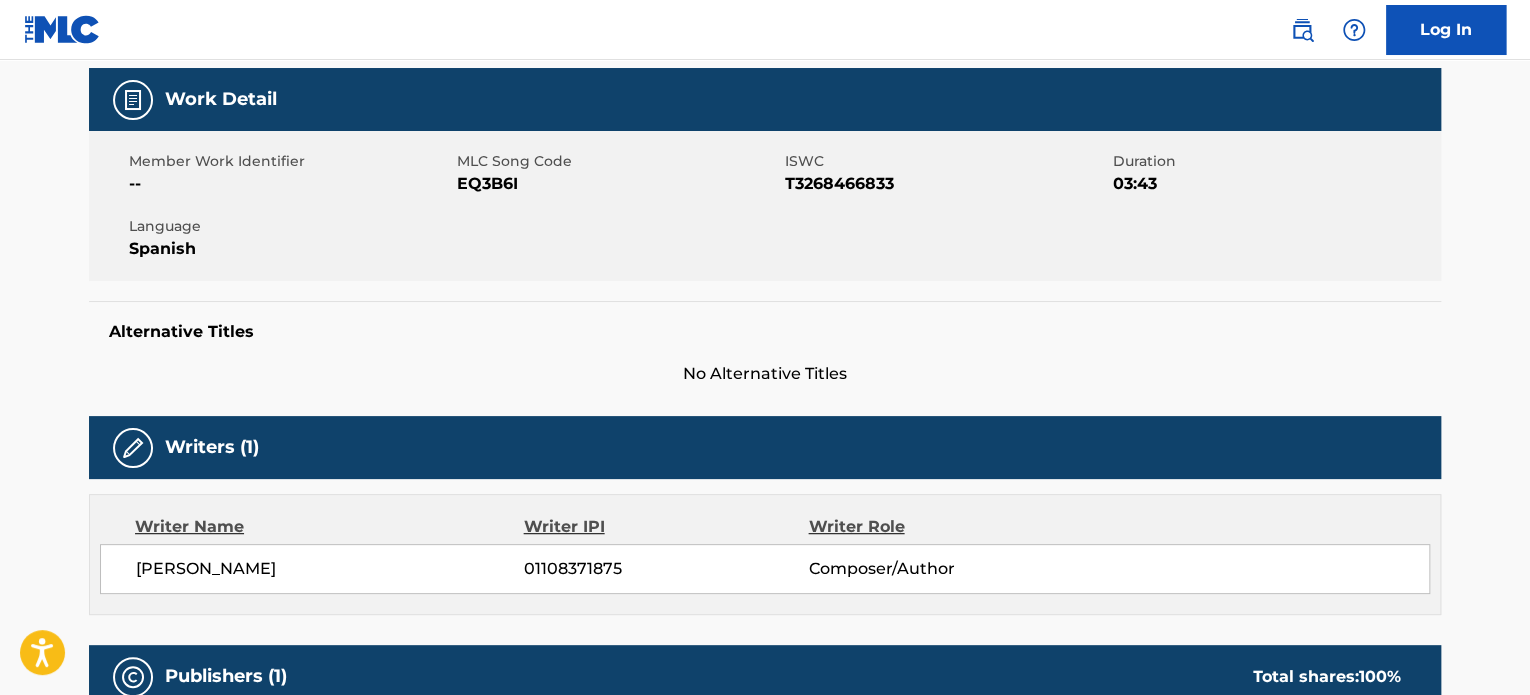 scroll, scrollTop: 0, scrollLeft: 0, axis: both 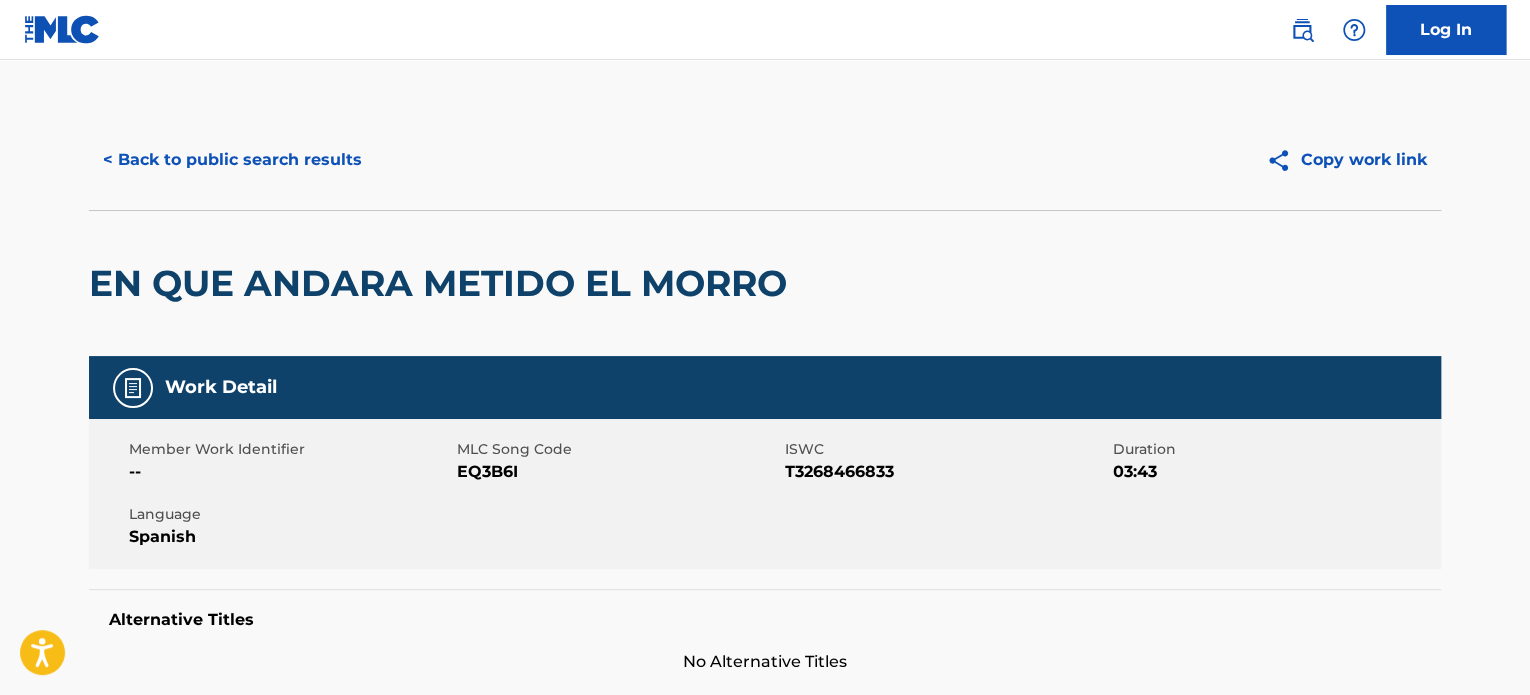 click on "EQ3B6I" at bounding box center [618, 472] 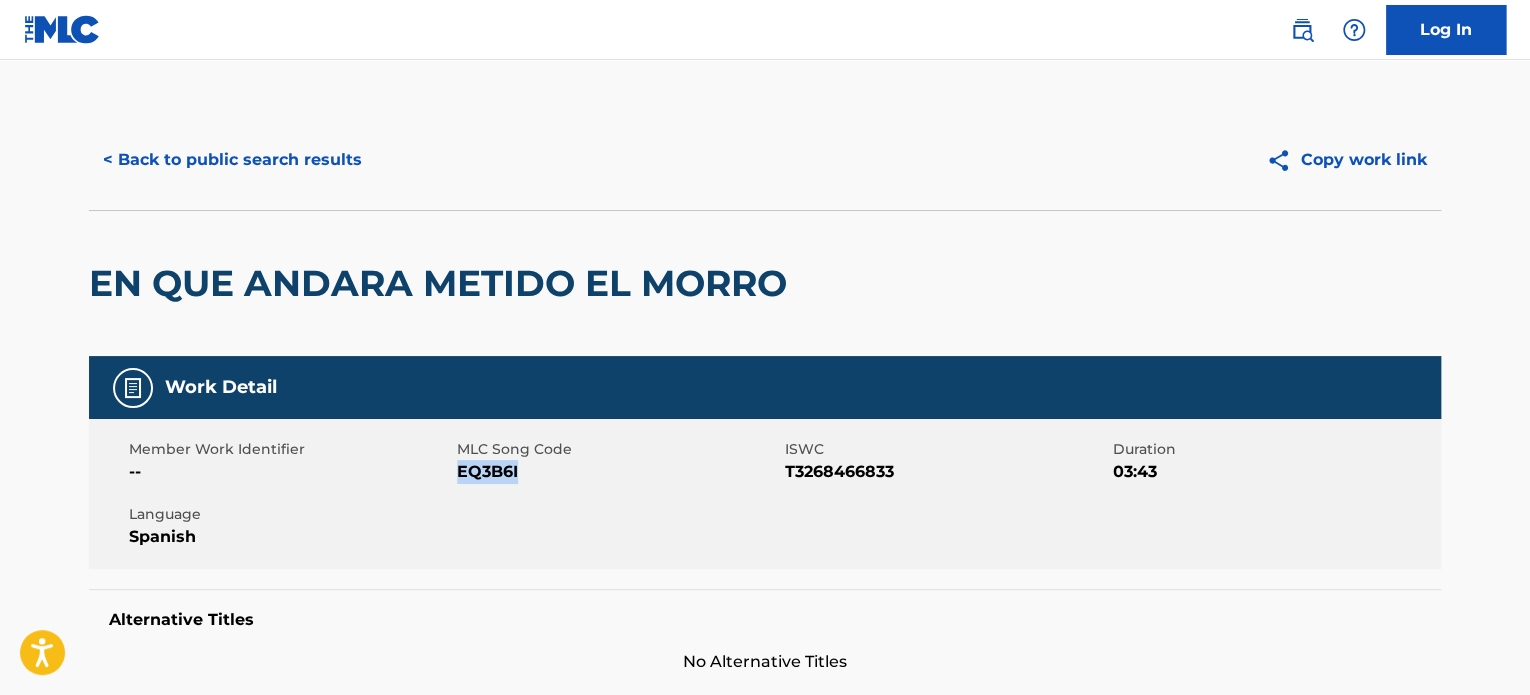 click on "EQ3B6I" at bounding box center [618, 472] 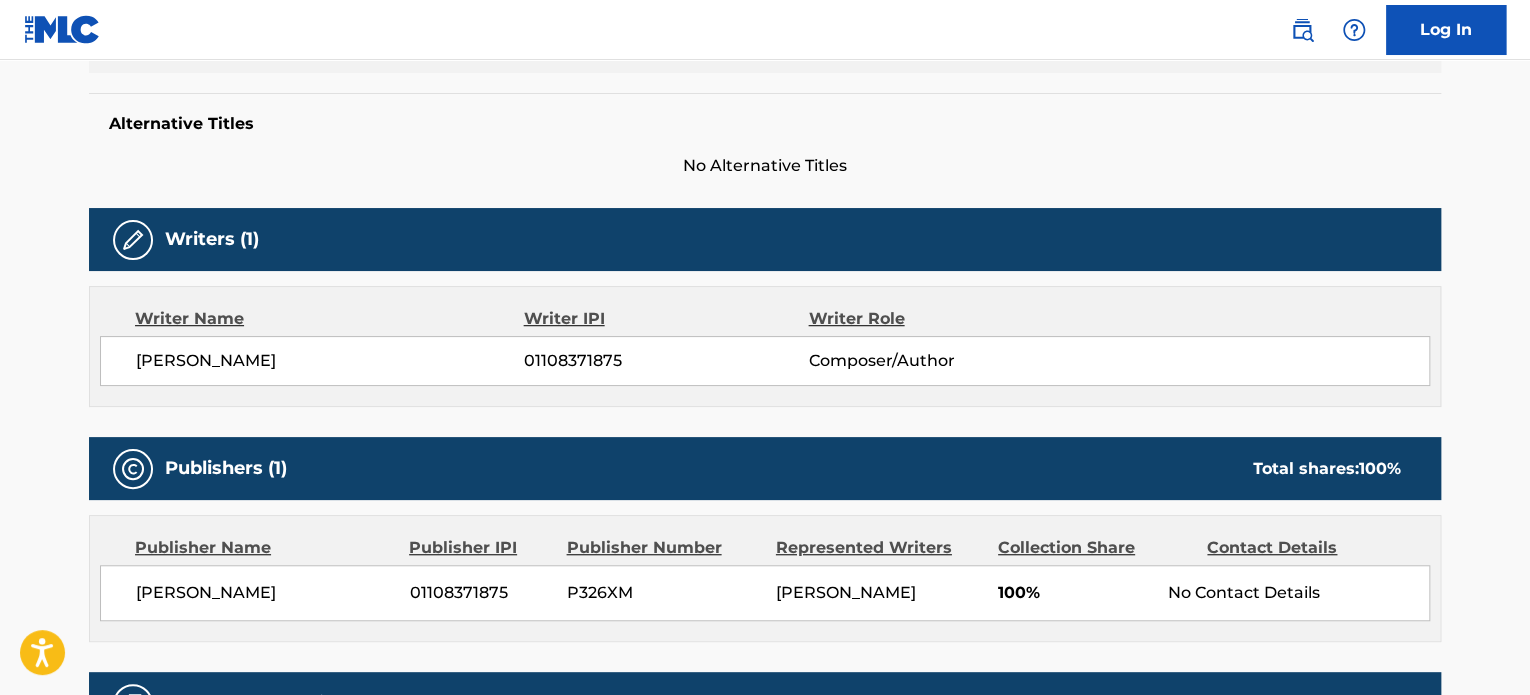 scroll, scrollTop: 500, scrollLeft: 0, axis: vertical 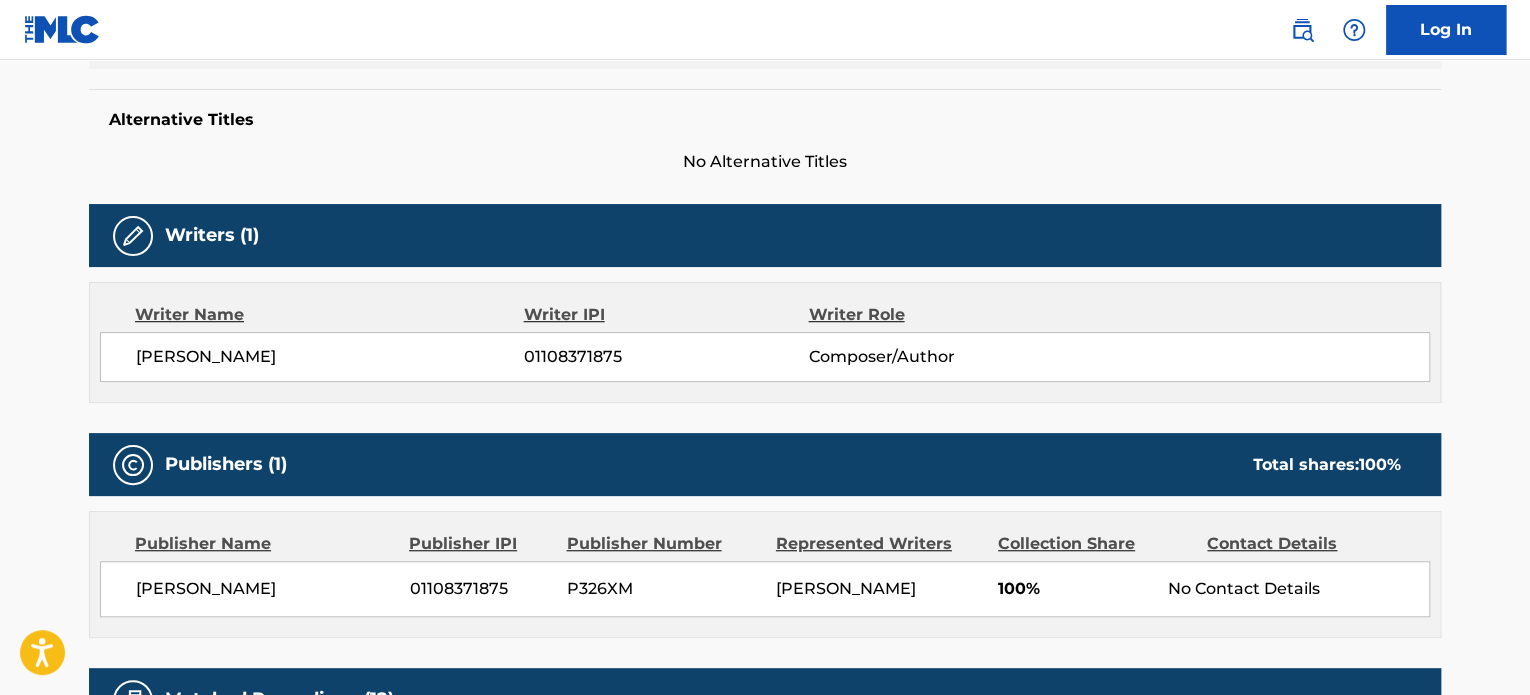drag, startPoint x: 334, startPoint y: 593, endPoint x: 137, endPoint y: 590, distance: 197.02284 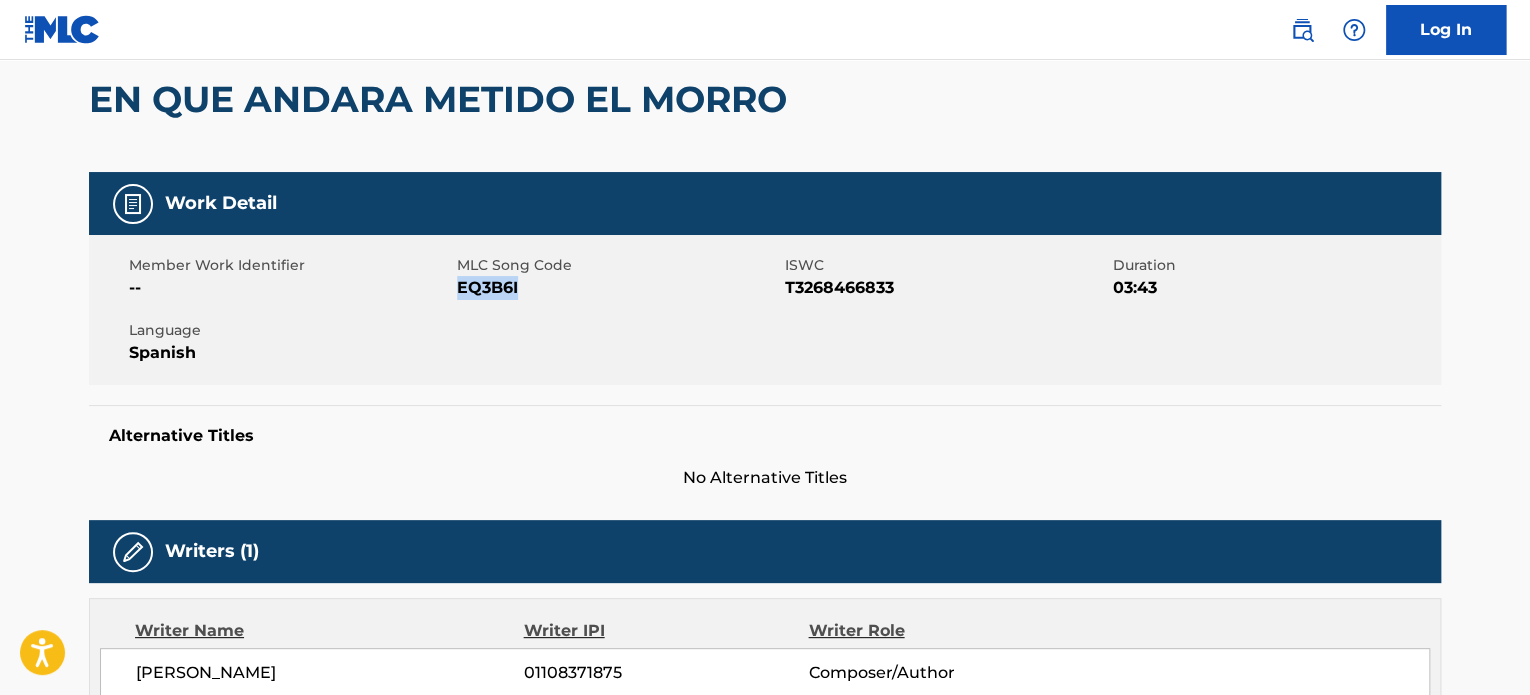 scroll, scrollTop: 0, scrollLeft: 0, axis: both 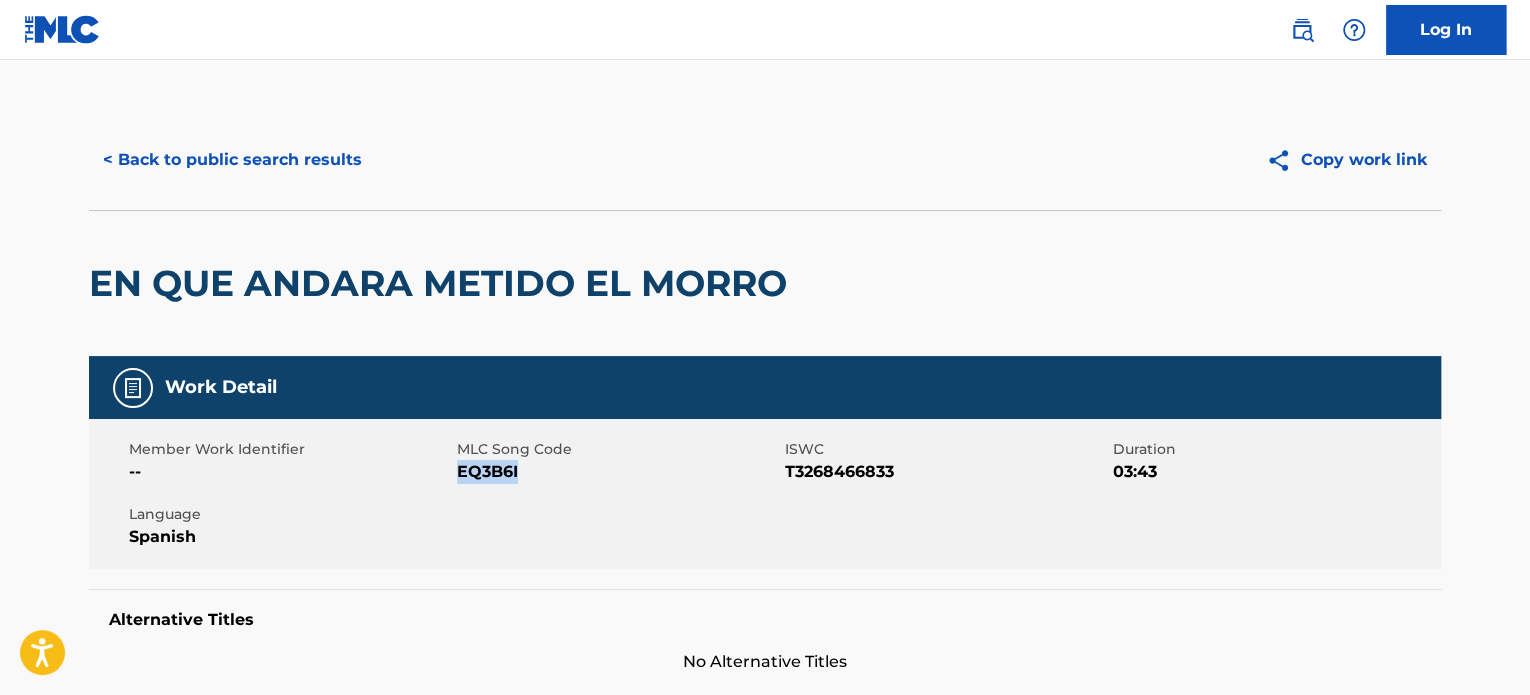 click on "< Back to public search results" at bounding box center (232, 160) 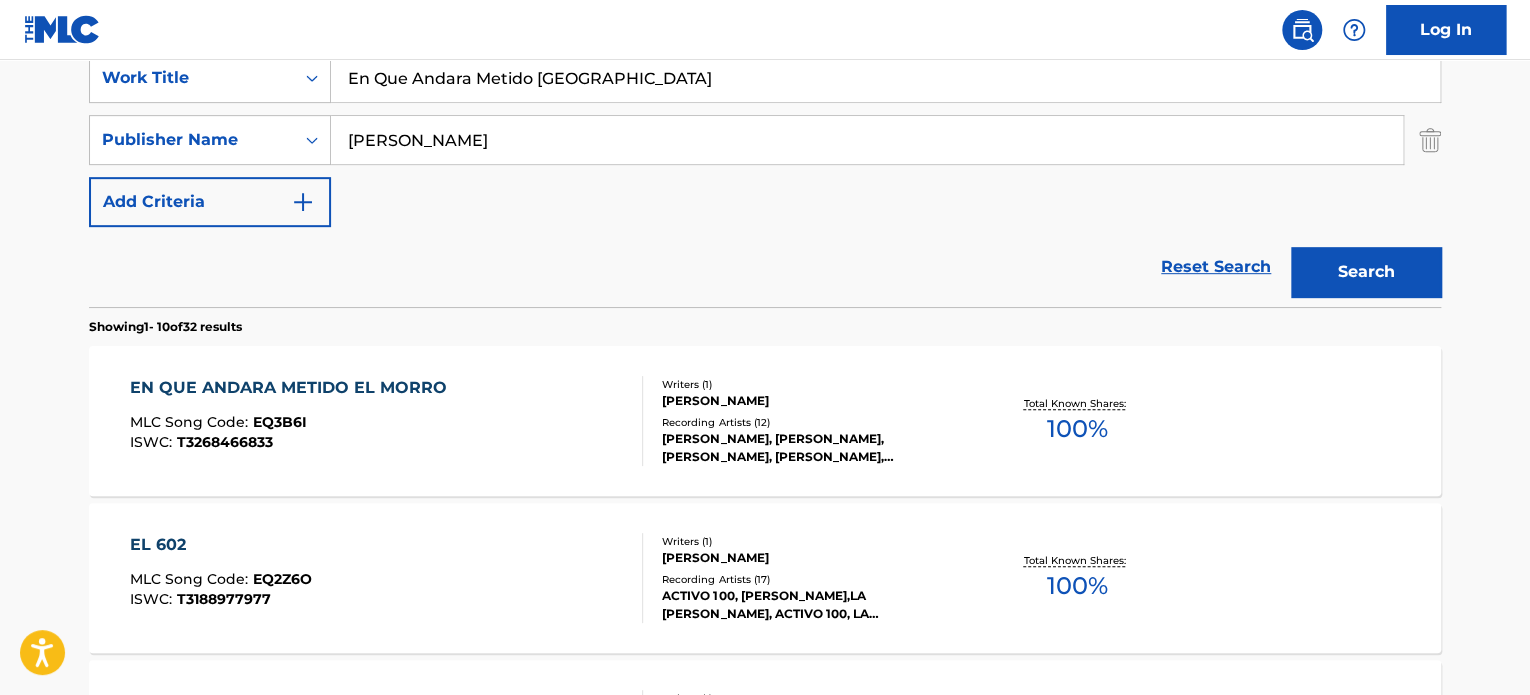 drag, startPoint x: 642, startPoint y: 76, endPoint x: 68, endPoint y: 85, distance: 574.07056 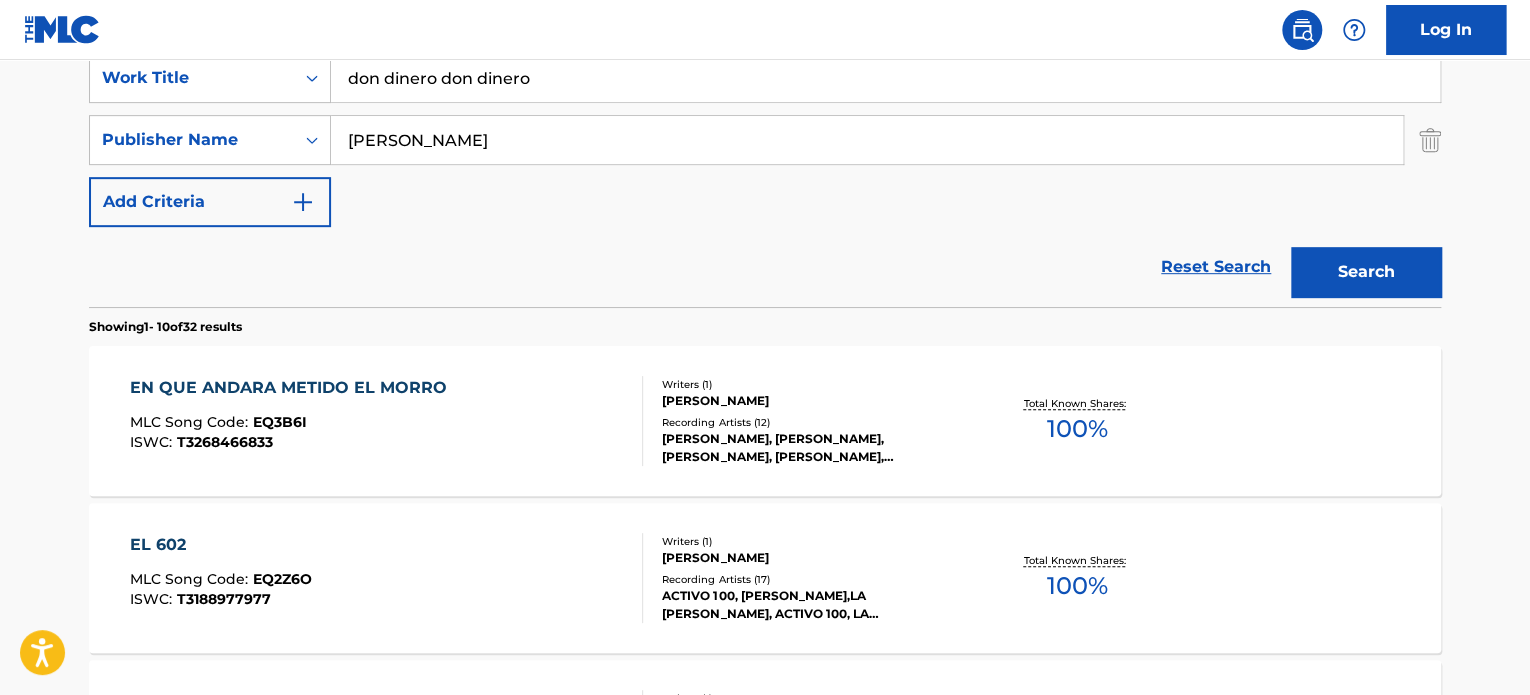 drag, startPoint x: 556, startPoint y: 79, endPoint x: 440, endPoint y: 83, distance: 116.06895 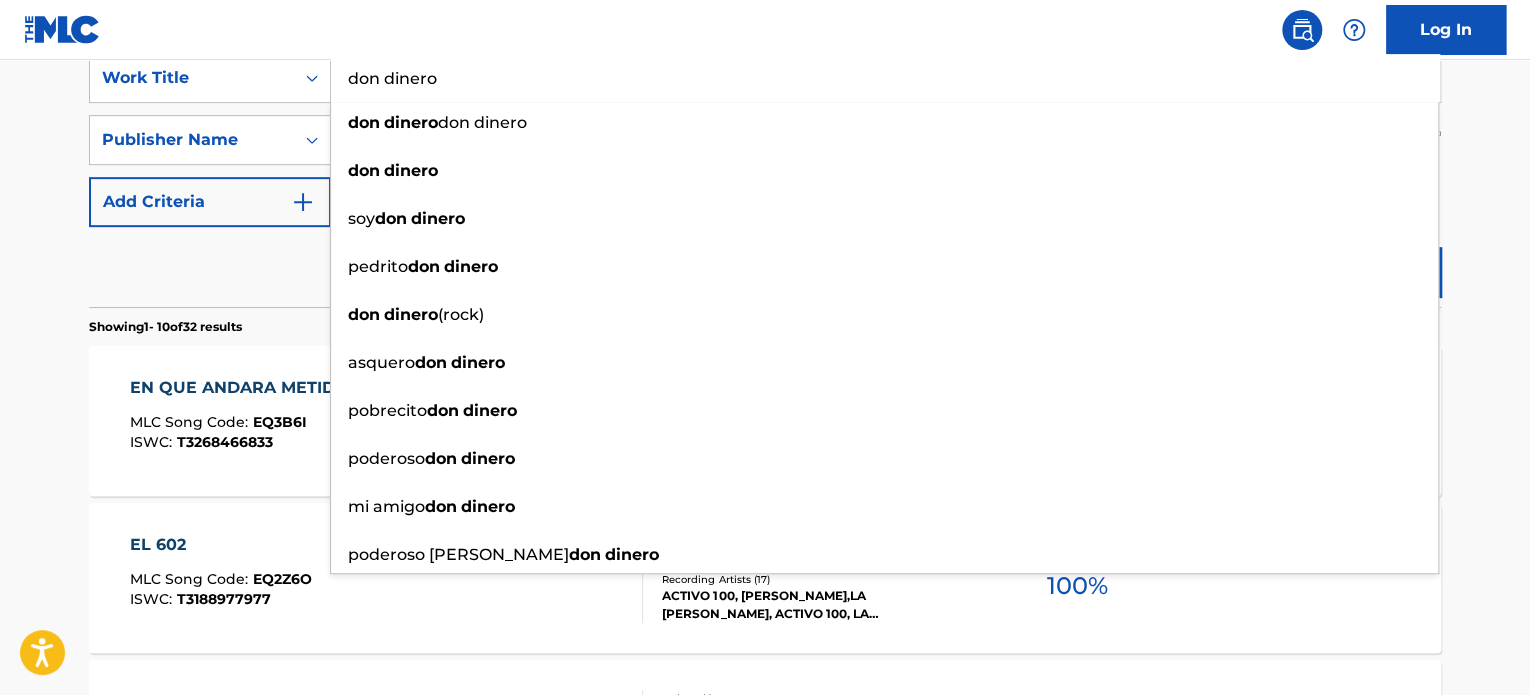 click on "Reset Search Search" at bounding box center (765, 267) 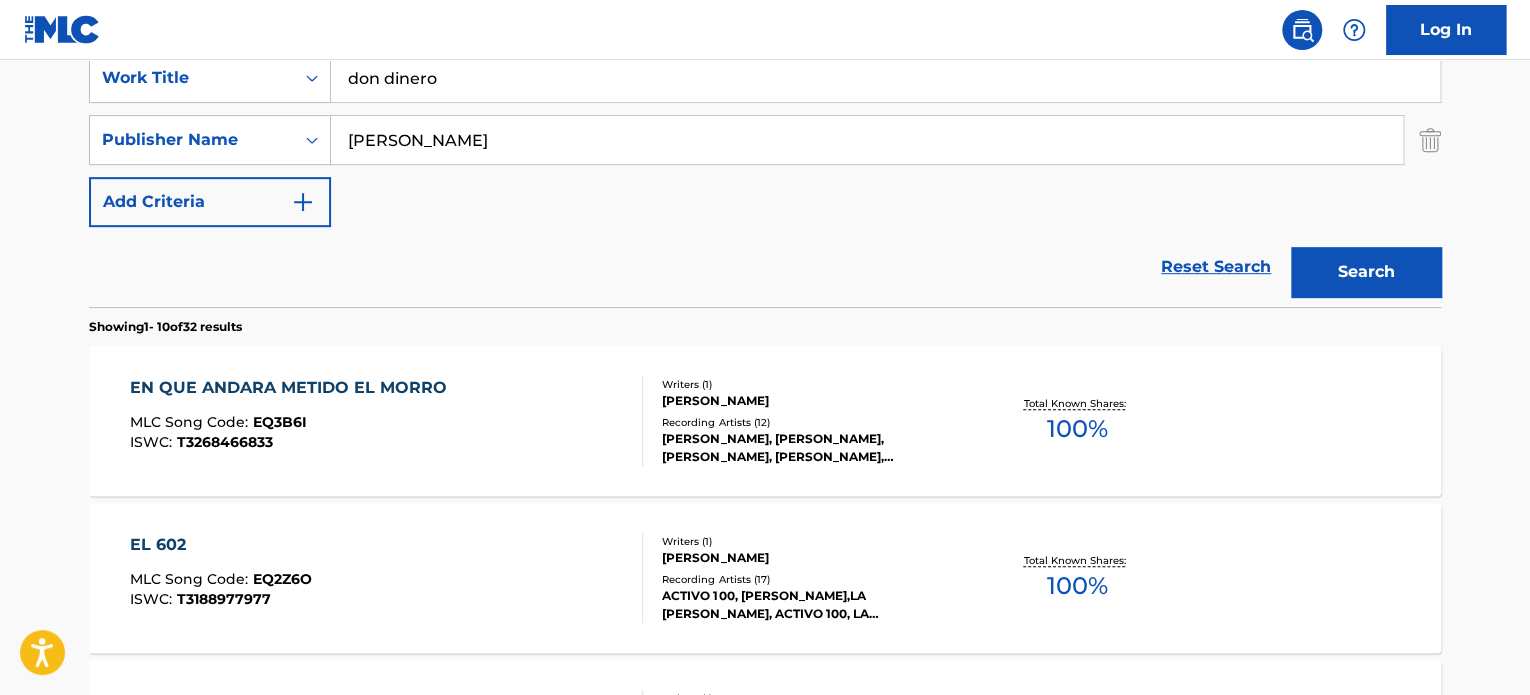 click on "Search" at bounding box center (1366, 272) 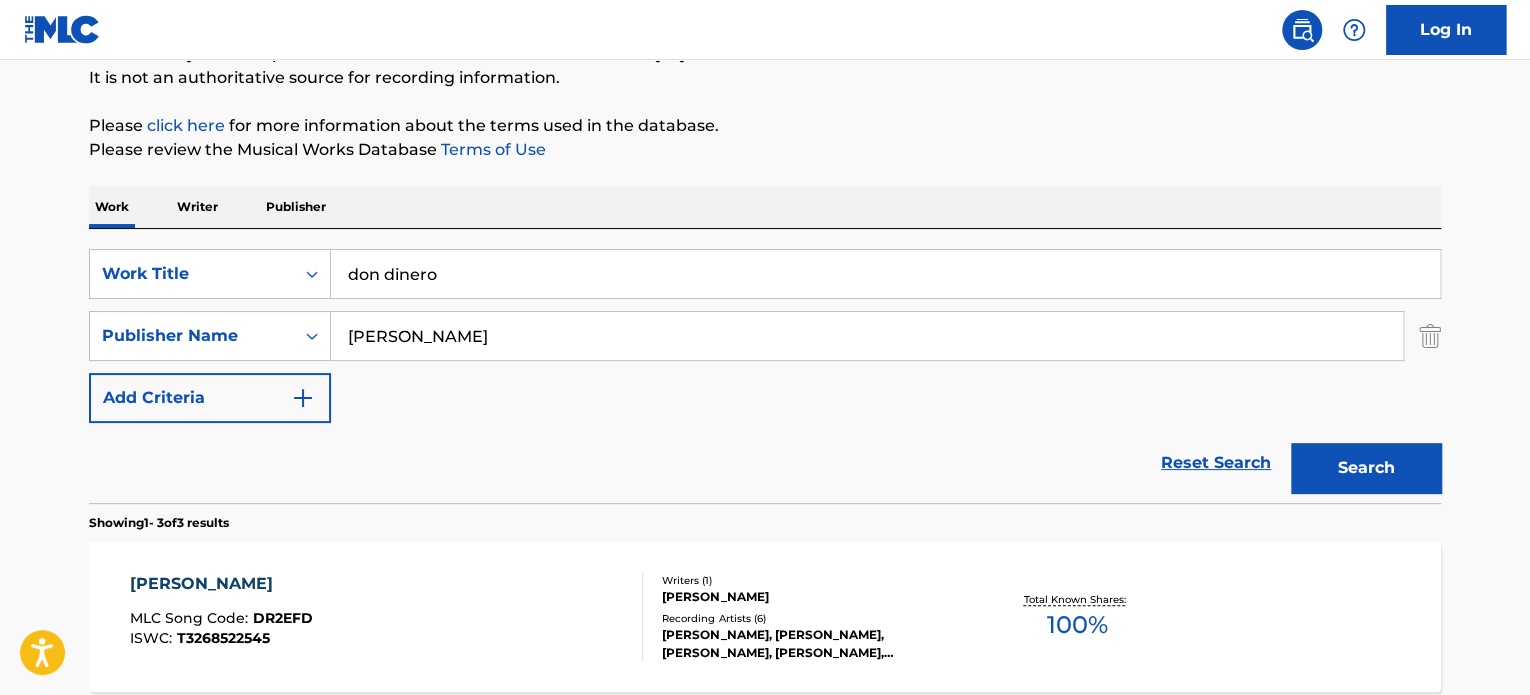 scroll, scrollTop: 192, scrollLeft: 0, axis: vertical 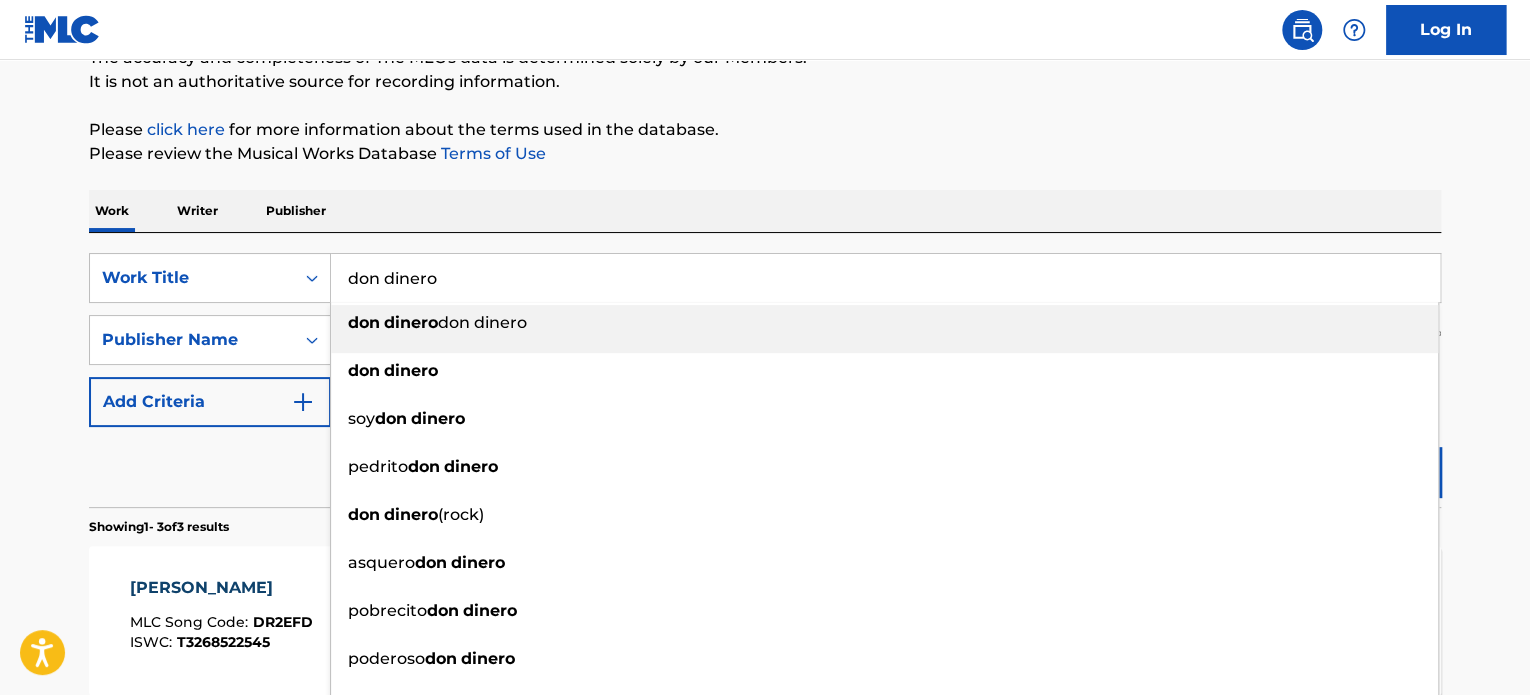 click on "don dinero" at bounding box center (885, 278) 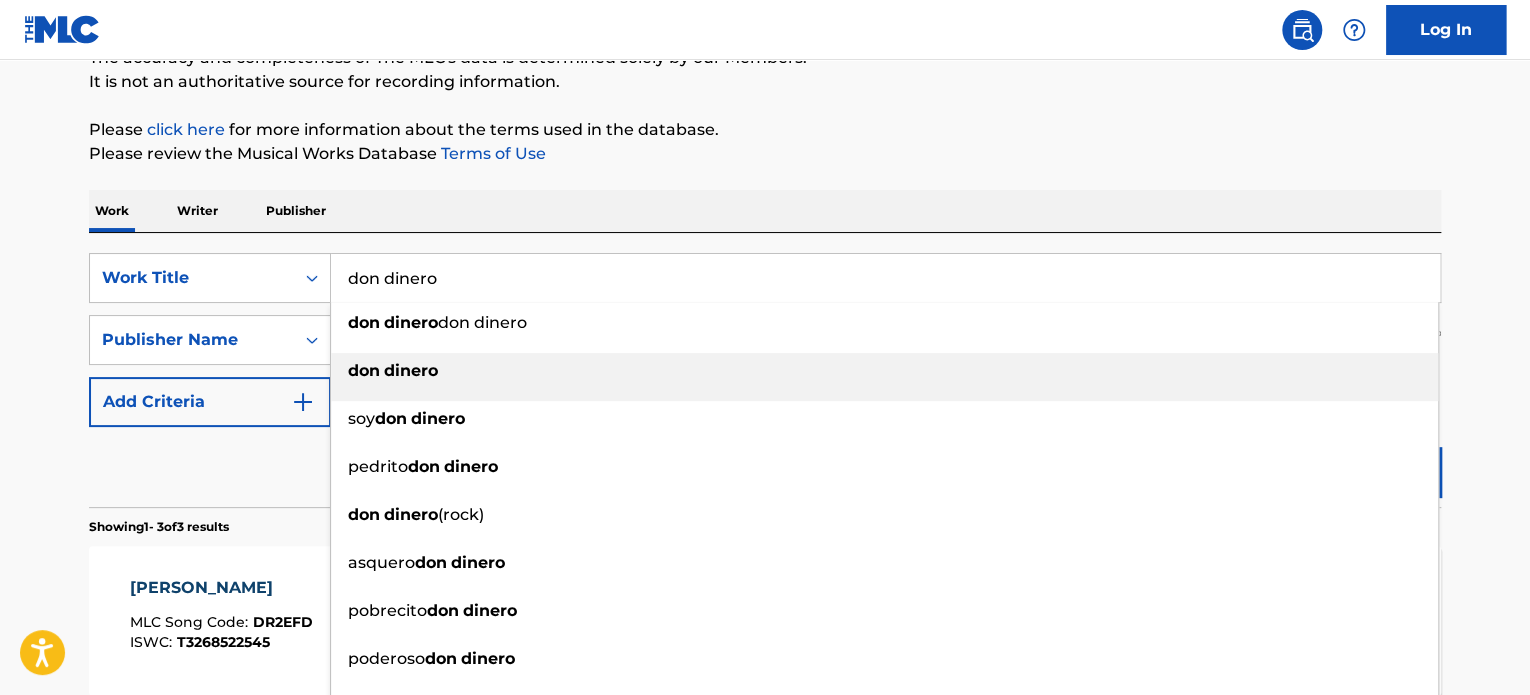 type on "don dinero" 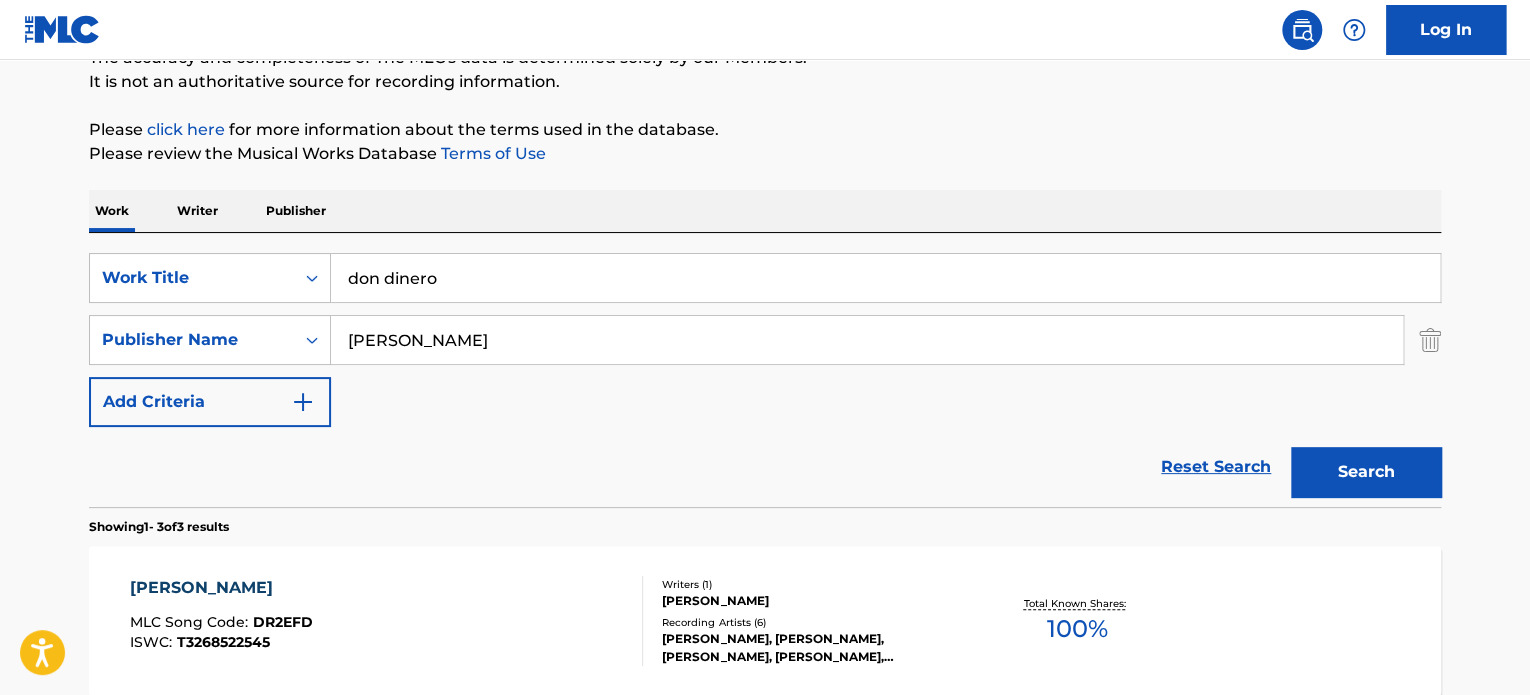 click on "Search" at bounding box center [1366, 472] 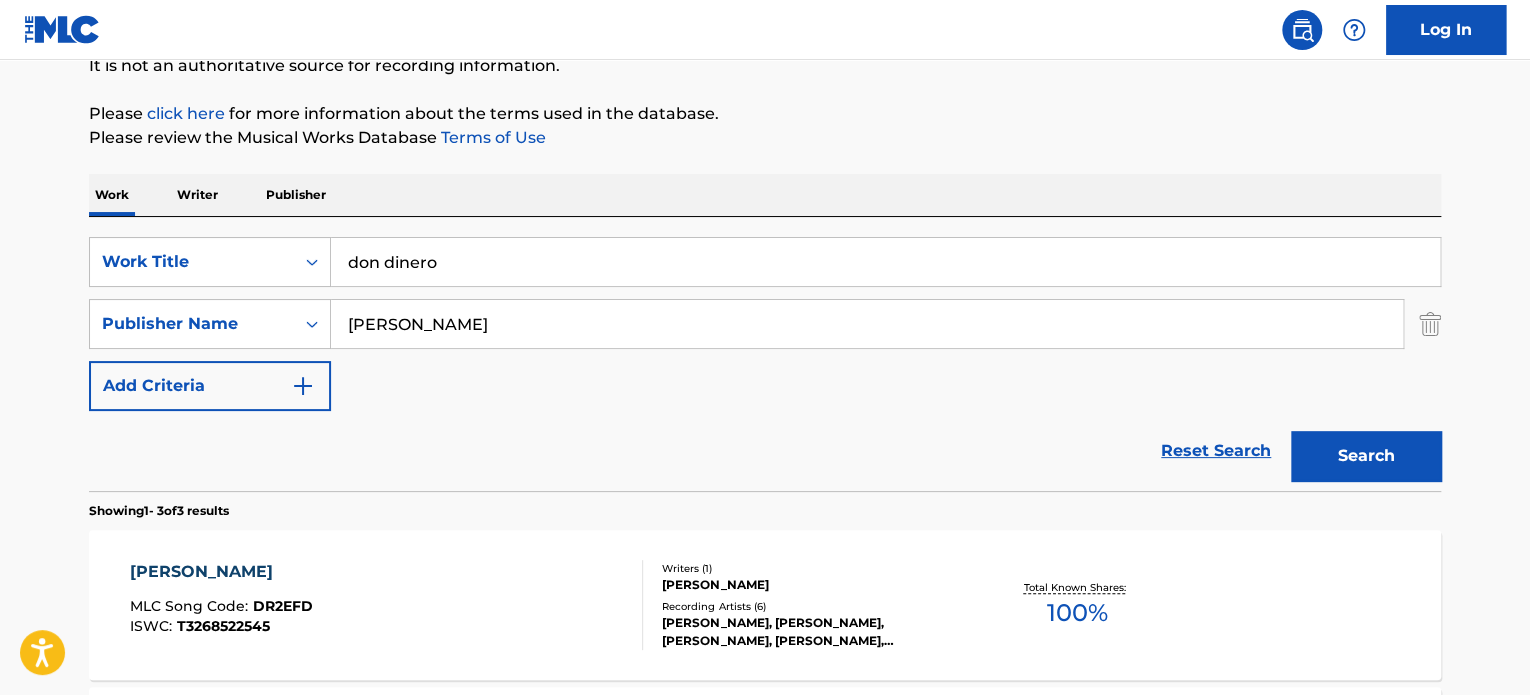 scroll, scrollTop: 0, scrollLeft: 0, axis: both 